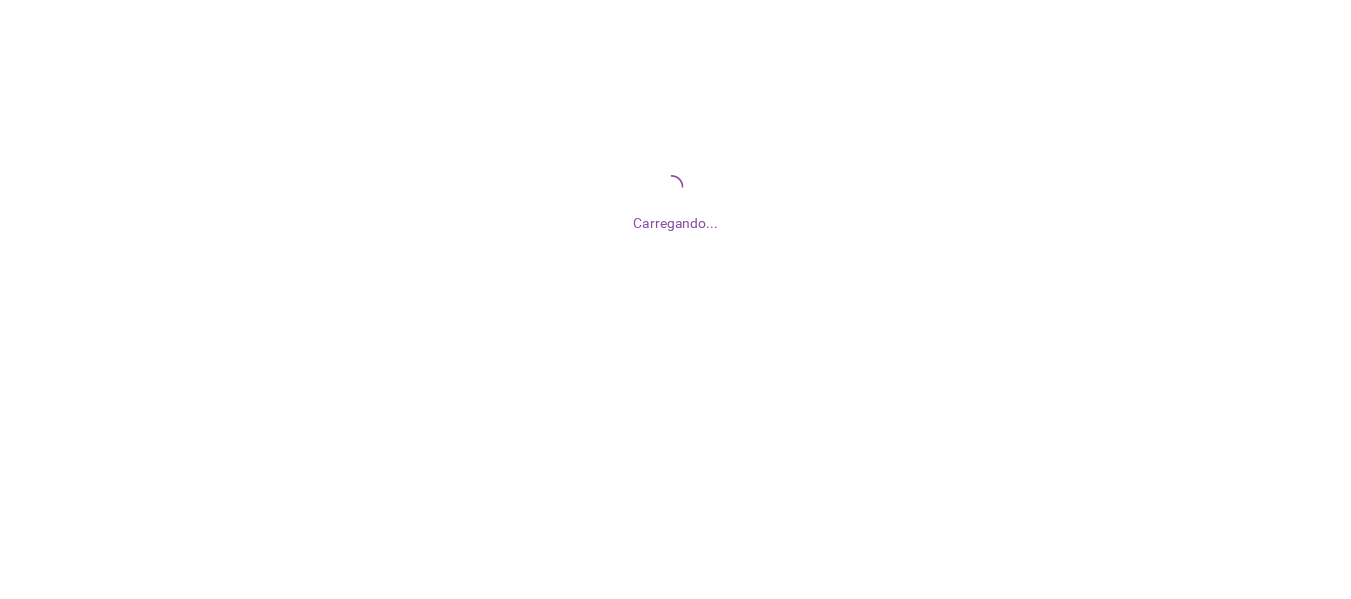 scroll, scrollTop: 0, scrollLeft: 0, axis: both 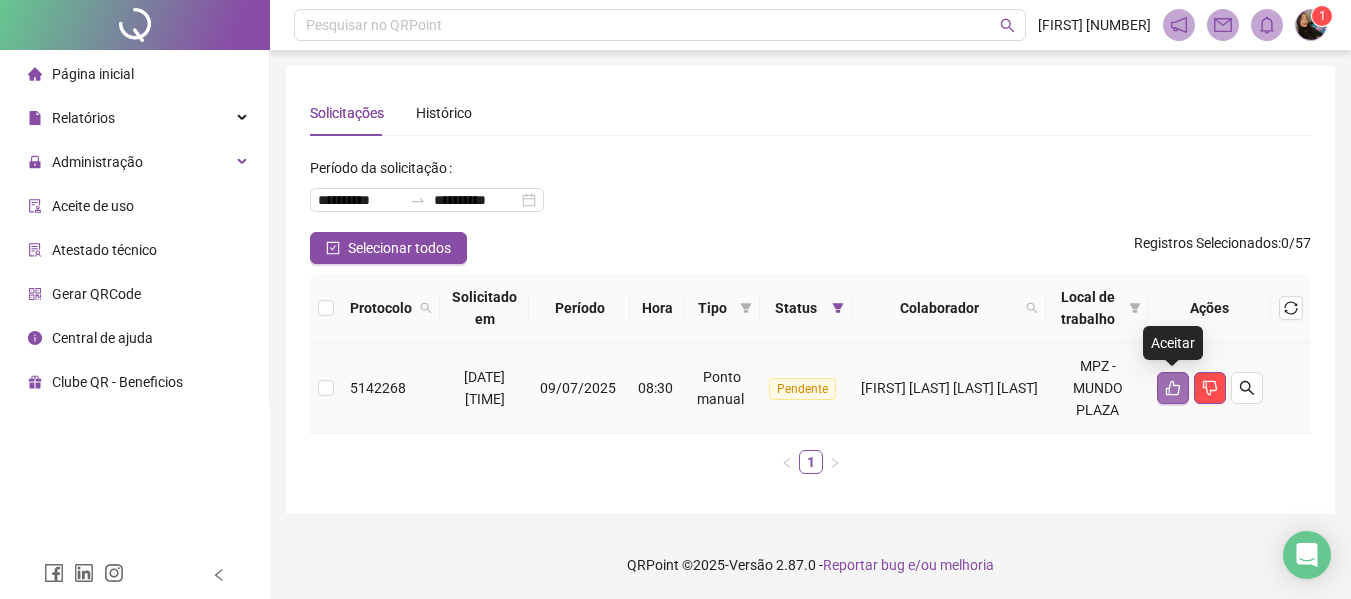 click 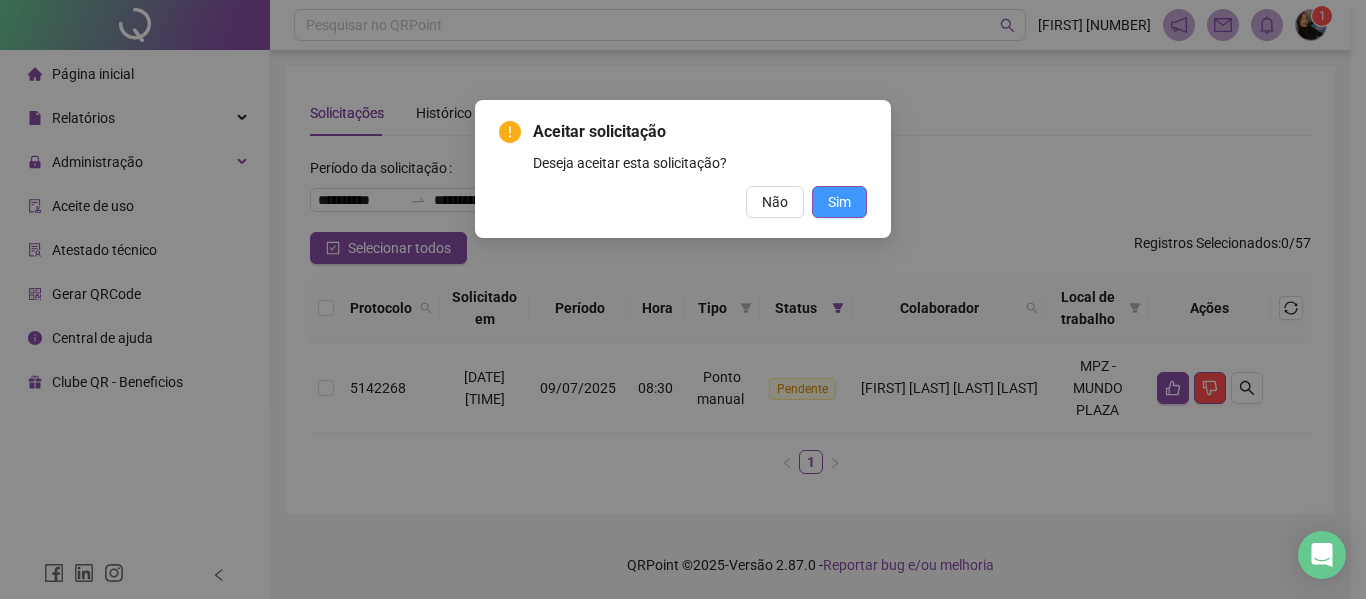 click on "Sim" at bounding box center (839, 202) 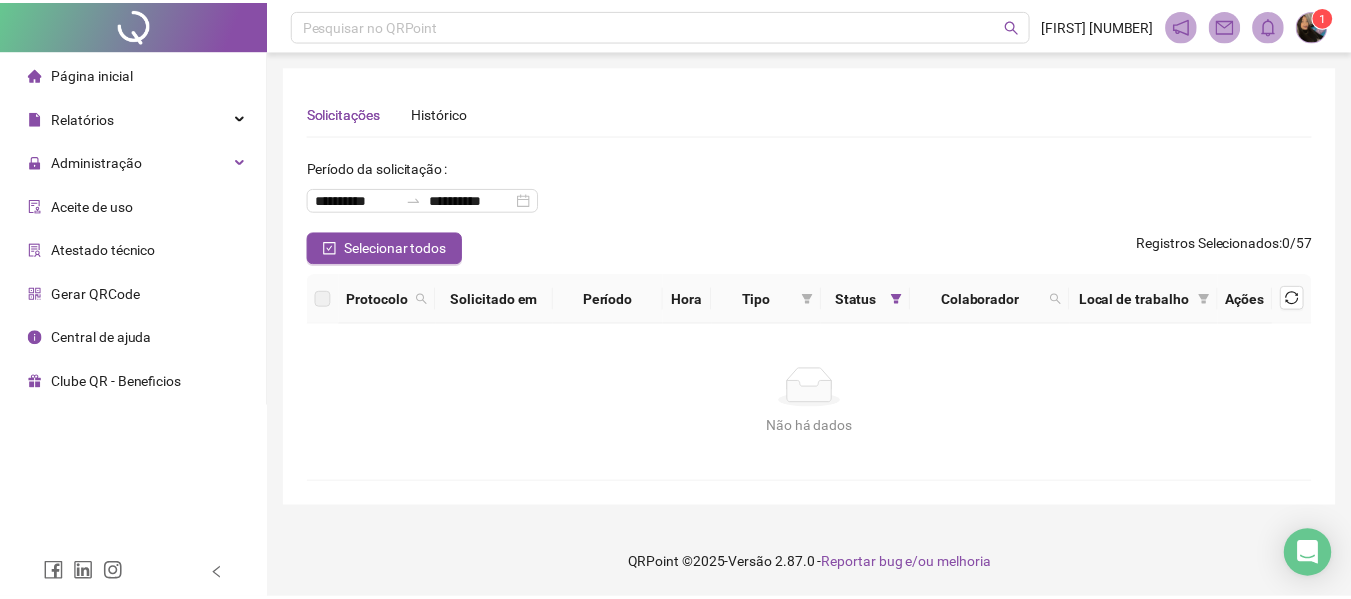 scroll, scrollTop: 0, scrollLeft: 0, axis: both 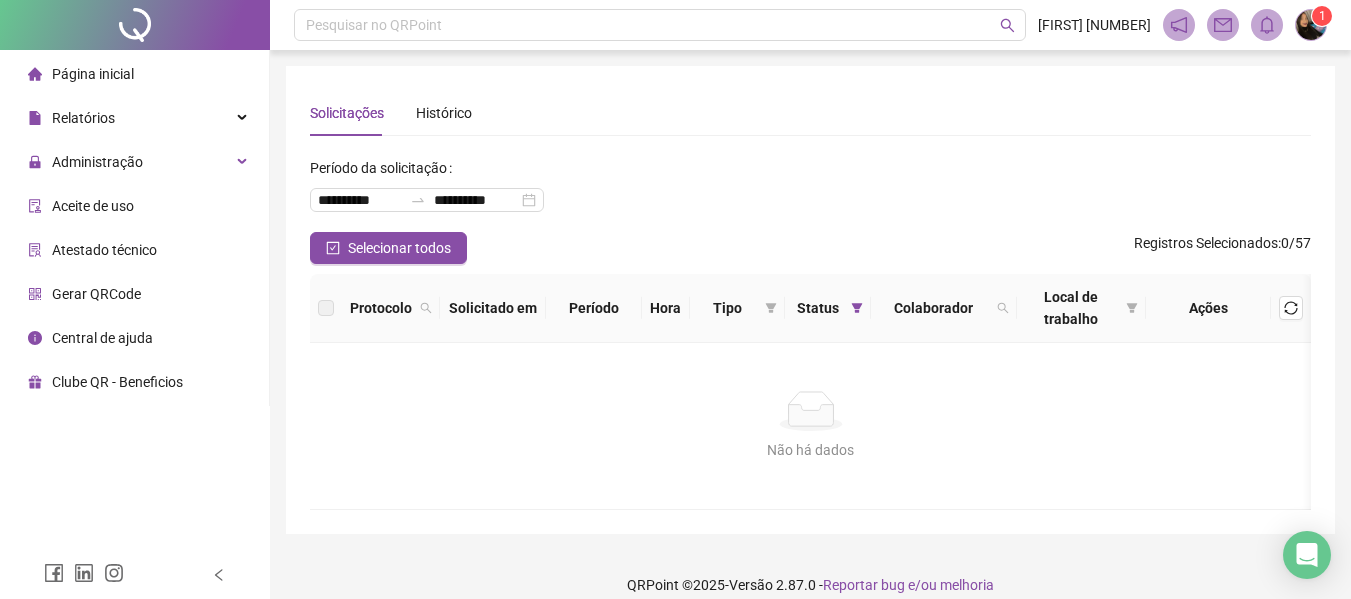 click on "Página inicial" at bounding box center (93, 74) 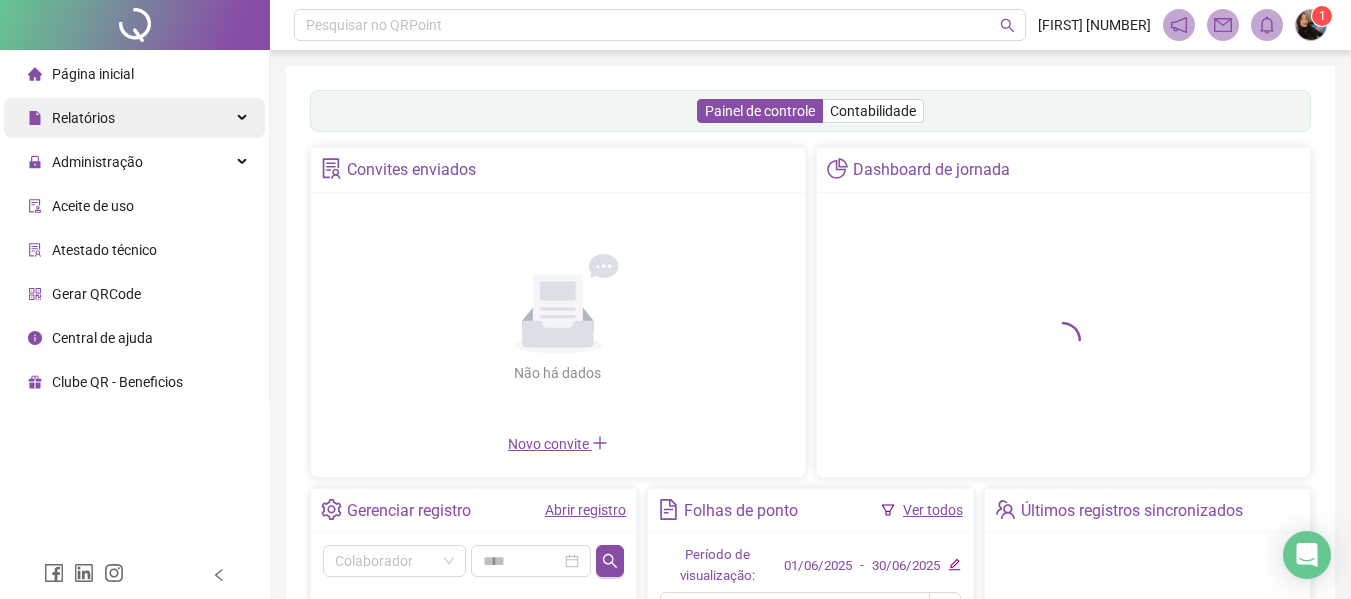 click on "Relatórios" at bounding box center (134, 118) 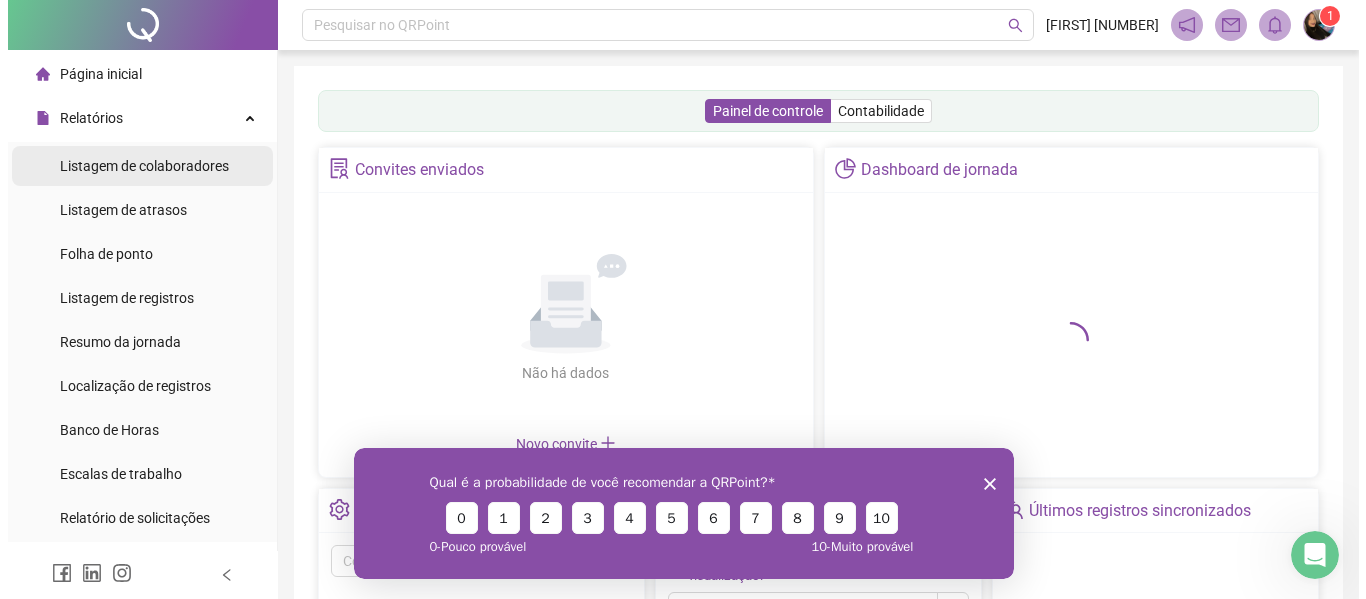 scroll, scrollTop: 0, scrollLeft: 0, axis: both 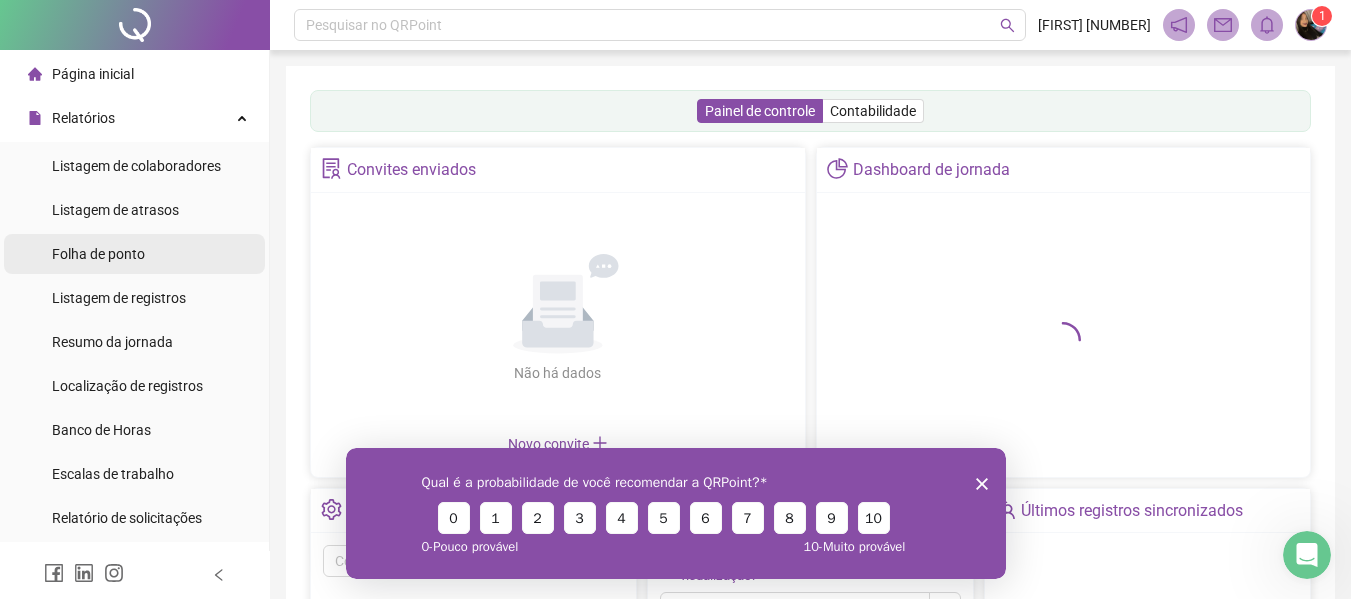click on "Folha de ponto" at bounding box center [98, 254] 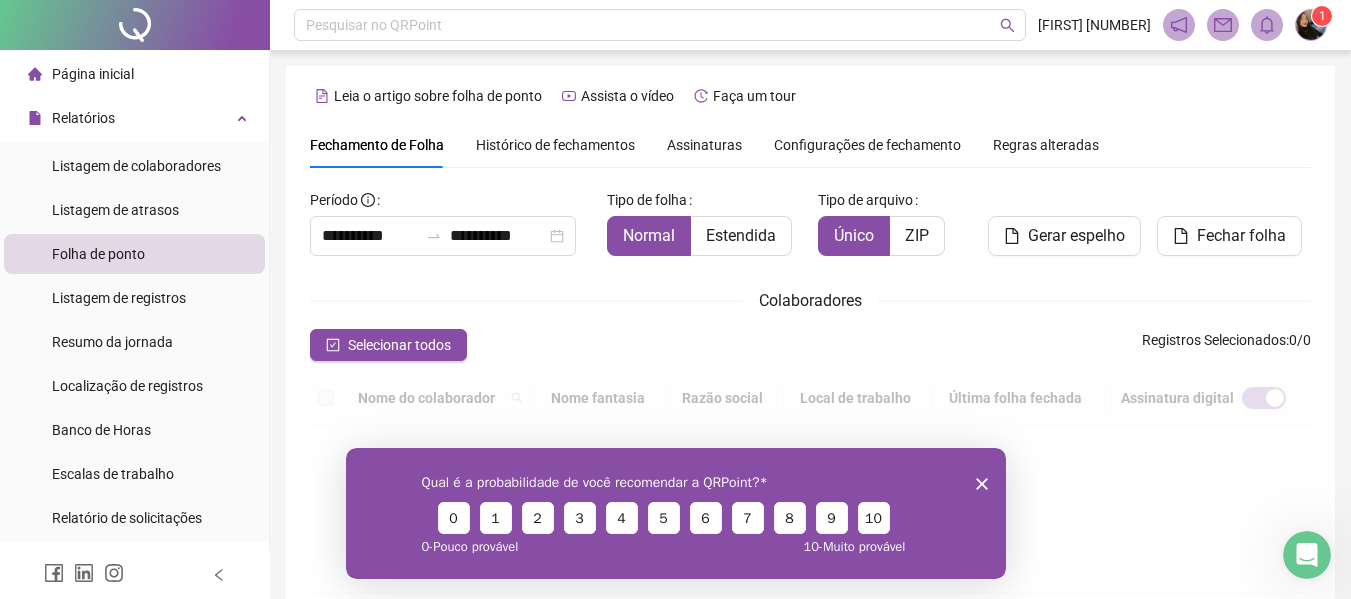 click on "Assinaturas" at bounding box center (704, 145) 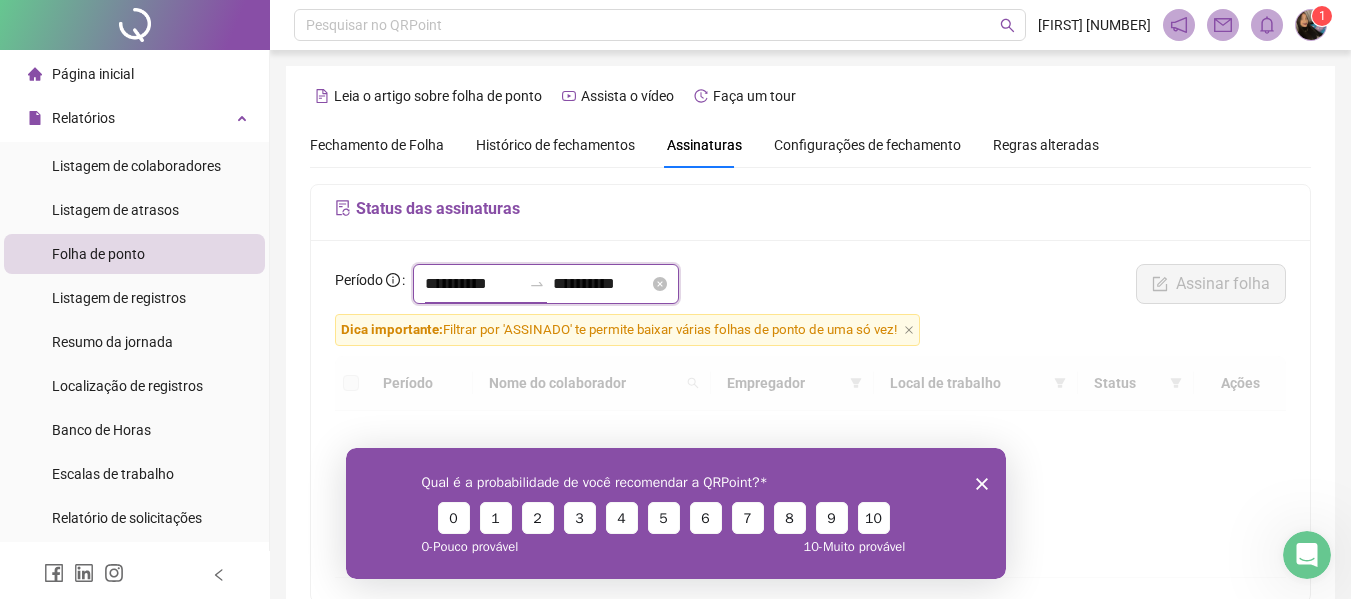 click on "**********" at bounding box center (473, 284) 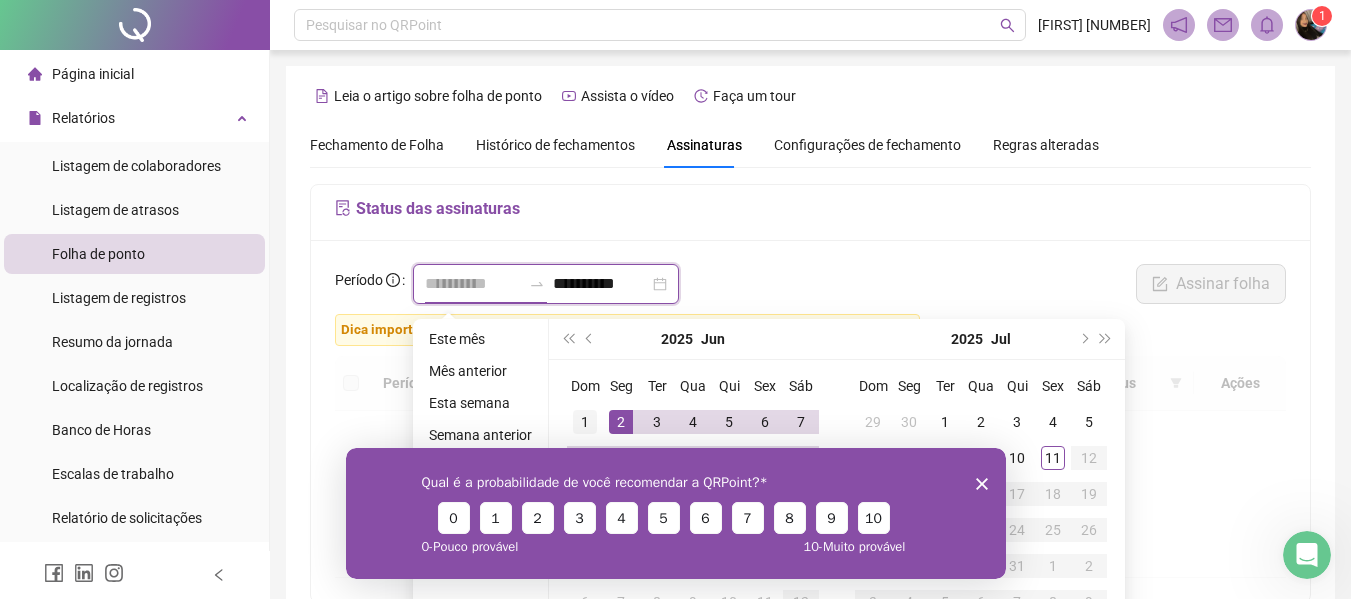 type on "**********" 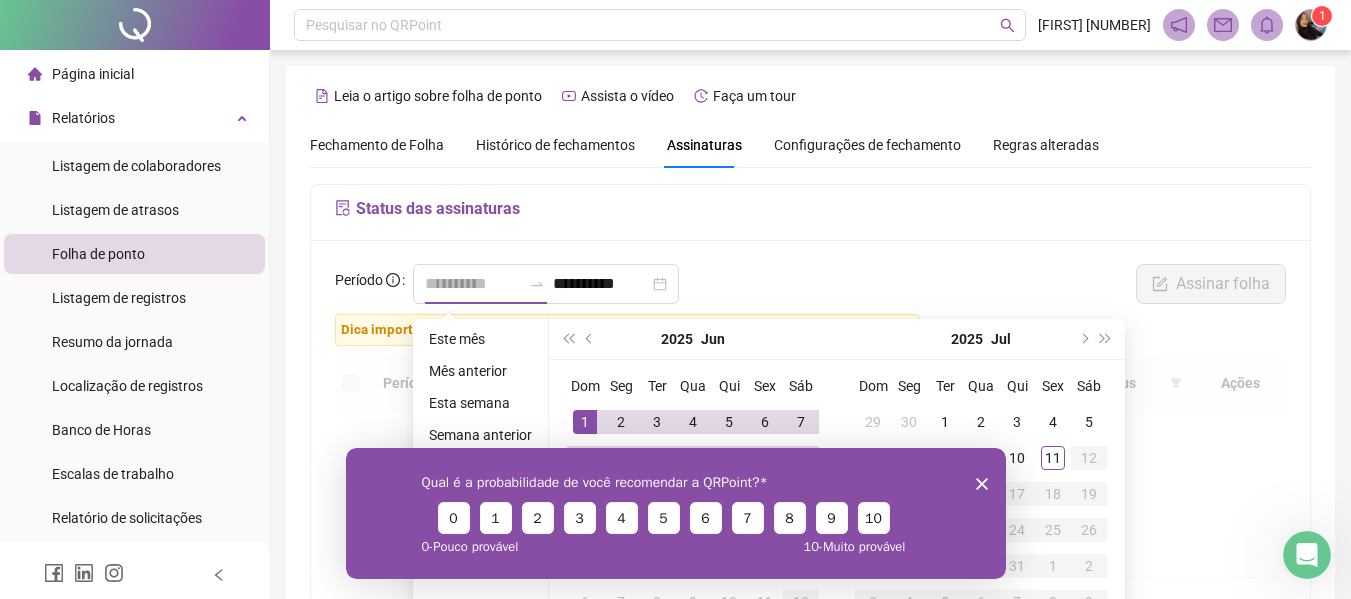 click on "1" at bounding box center (585, 422) 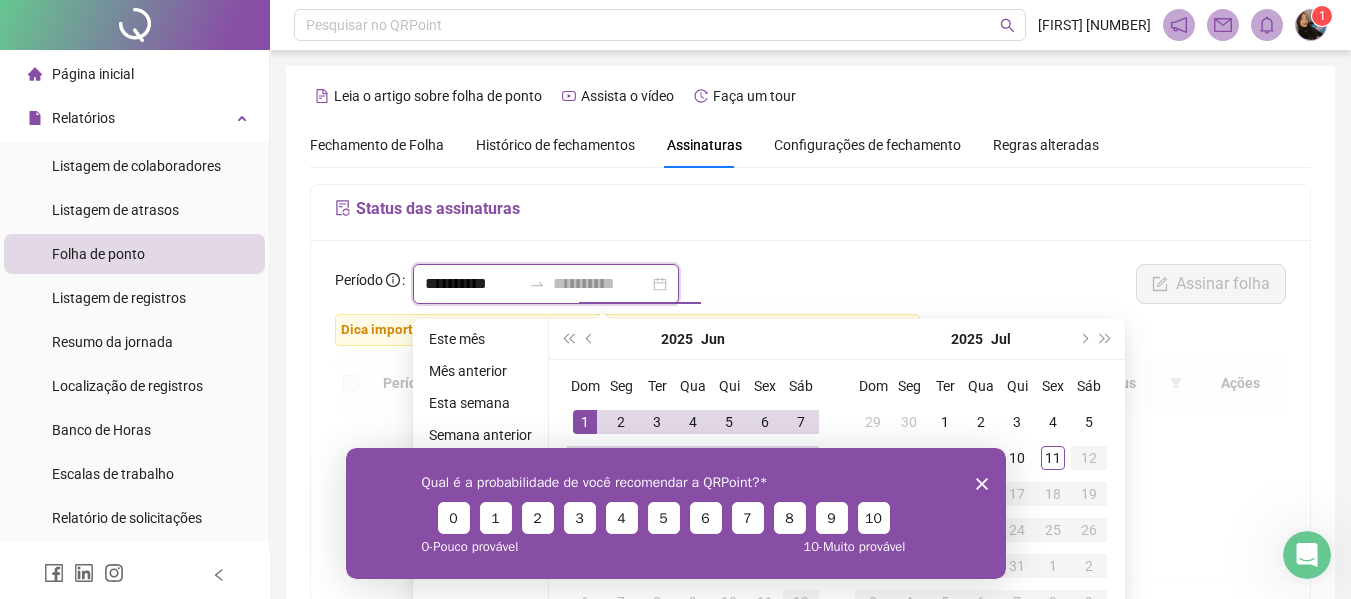 type on "**********" 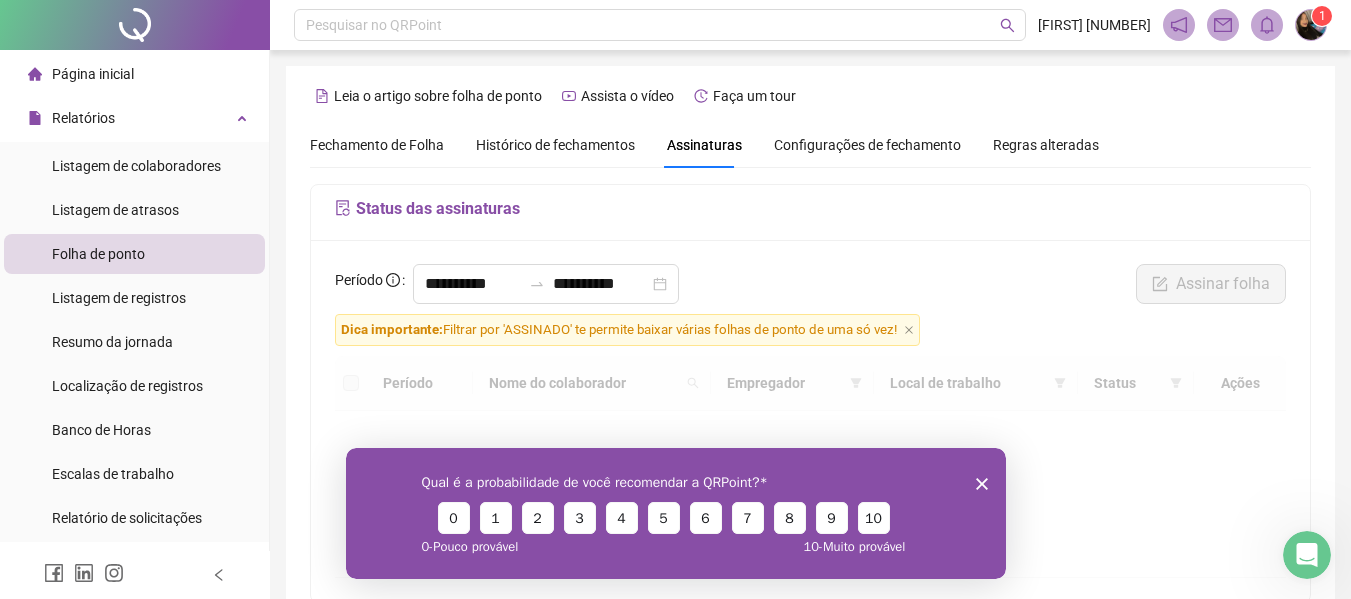click 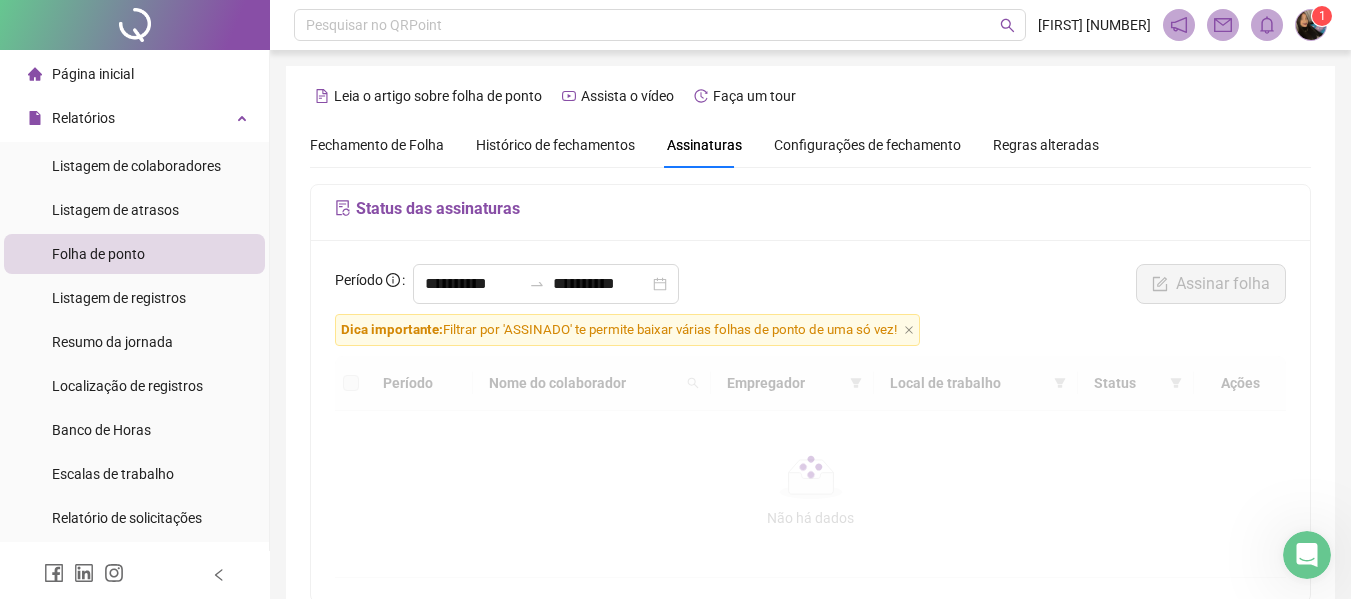 click on "Histórico de fechamentos" at bounding box center (555, 145) 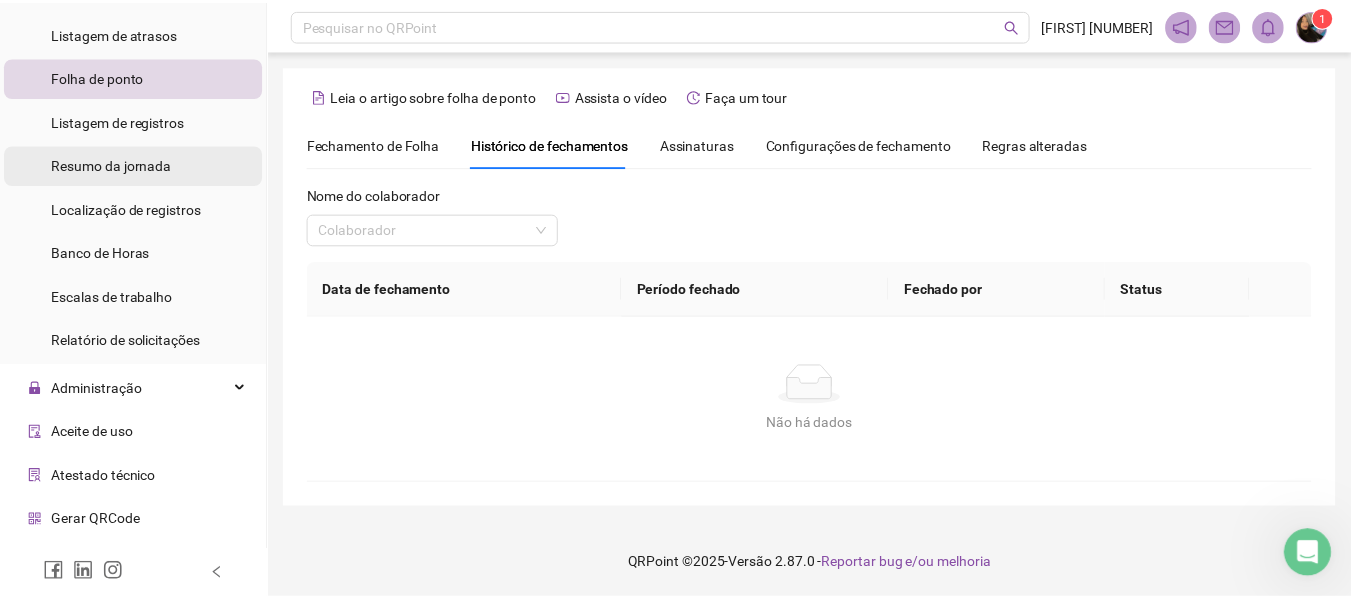 scroll, scrollTop: 200, scrollLeft: 0, axis: vertical 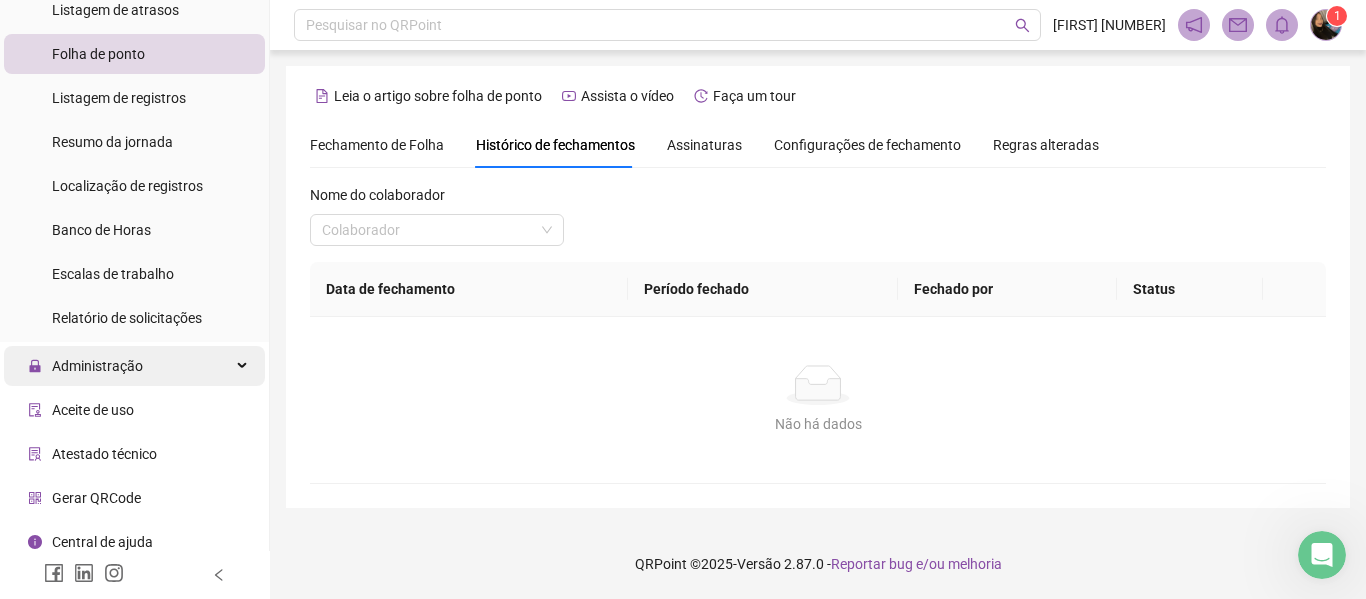 click on "Administração" at bounding box center [134, 366] 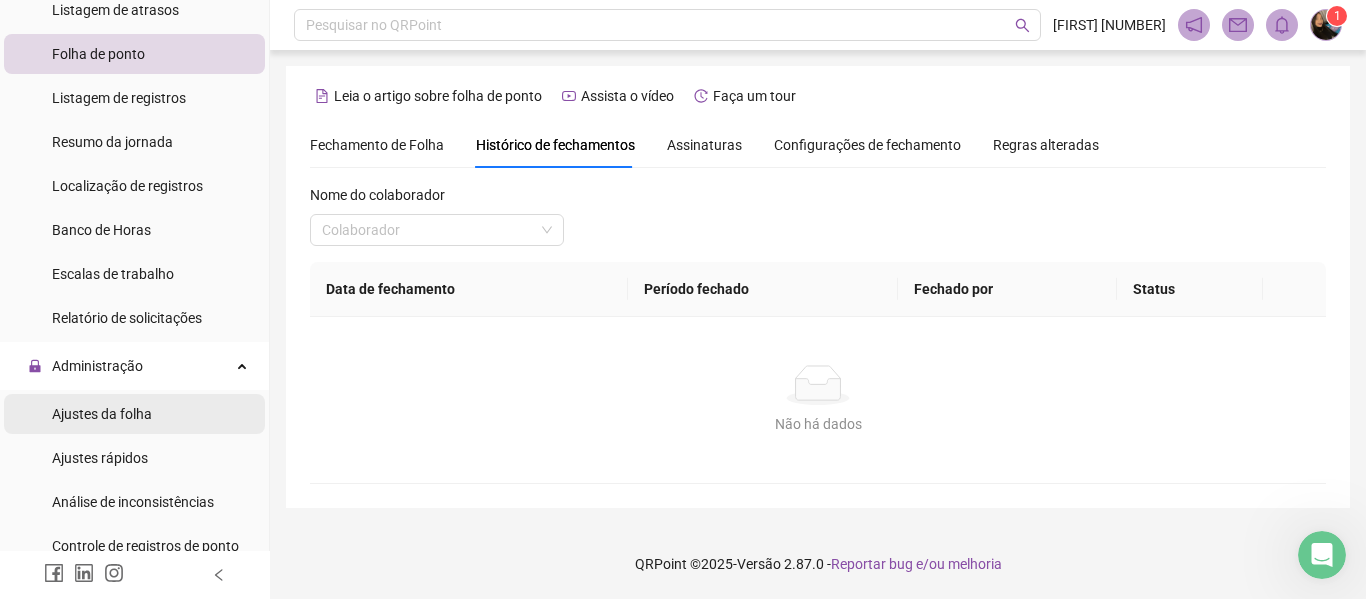 click on "Ajustes da folha" at bounding box center [134, 414] 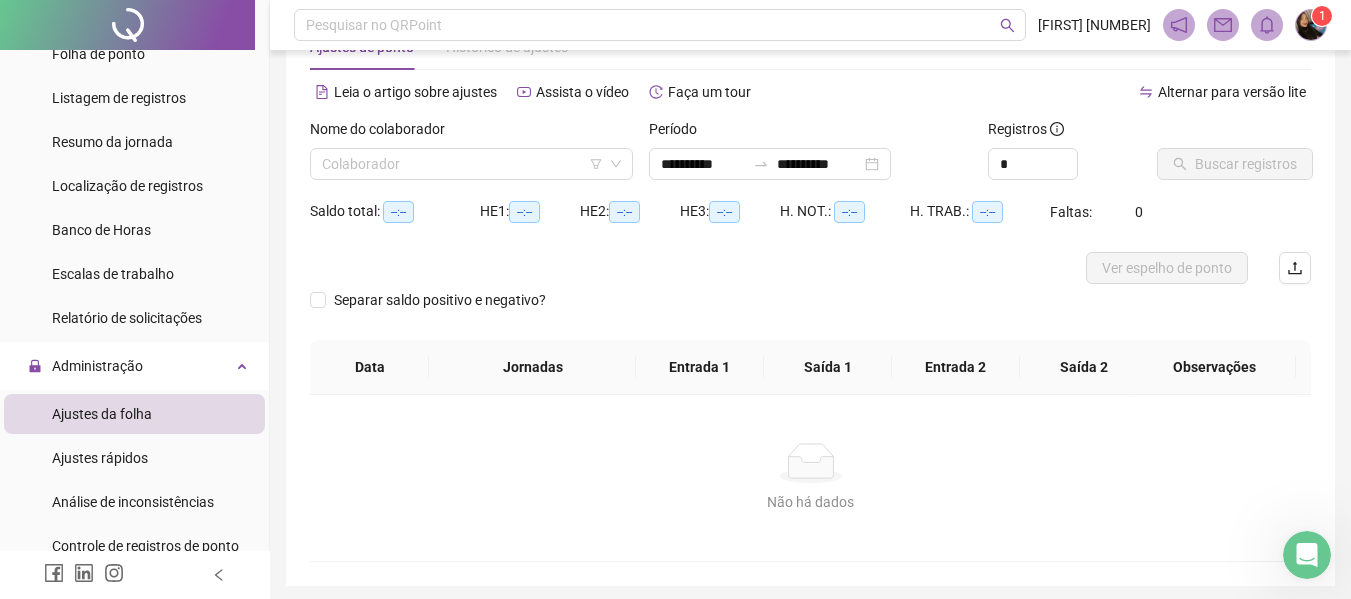 scroll, scrollTop: 100, scrollLeft: 0, axis: vertical 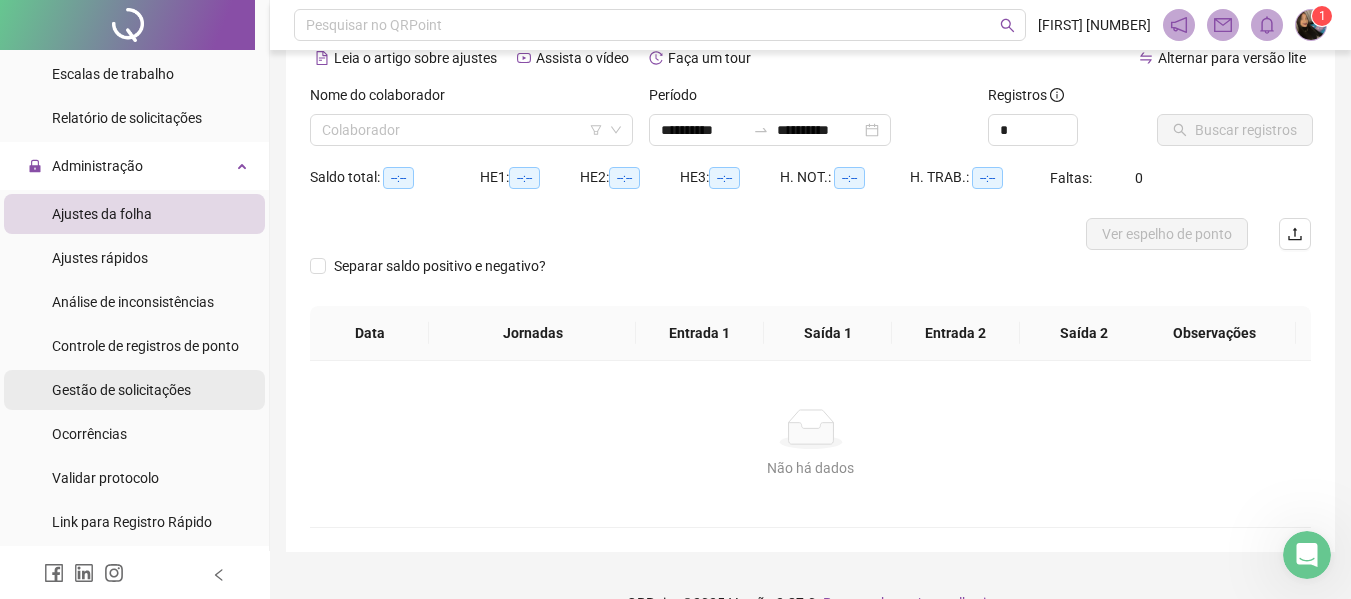 click on "Gestão de solicitações" at bounding box center (121, 390) 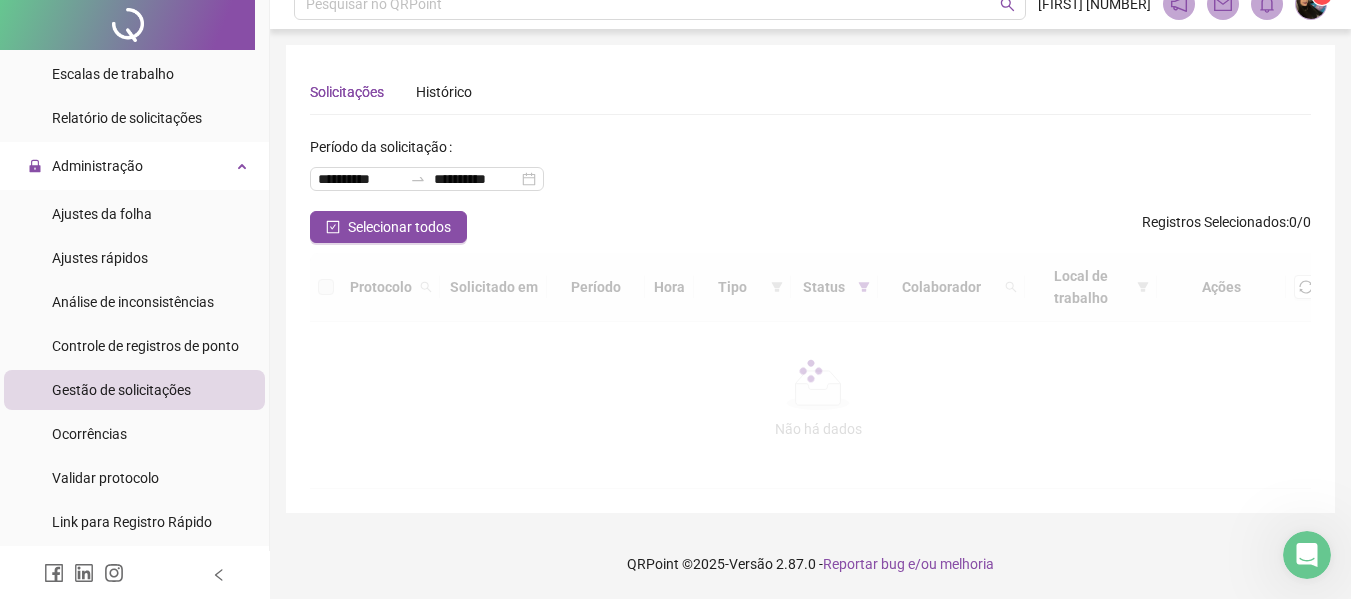 scroll, scrollTop: 0, scrollLeft: 0, axis: both 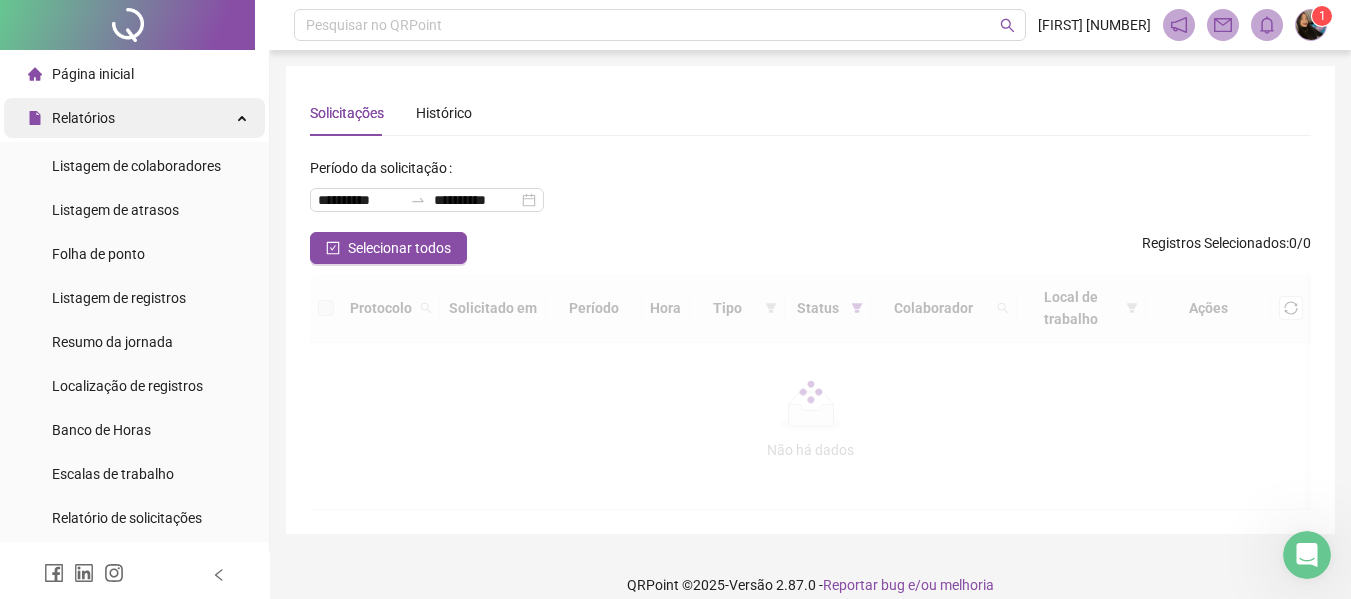 click on "Relatórios" at bounding box center [134, 118] 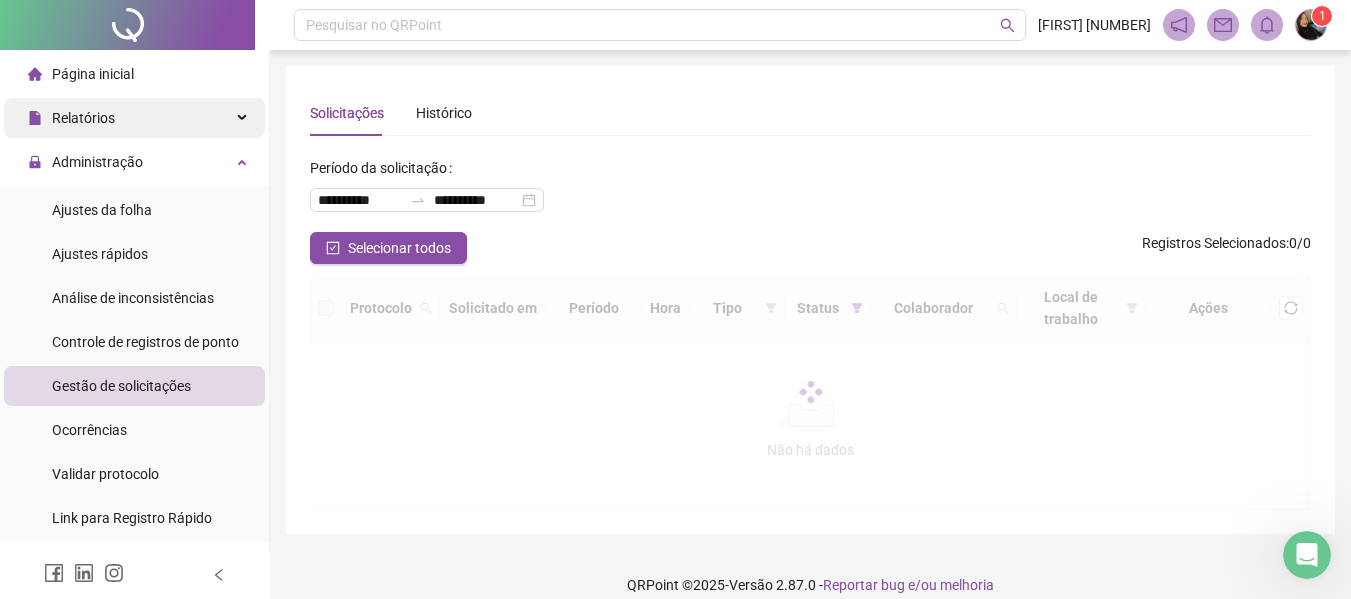 click on "Relatórios" at bounding box center (134, 118) 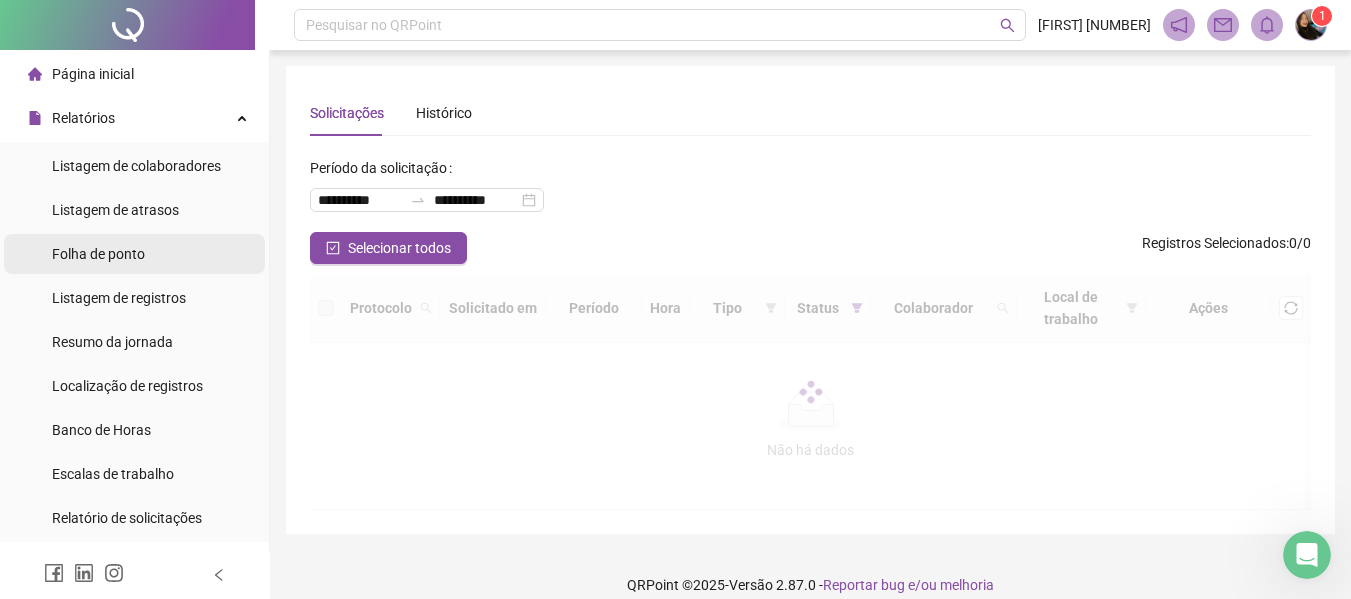 click on "Folha de ponto" at bounding box center [98, 254] 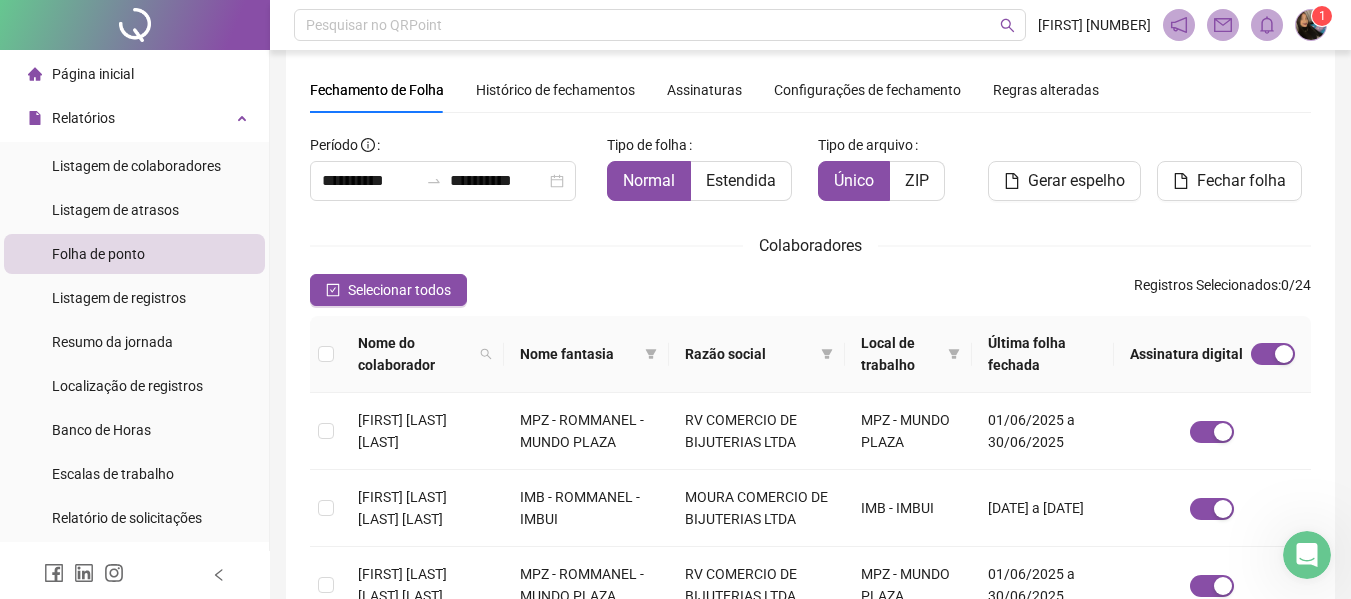 scroll, scrollTop: 0, scrollLeft: 0, axis: both 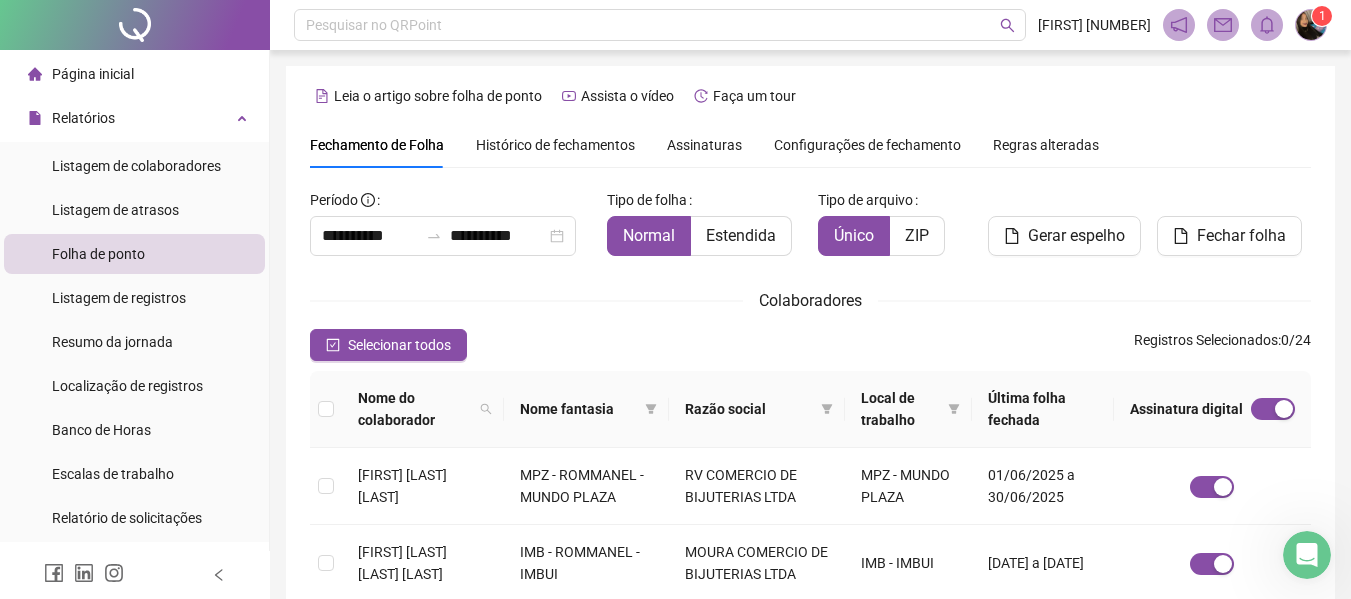 click on "Configurações de fechamento" at bounding box center (867, 145) 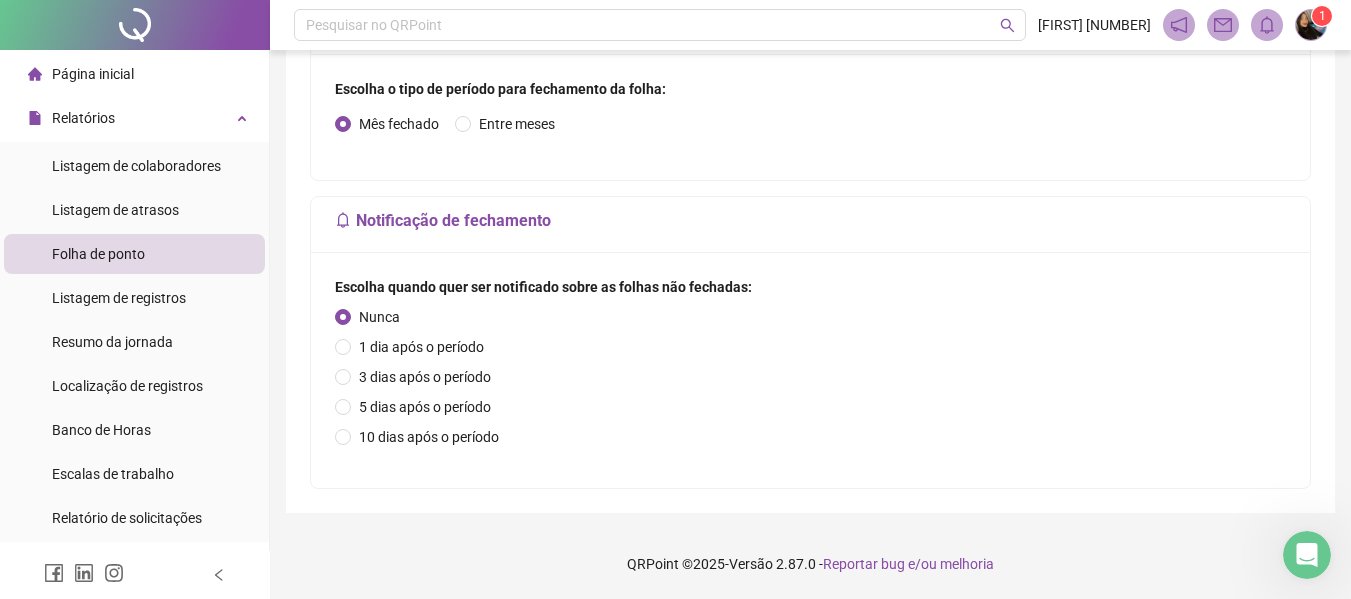 scroll, scrollTop: 0, scrollLeft: 0, axis: both 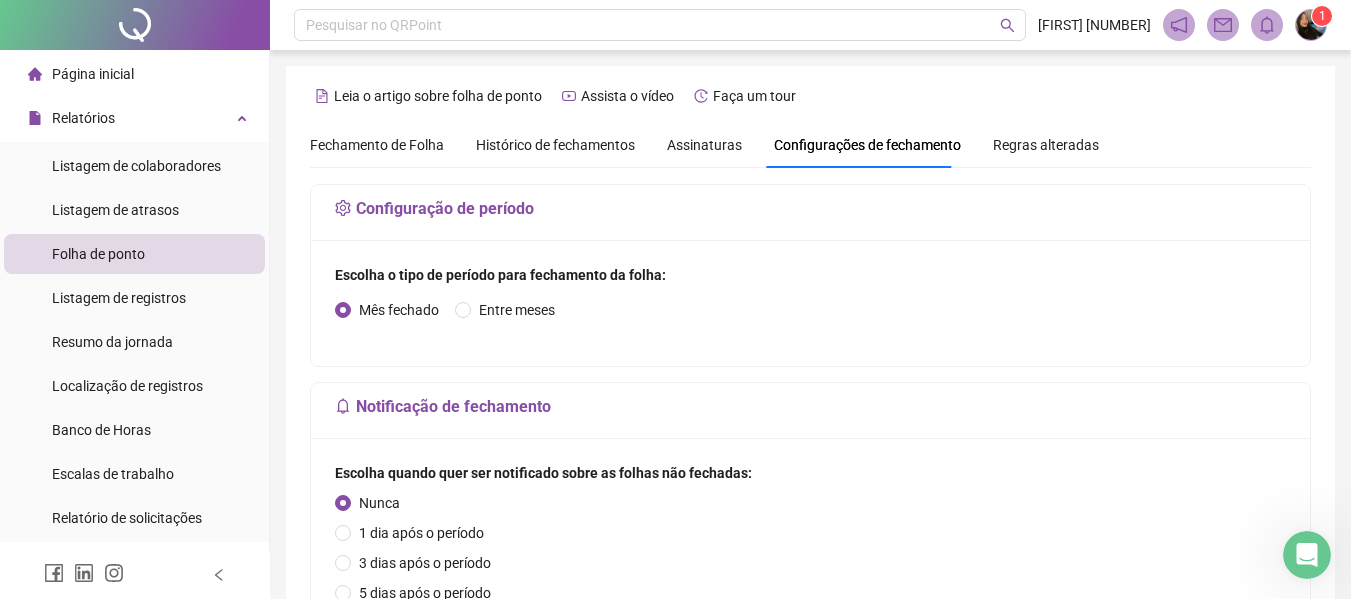 click on "Assinaturas" at bounding box center [704, 145] 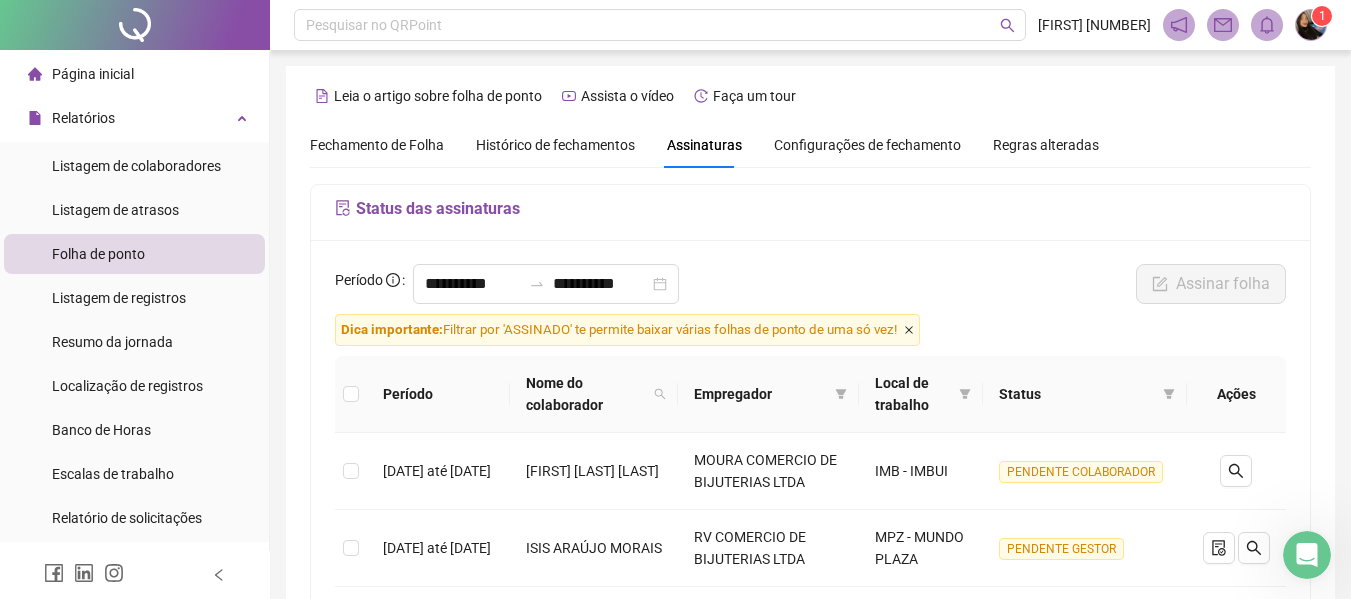 click 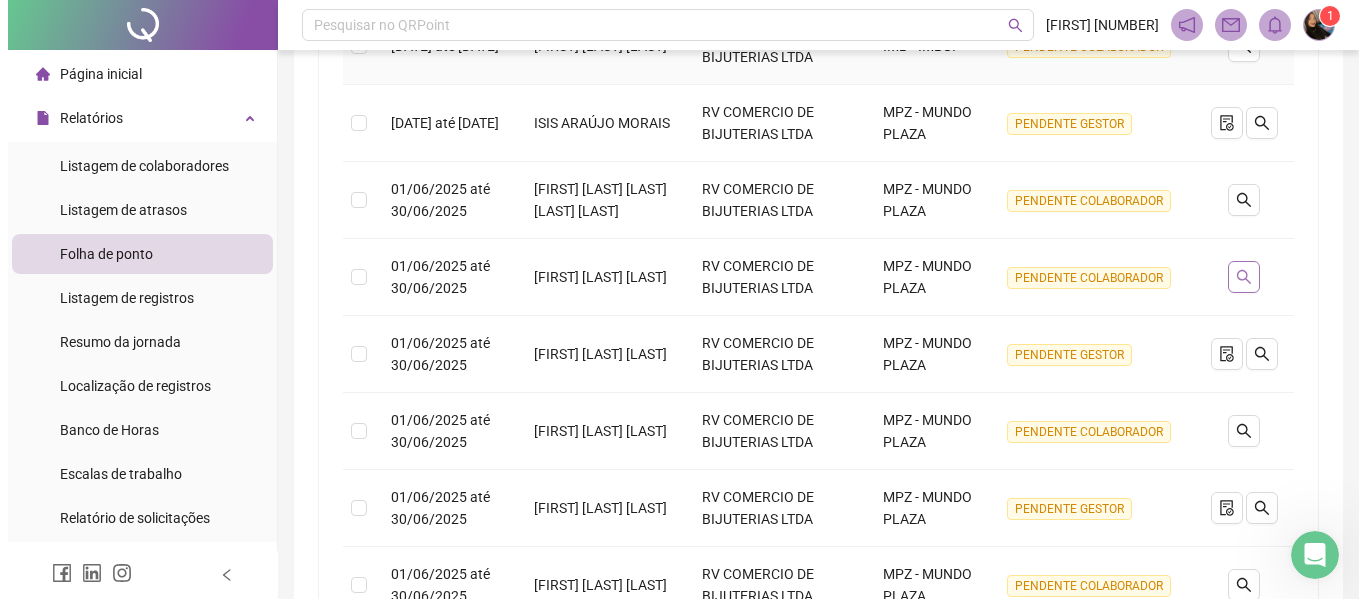 scroll, scrollTop: 400, scrollLeft: 0, axis: vertical 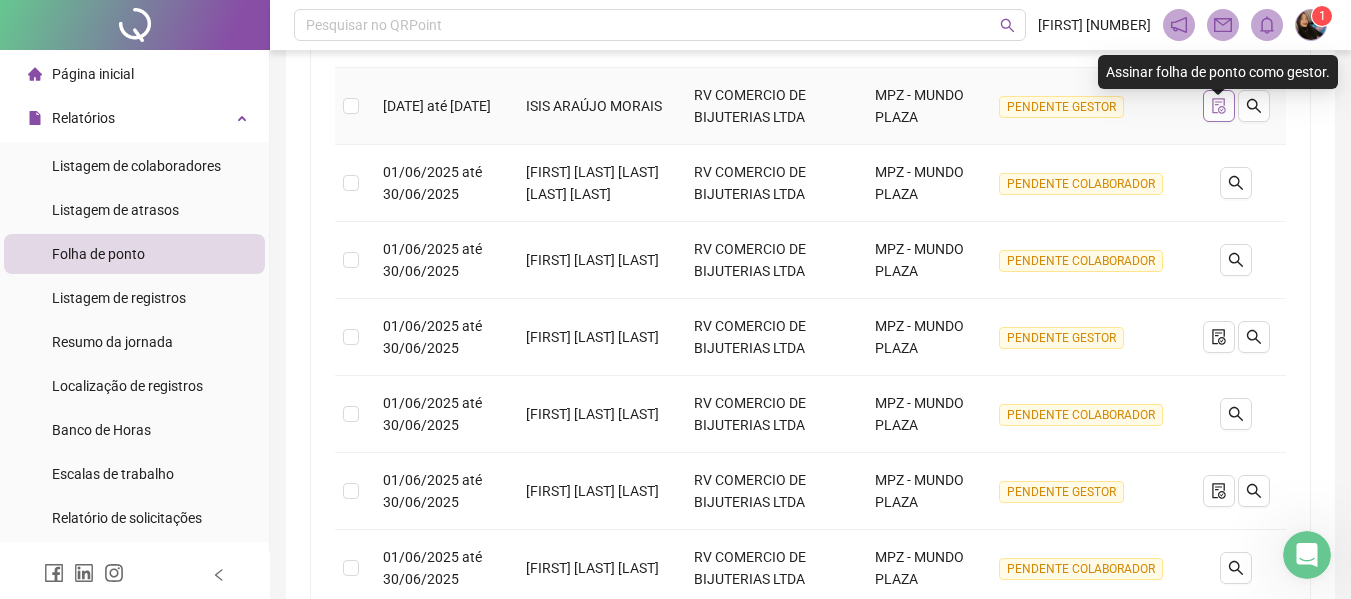 click 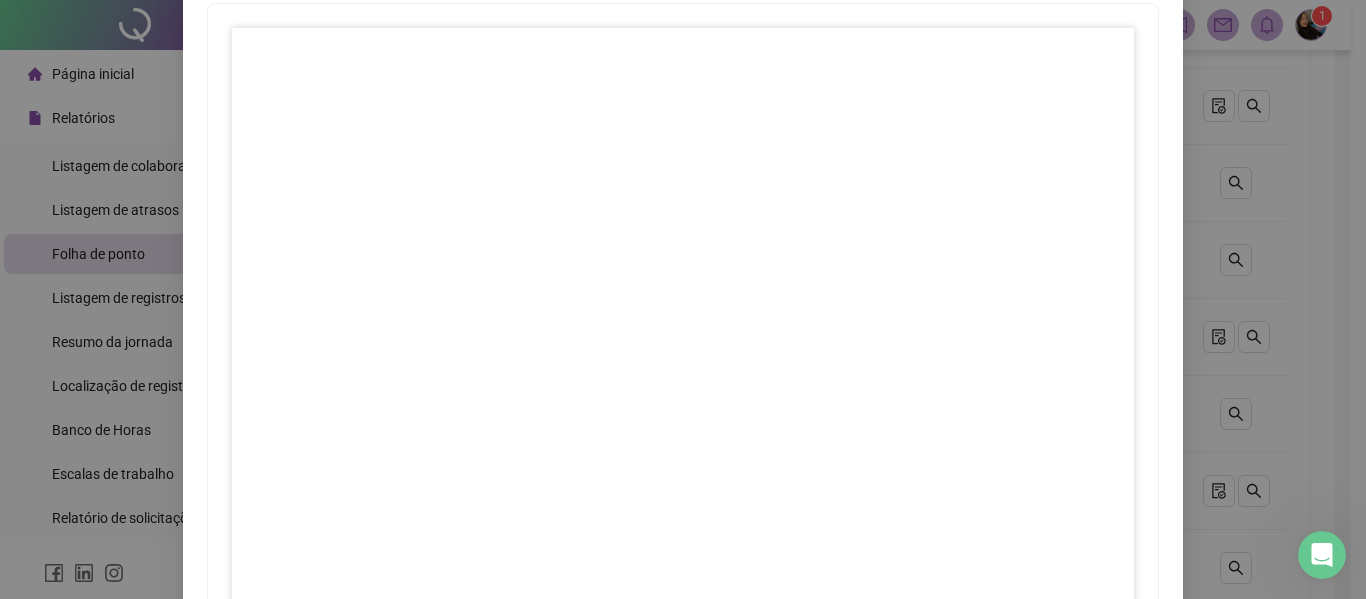 scroll, scrollTop: 100, scrollLeft: 0, axis: vertical 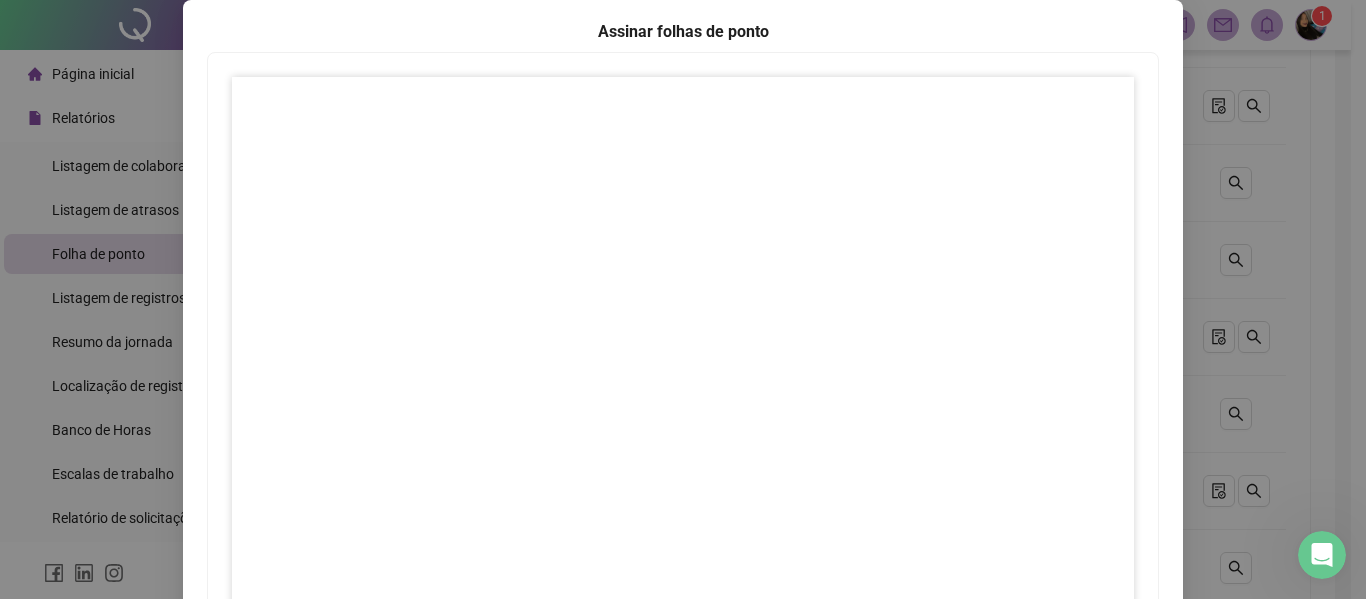 click on "Assinar folhas de ponto 1 Fechar Fechar" at bounding box center (683, 299) 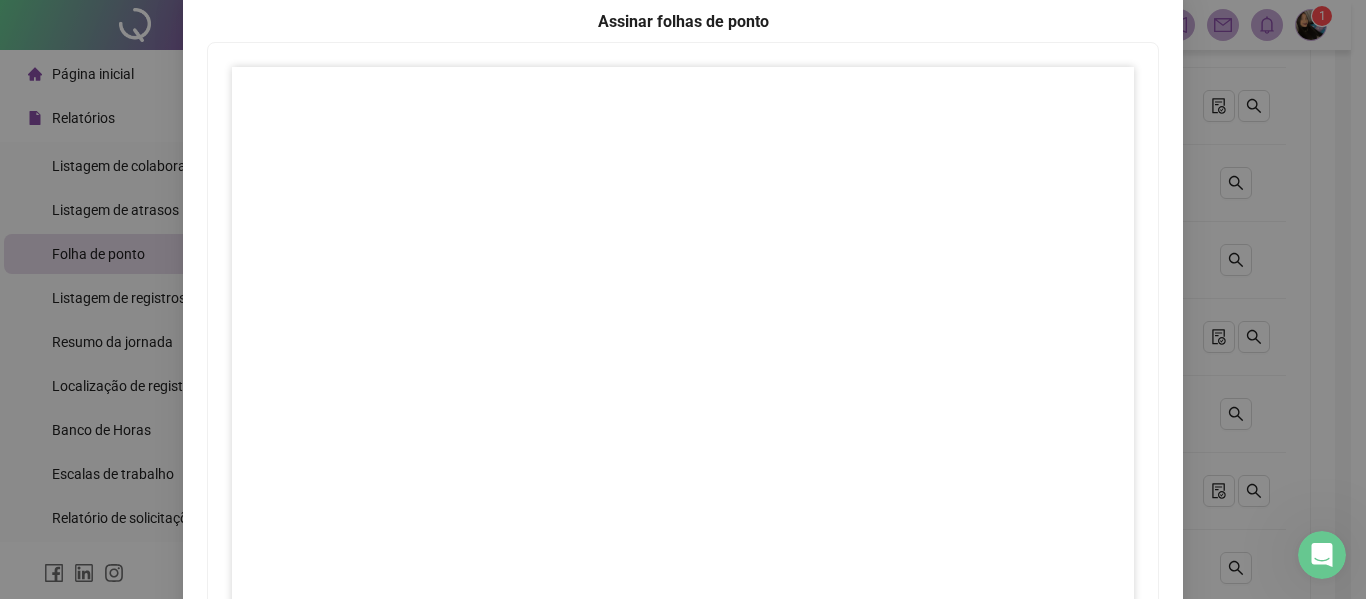 scroll, scrollTop: 331, scrollLeft: 0, axis: vertical 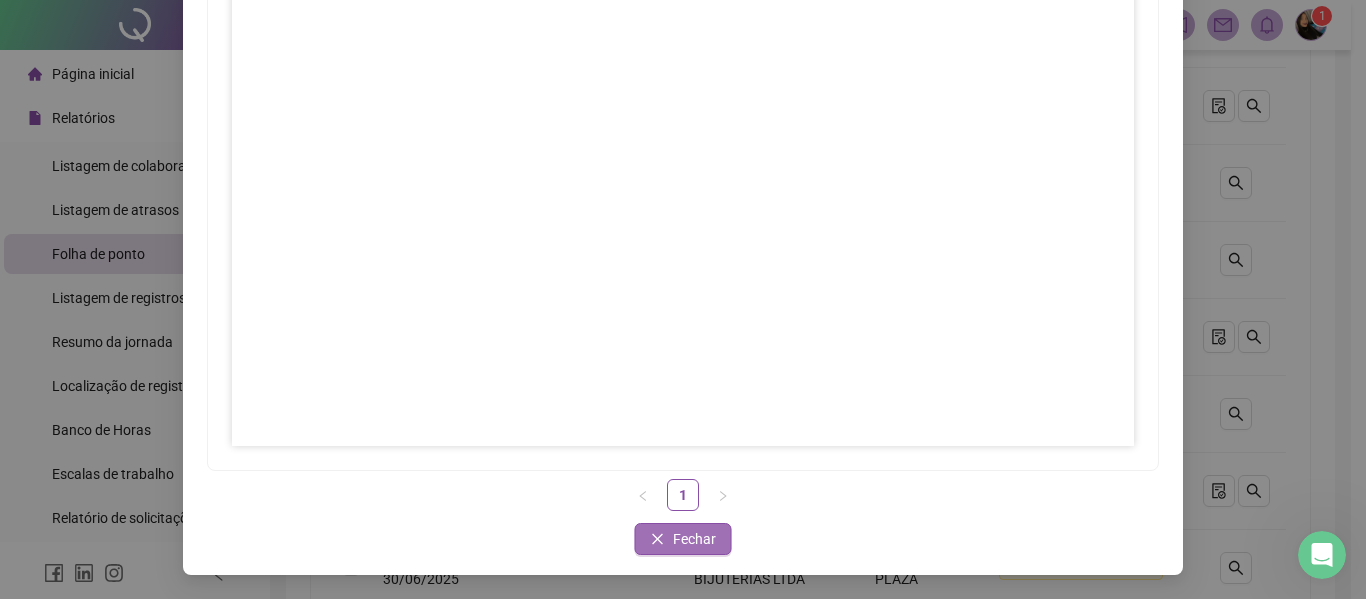 click on "Fechar" at bounding box center (694, 539) 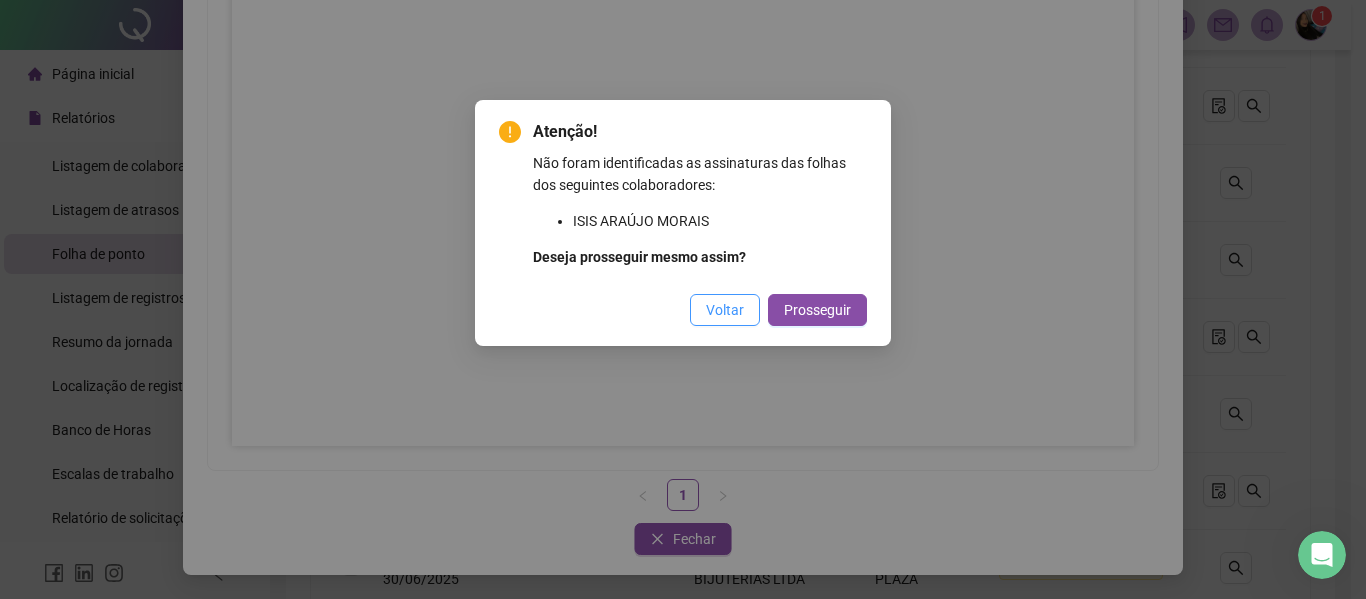 click on "Voltar" at bounding box center [725, 310] 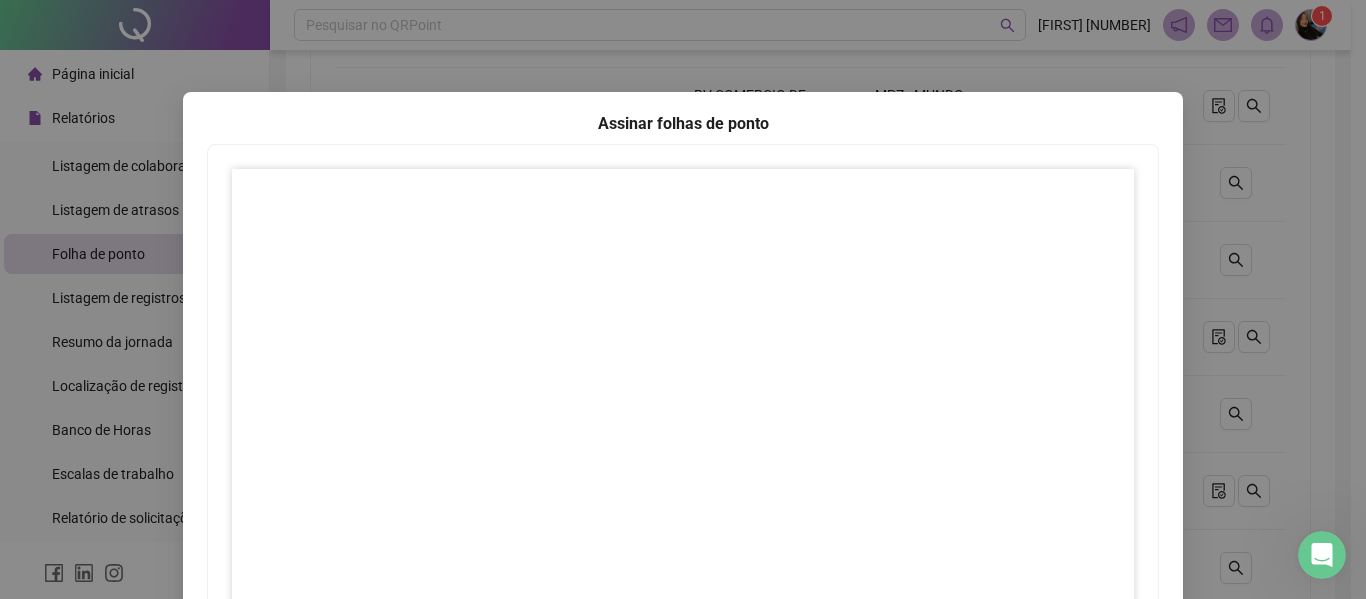 scroll, scrollTop: 0, scrollLeft: 0, axis: both 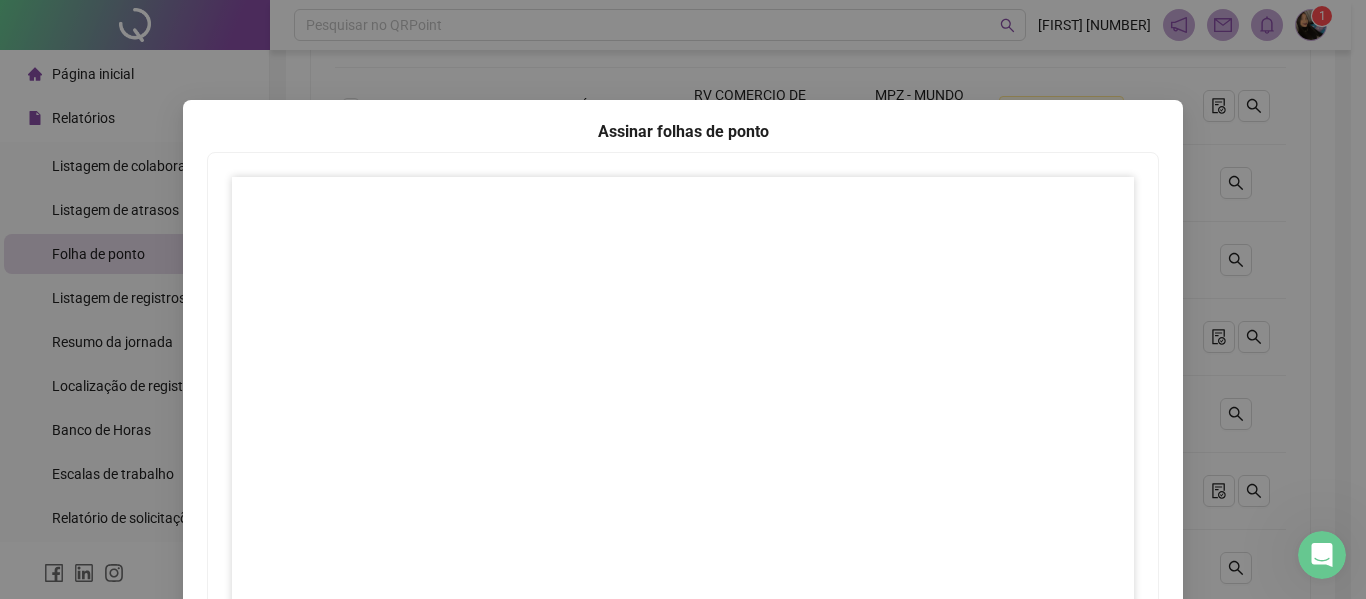 click on "Assinar folhas de ponto 1 Fechar Fechar" at bounding box center [683, 299] 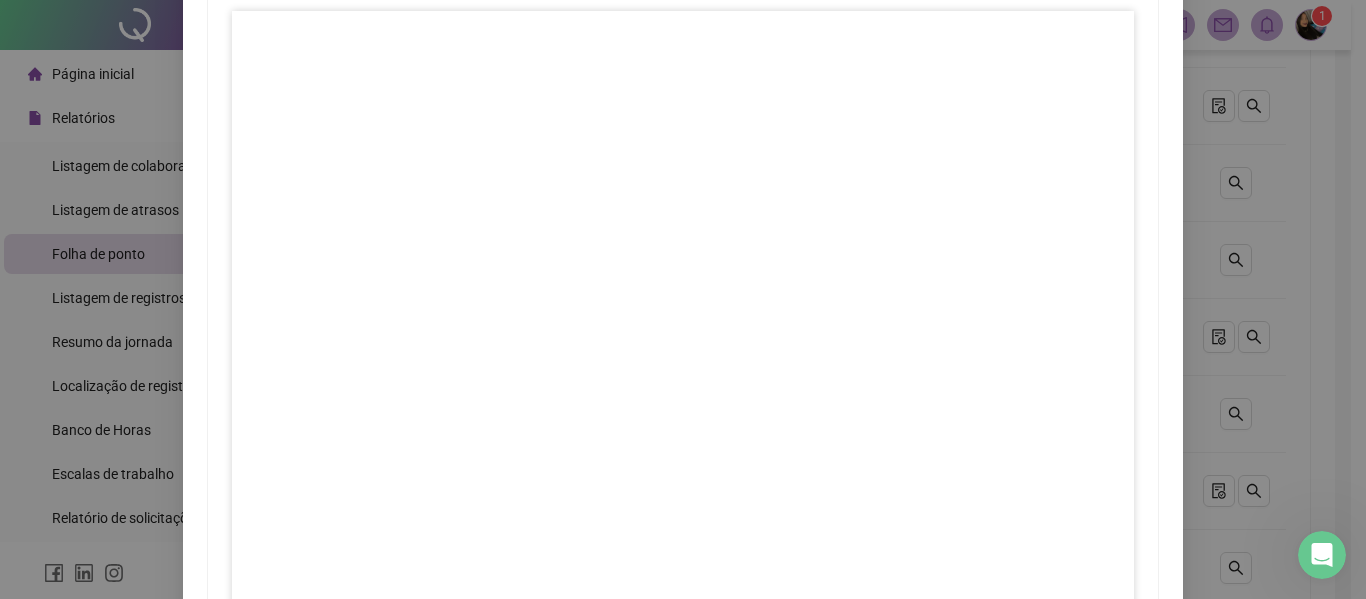 scroll, scrollTop: 331, scrollLeft: 0, axis: vertical 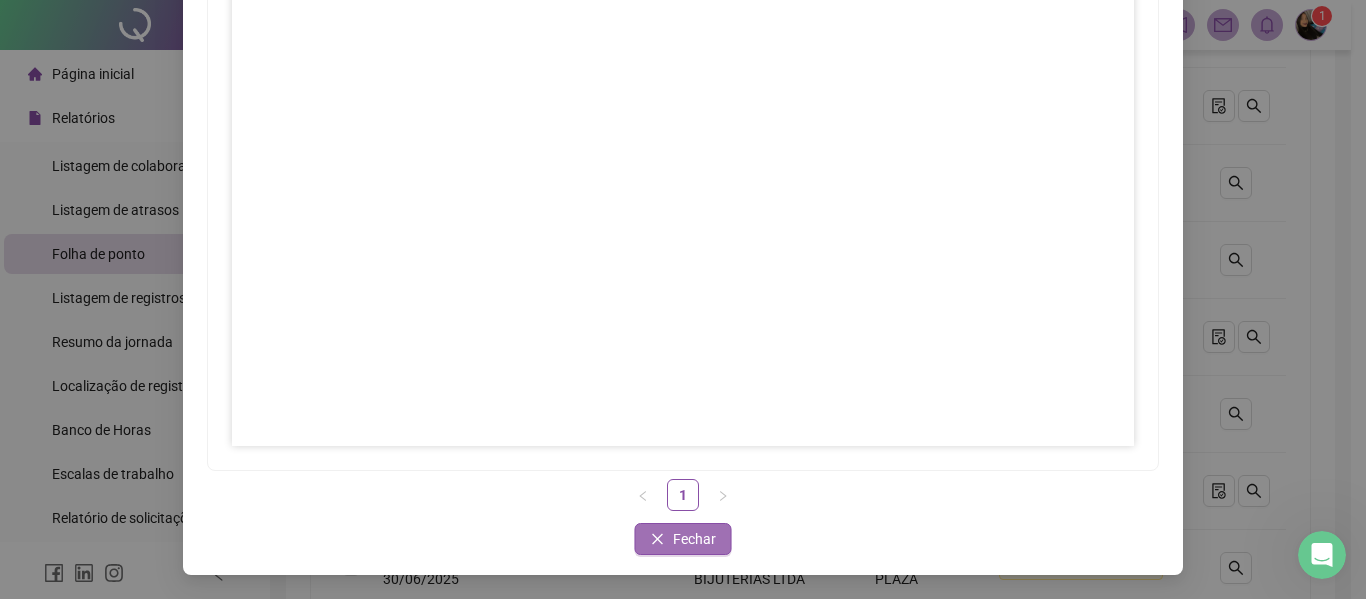 click 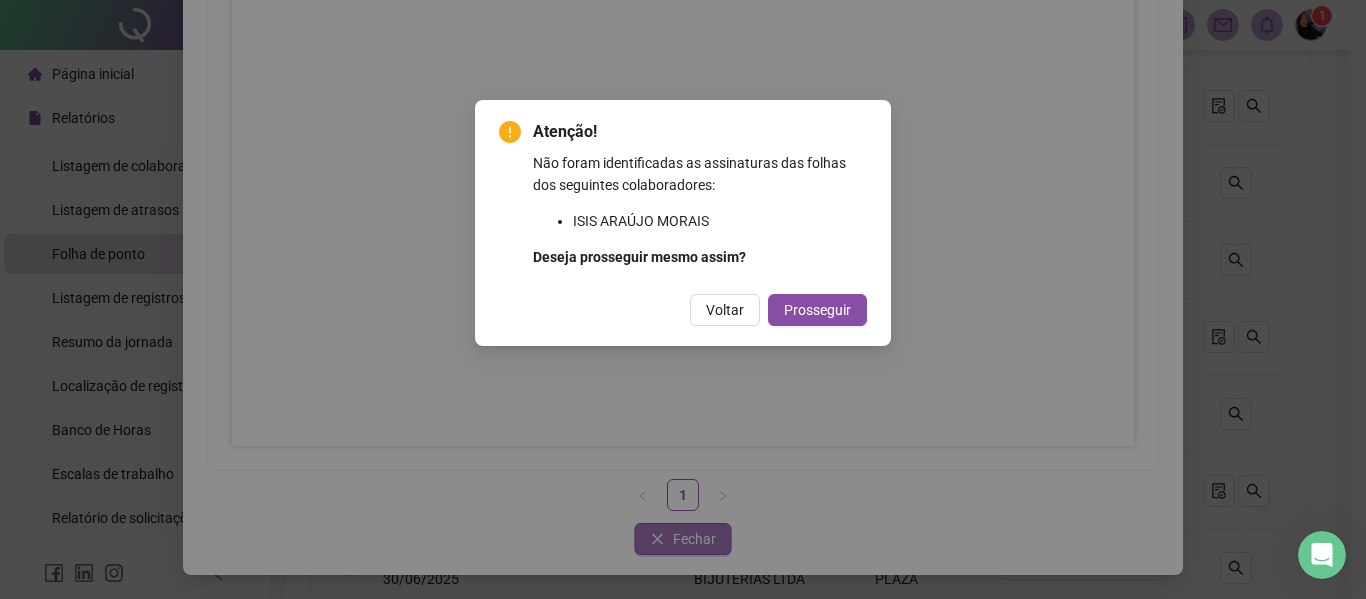 click on "Atenção! Não foram identificadas as assinaturas das folhas dos seguintes colaboradores: [FIRST] [LAST] Deseja prosseguir mesmo assim? Voltar Prosseguir" at bounding box center (683, 299) 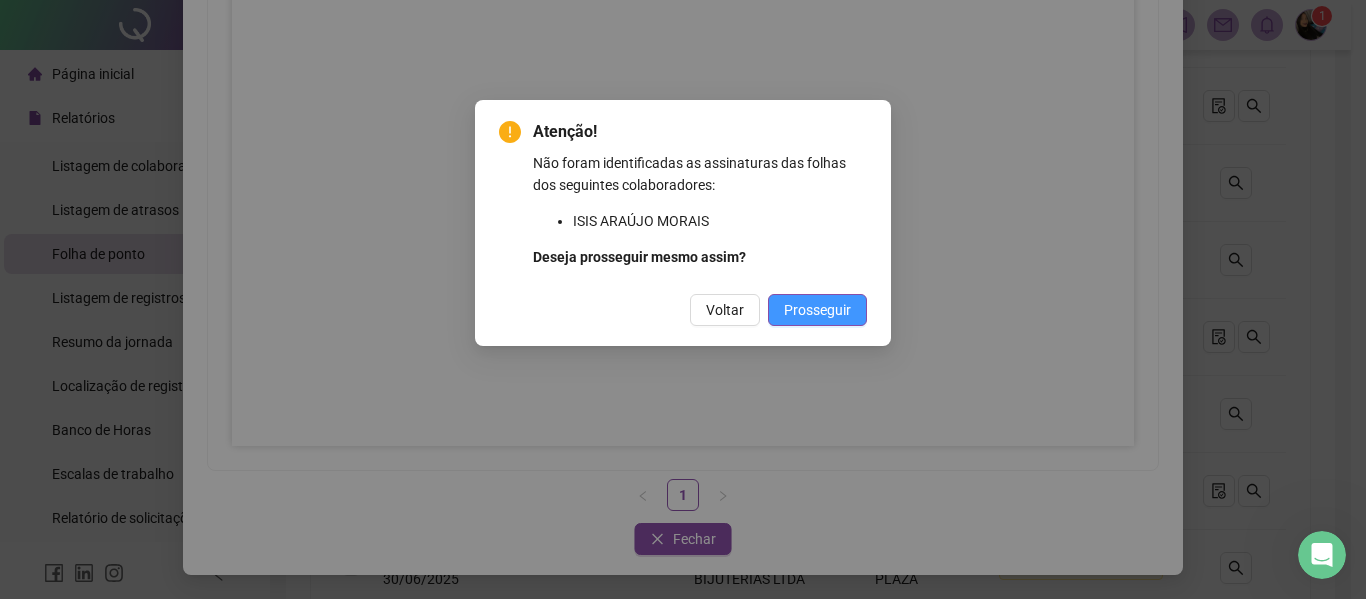 click on "Prosseguir" at bounding box center [817, 310] 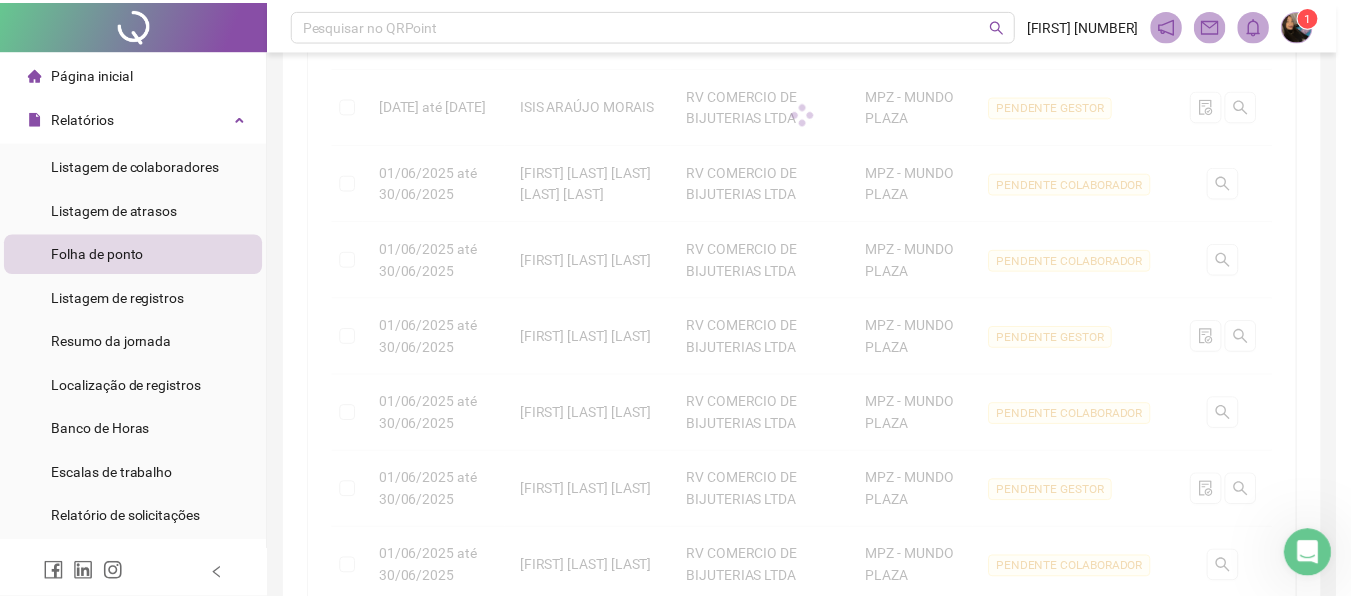 scroll, scrollTop: 0, scrollLeft: 0, axis: both 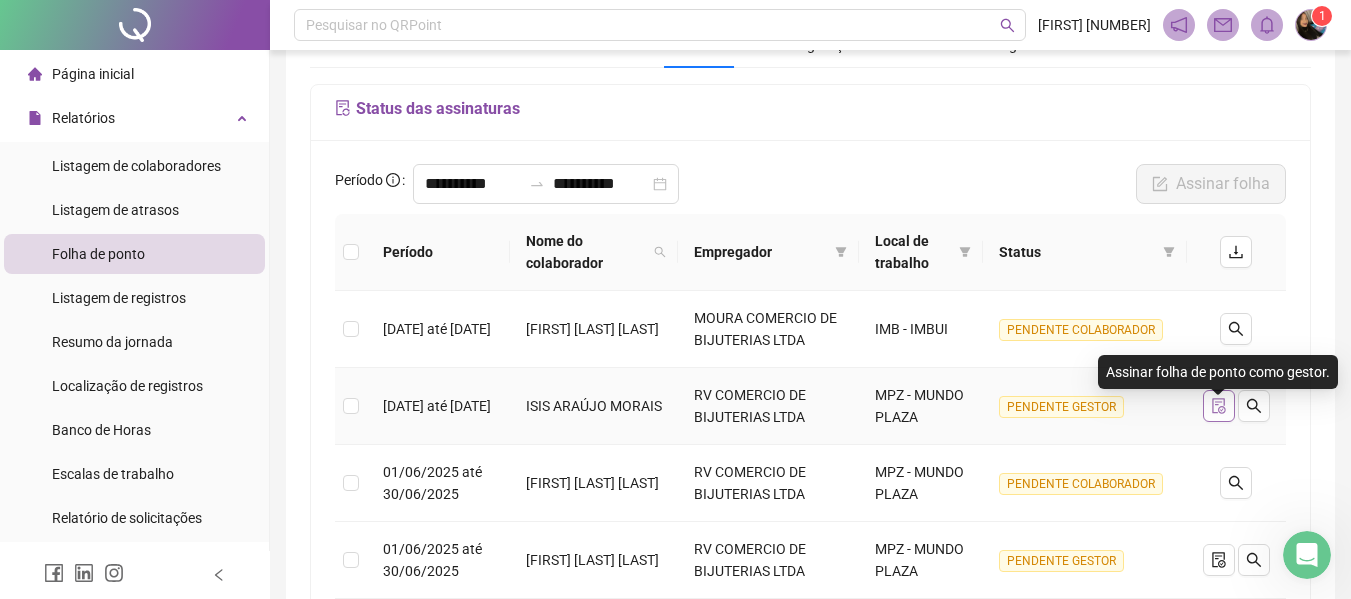 click 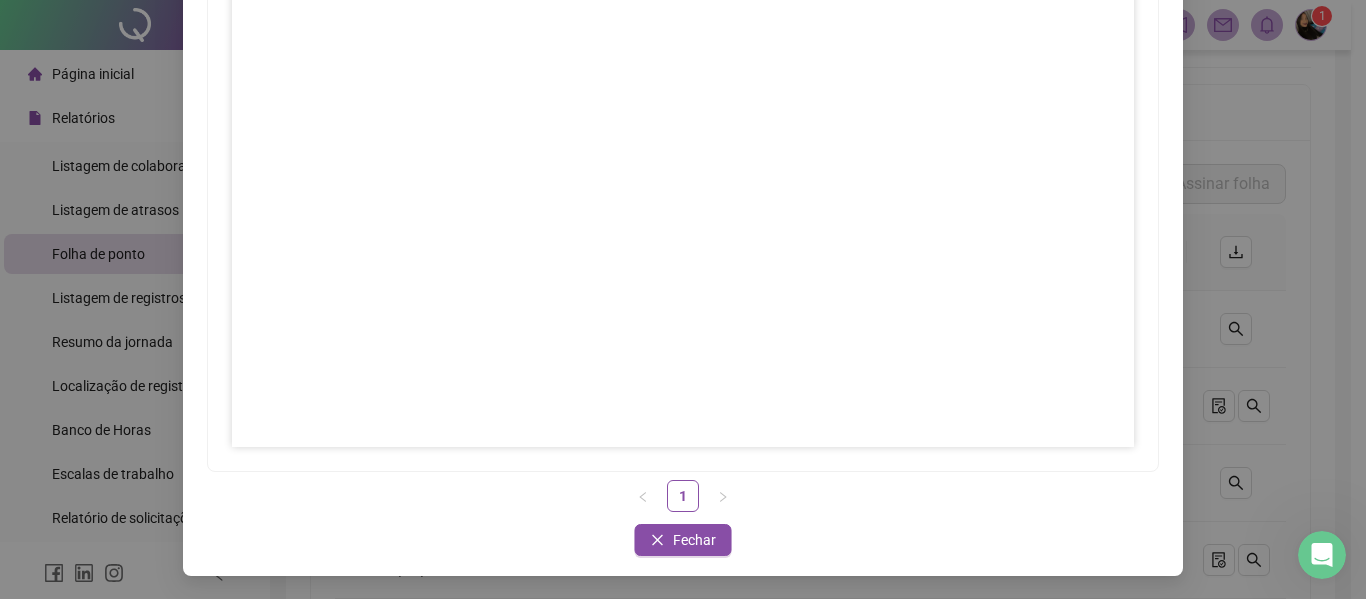 scroll, scrollTop: 331, scrollLeft: 0, axis: vertical 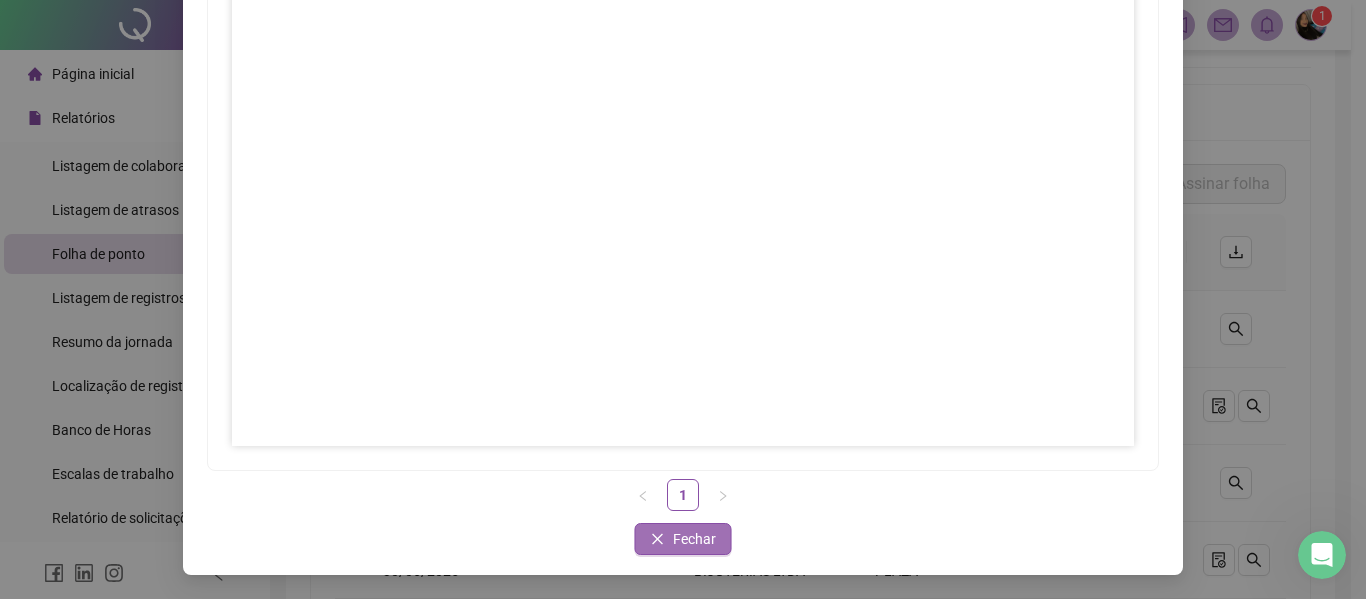 click on "Fechar" at bounding box center [683, 539] 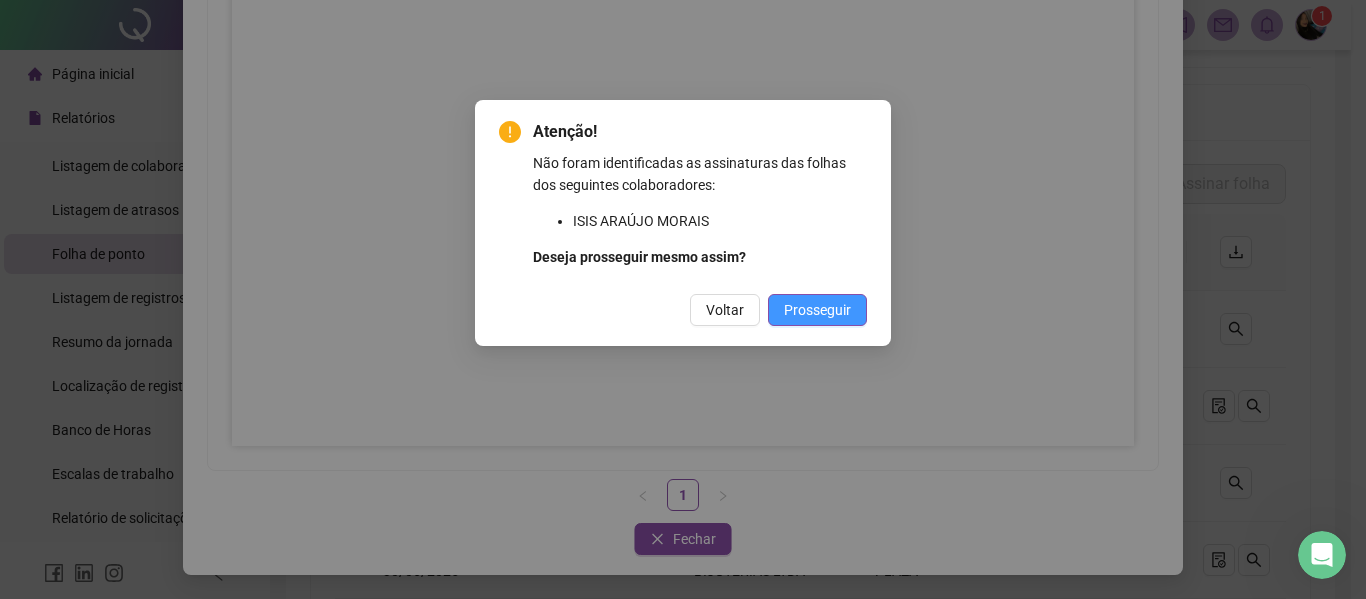 click on "Prosseguir" at bounding box center (817, 310) 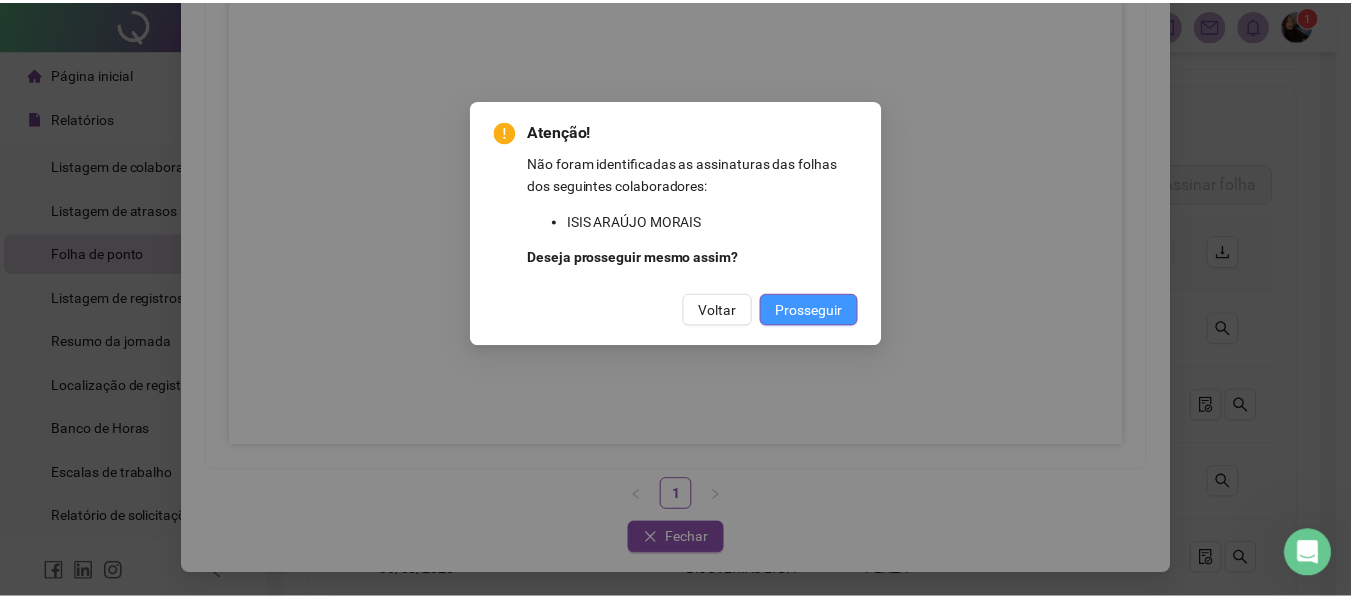 scroll, scrollTop: 231, scrollLeft: 0, axis: vertical 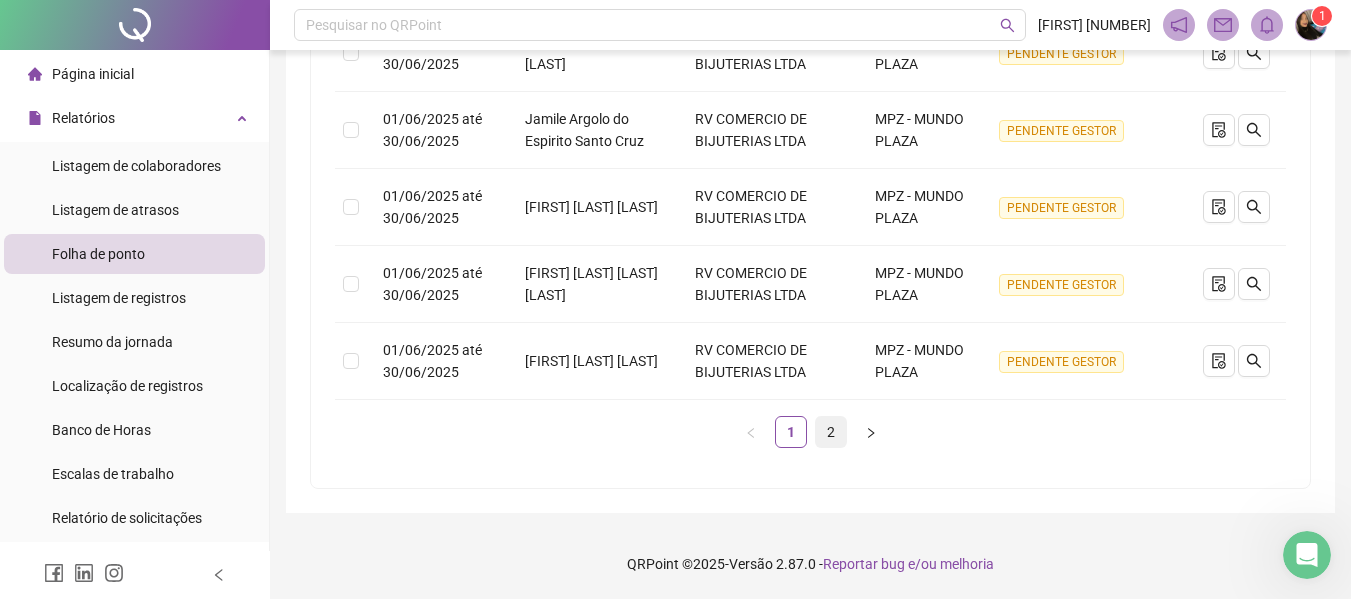 click on "2" at bounding box center (831, 432) 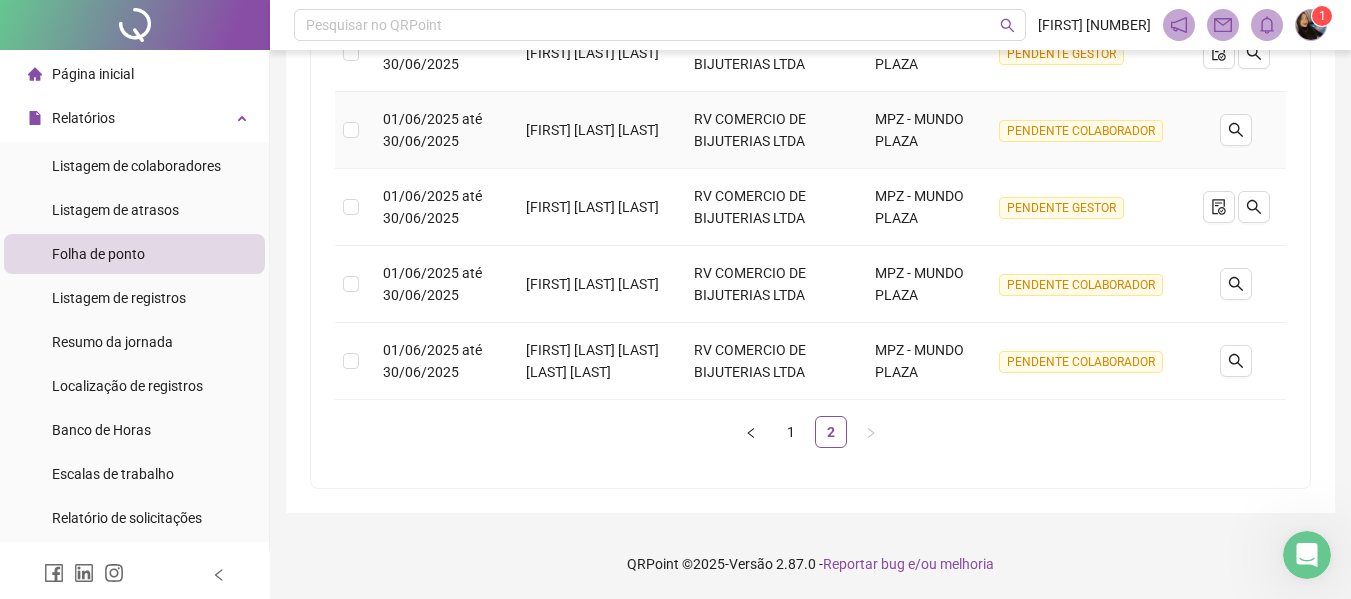 scroll, scrollTop: 959, scrollLeft: 0, axis: vertical 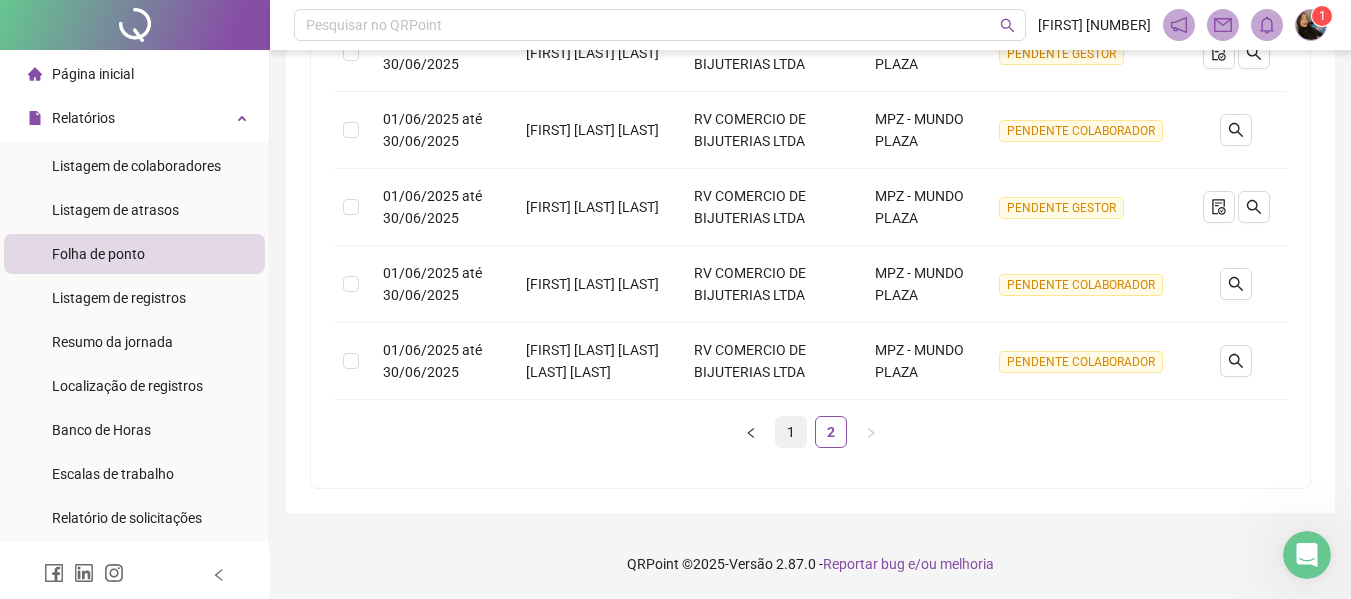 click on "1" at bounding box center [791, 432] 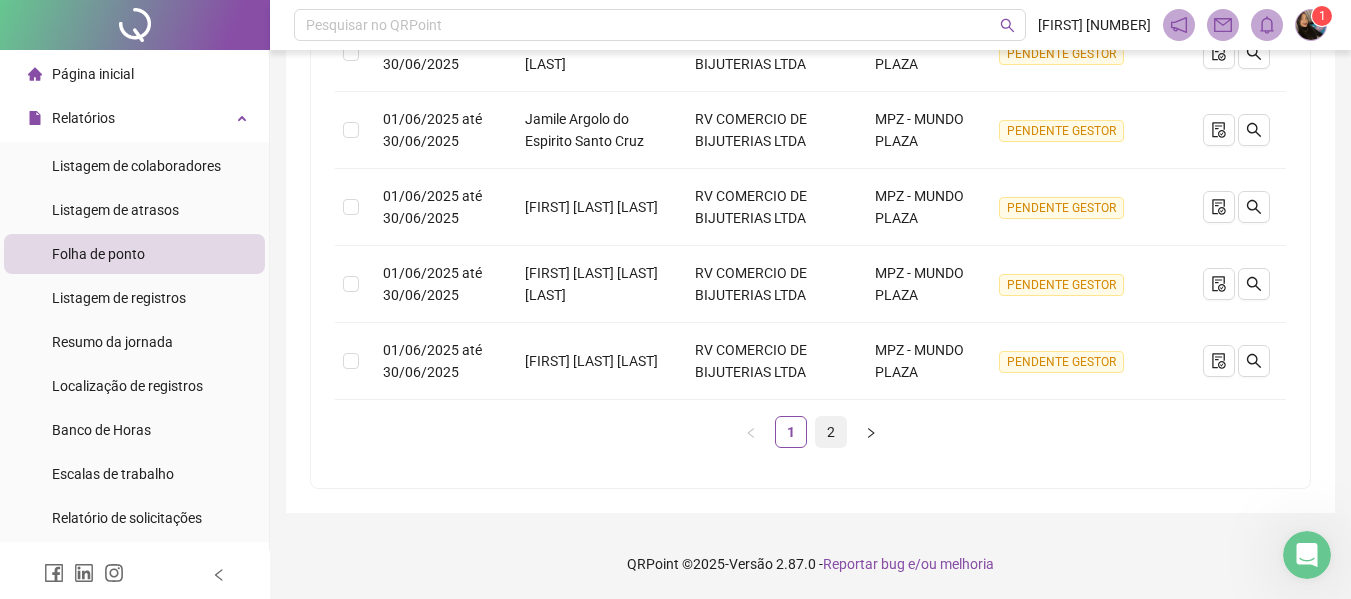 click on "2" at bounding box center (831, 432) 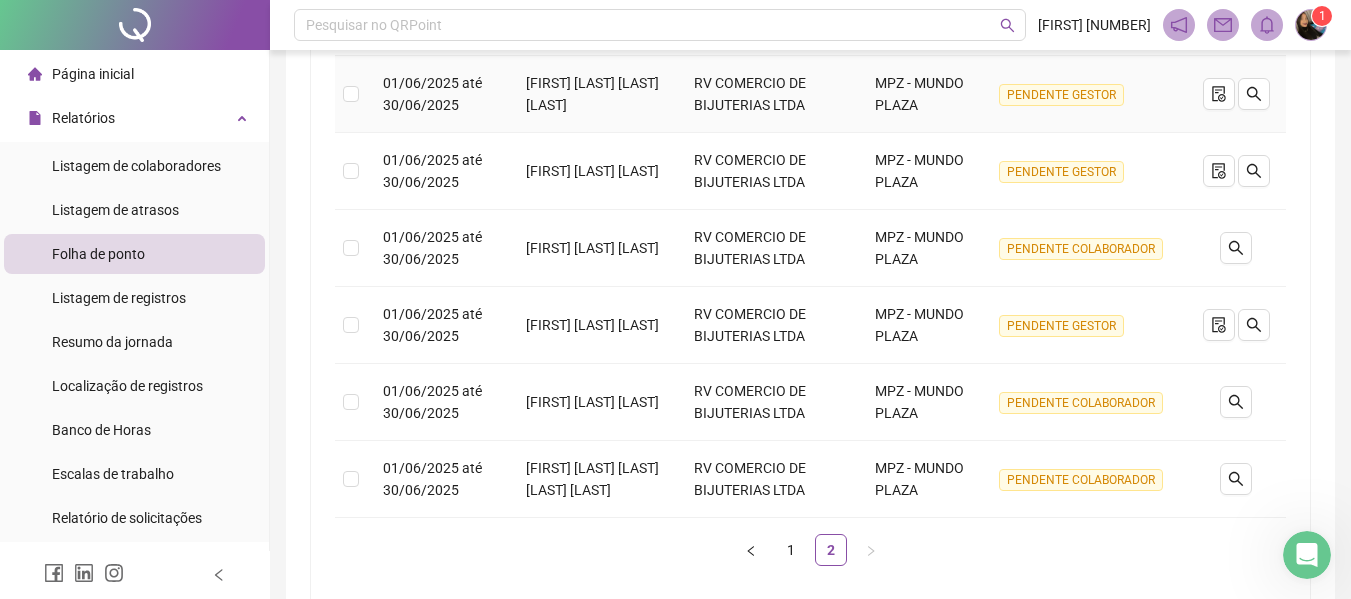scroll, scrollTop: 959, scrollLeft: 0, axis: vertical 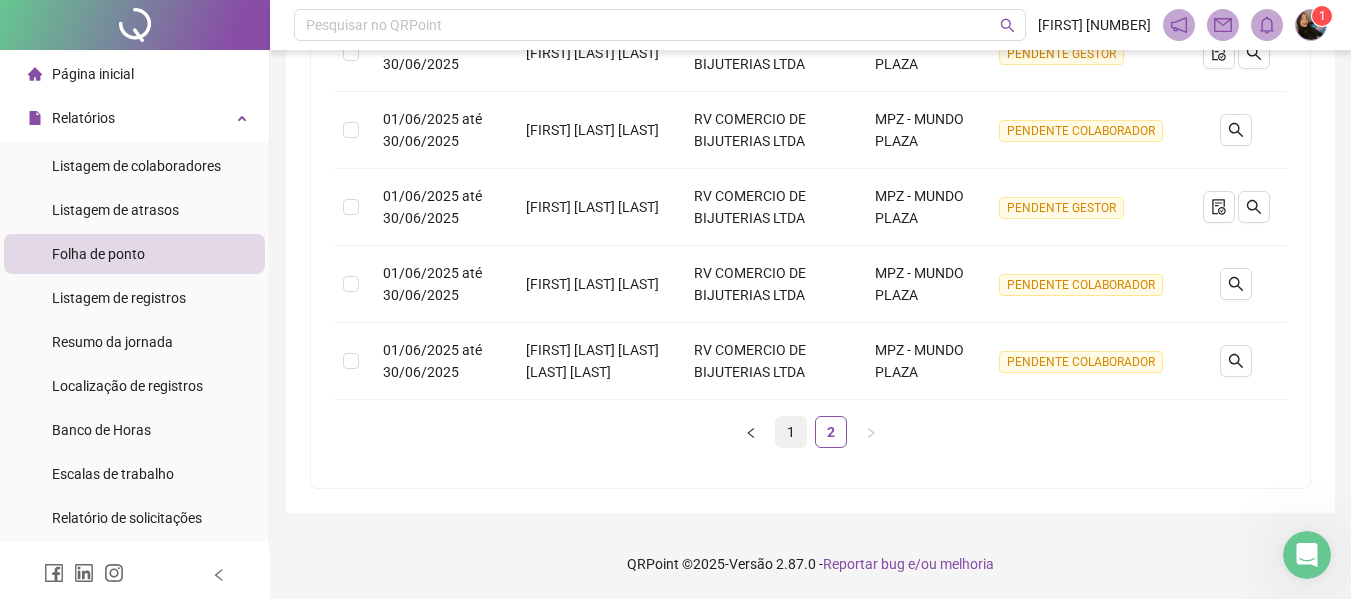 click on "1" at bounding box center (791, 432) 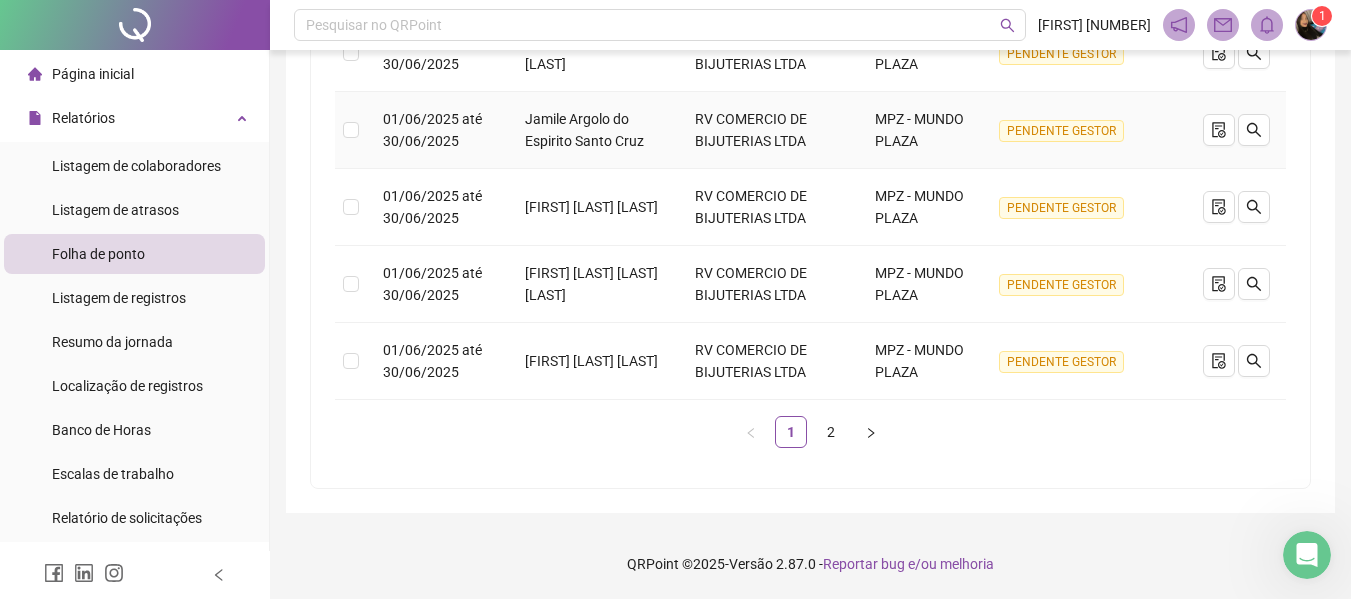 scroll, scrollTop: 959, scrollLeft: 0, axis: vertical 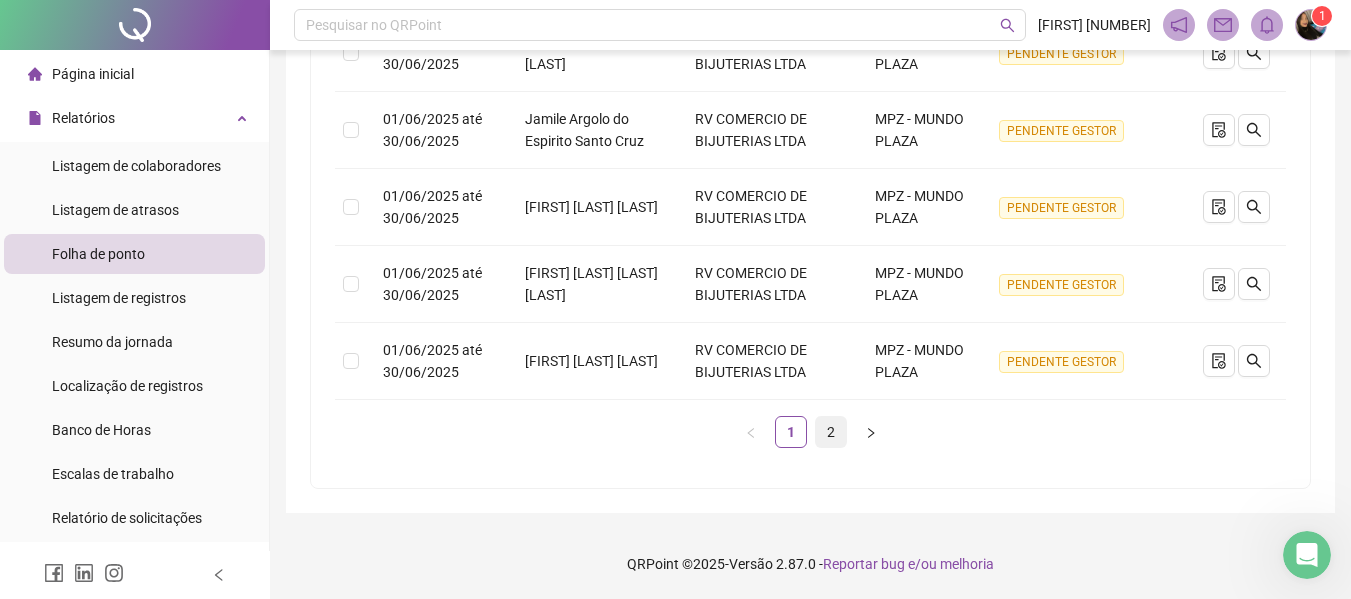 click on "2" at bounding box center [831, 432] 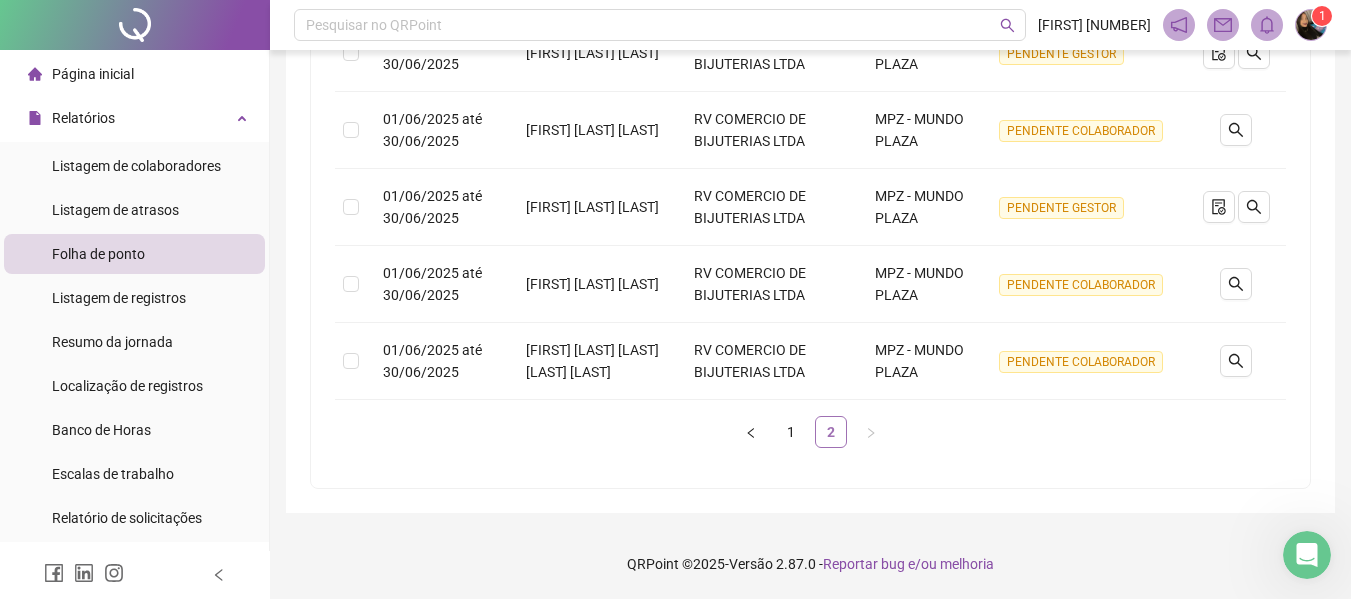 scroll, scrollTop: 959, scrollLeft: 0, axis: vertical 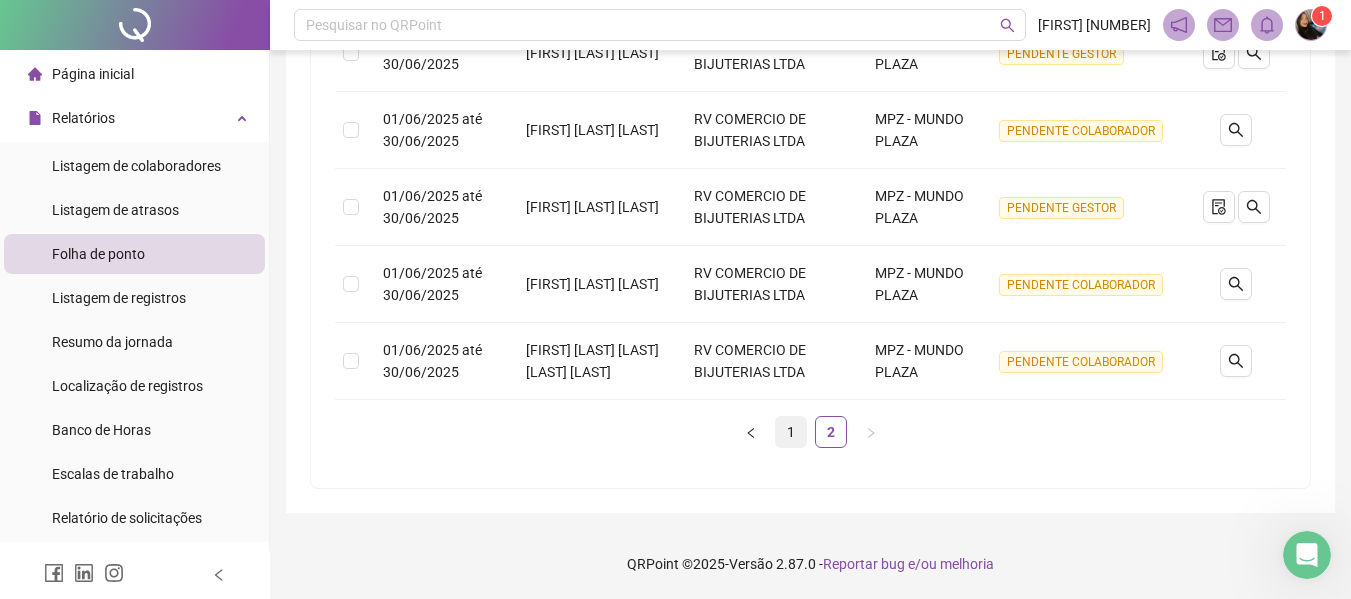 click on "1" at bounding box center (791, 432) 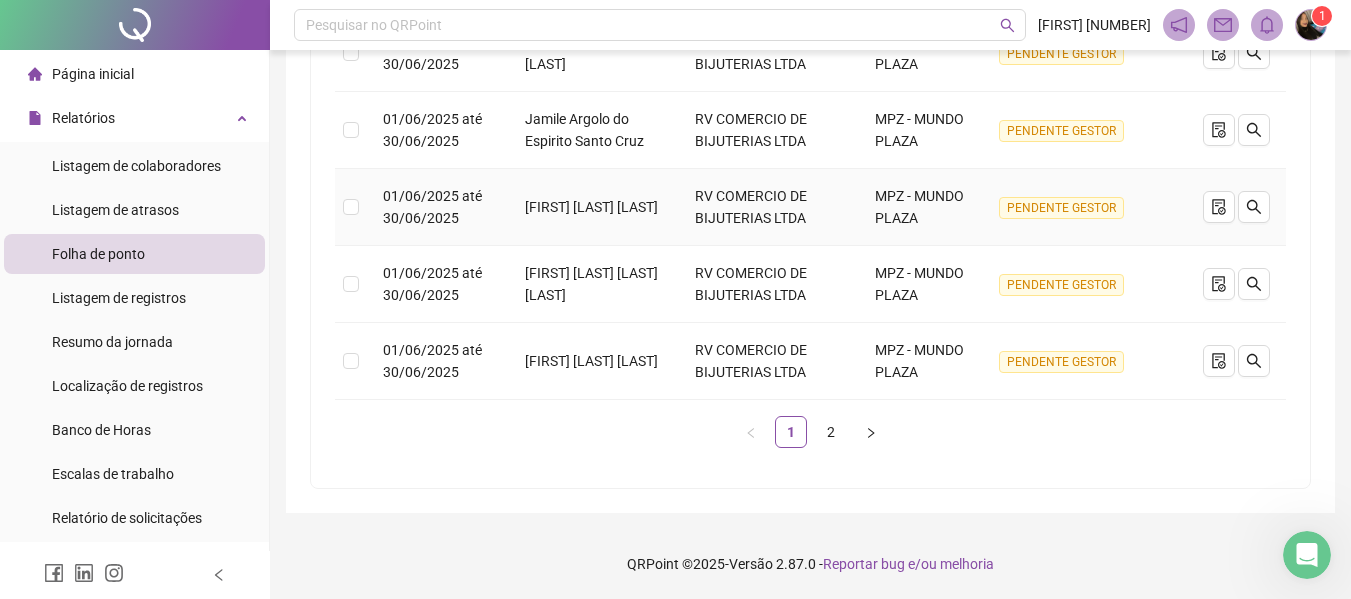 scroll, scrollTop: 959, scrollLeft: 0, axis: vertical 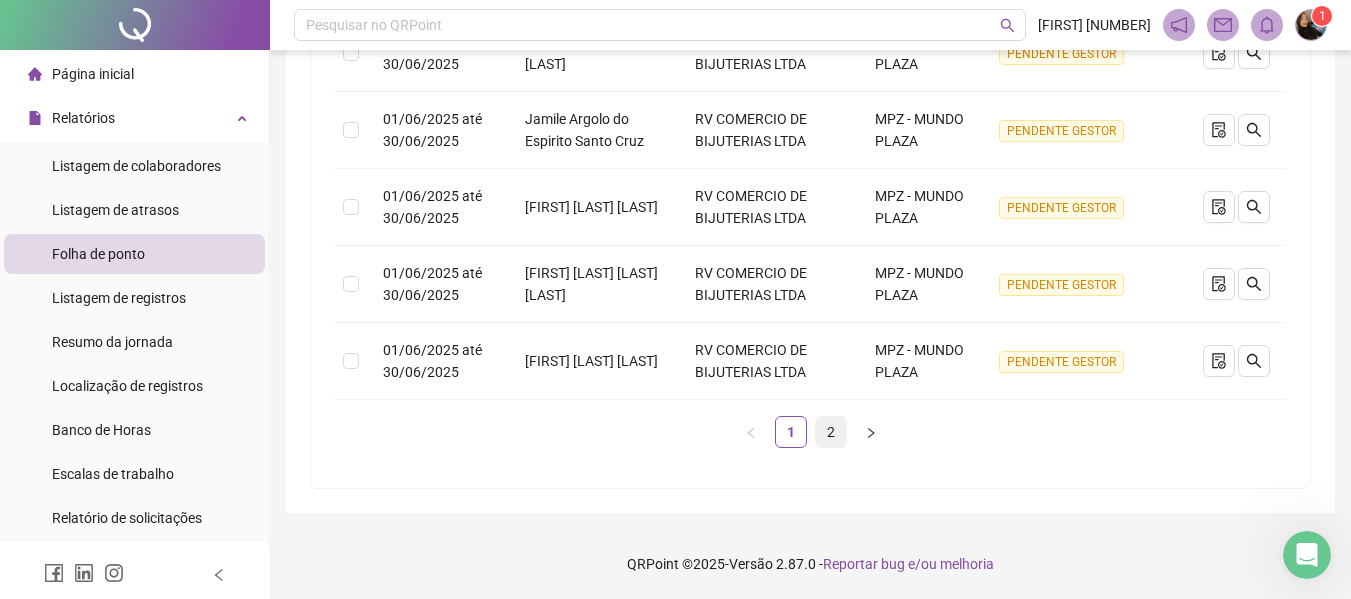 click on "2" at bounding box center [831, 432] 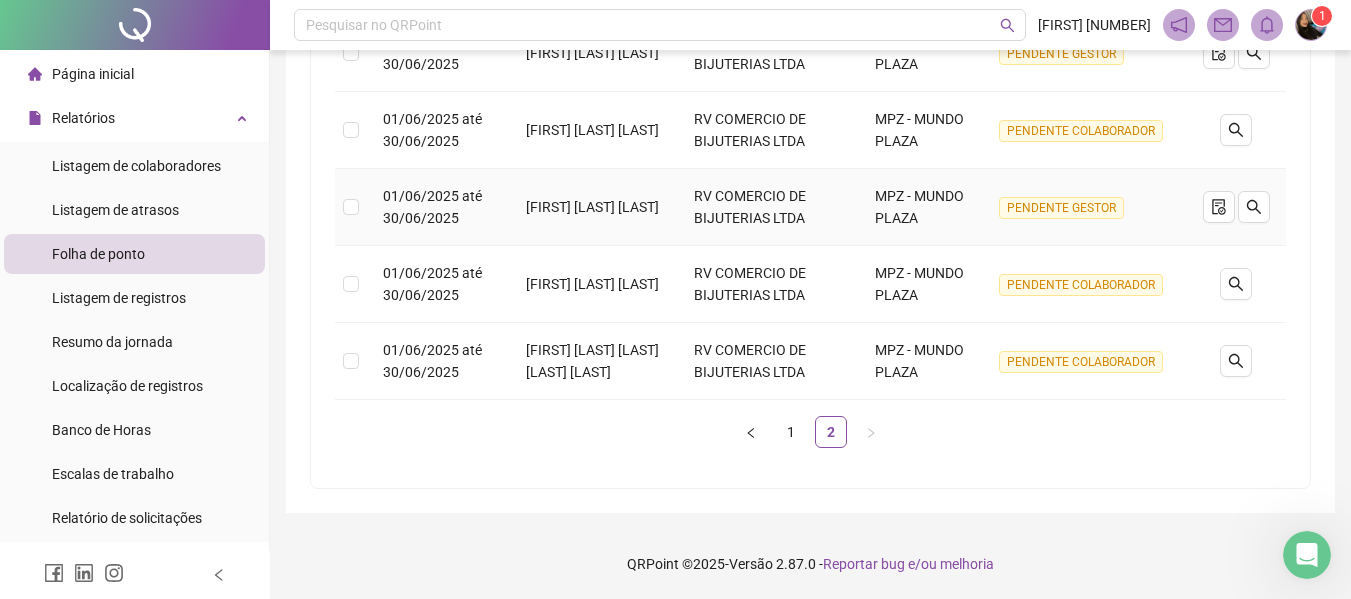 scroll, scrollTop: 859, scrollLeft: 0, axis: vertical 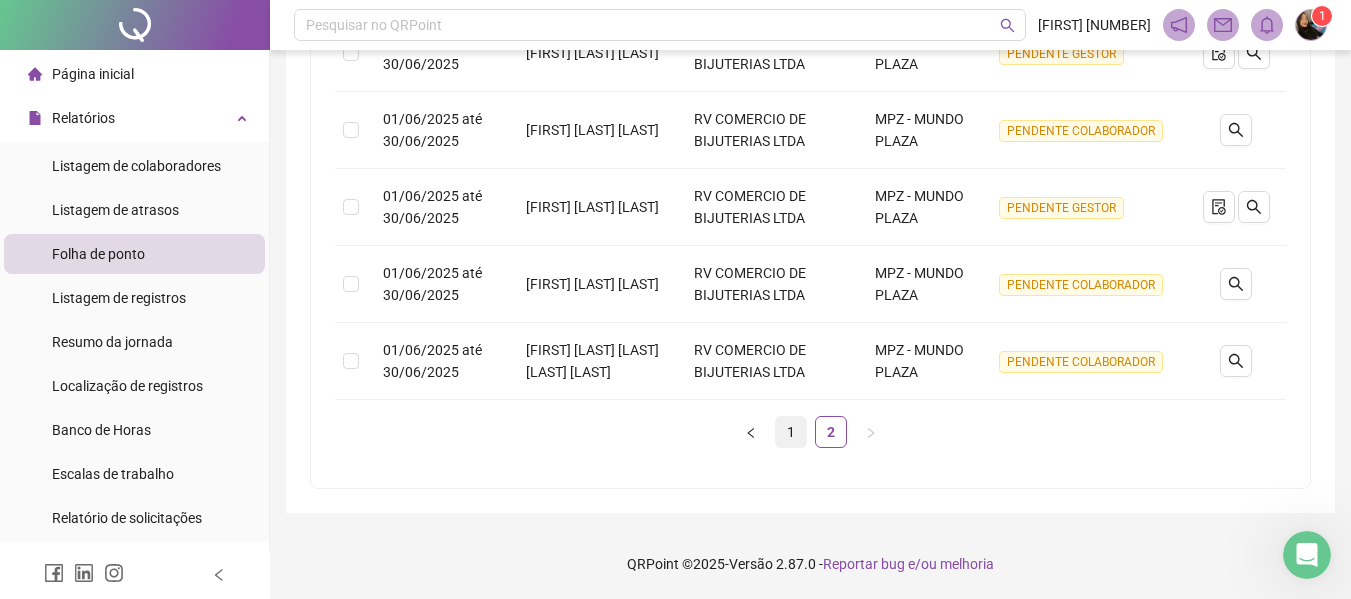 click on "1" at bounding box center [791, 432] 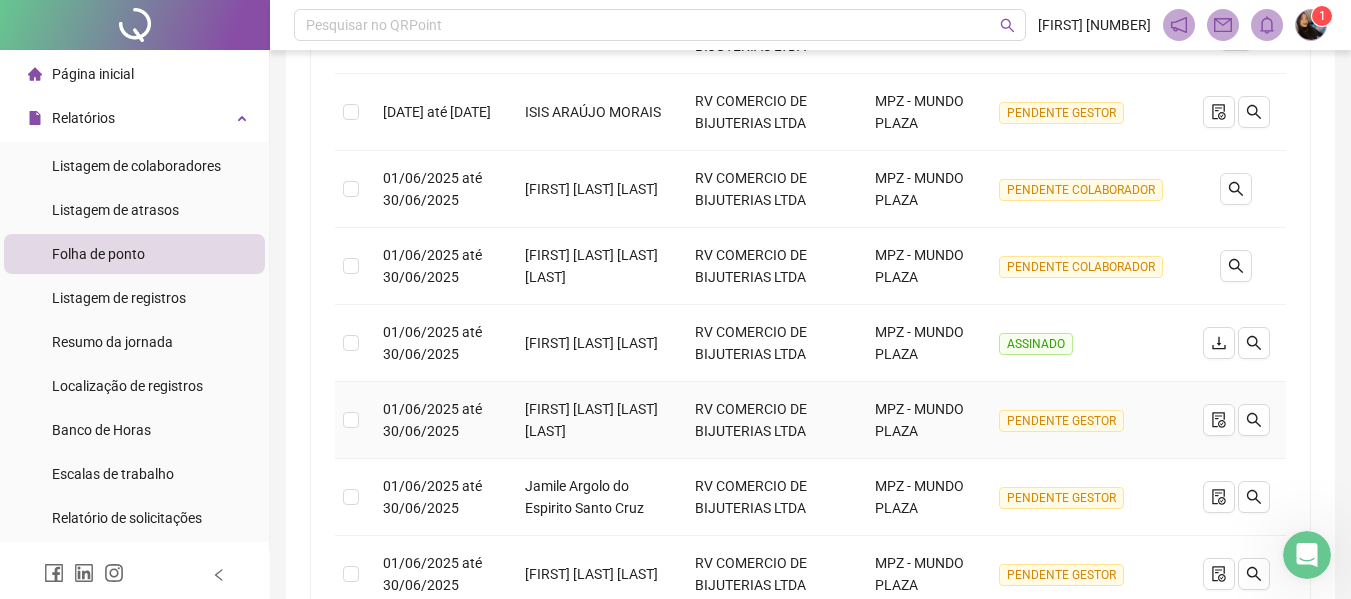 scroll, scrollTop: 359, scrollLeft: 0, axis: vertical 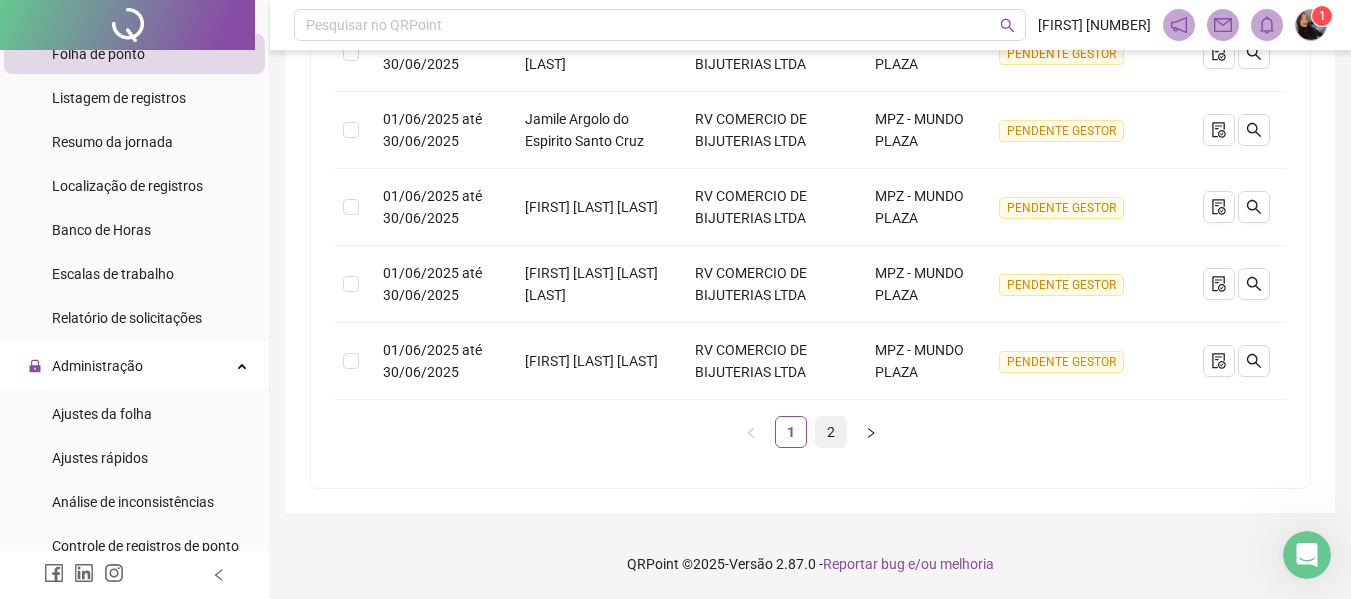 click on "2" at bounding box center [831, 432] 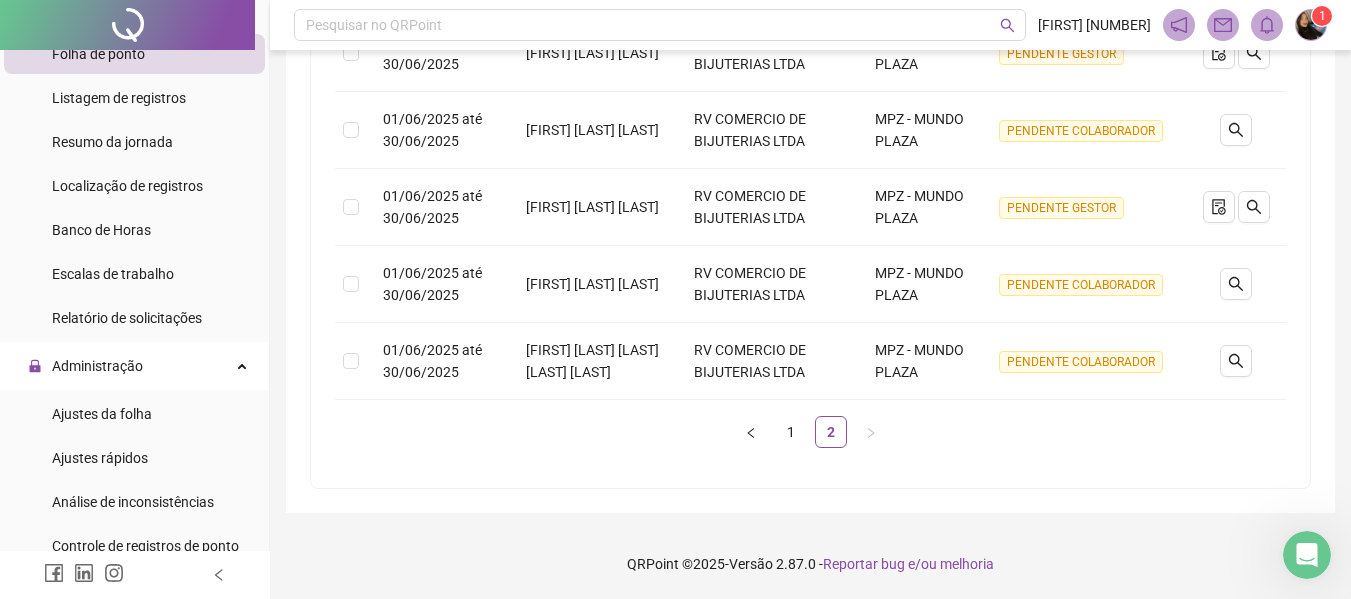 scroll, scrollTop: 959, scrollLeft: 0, axis: vertical 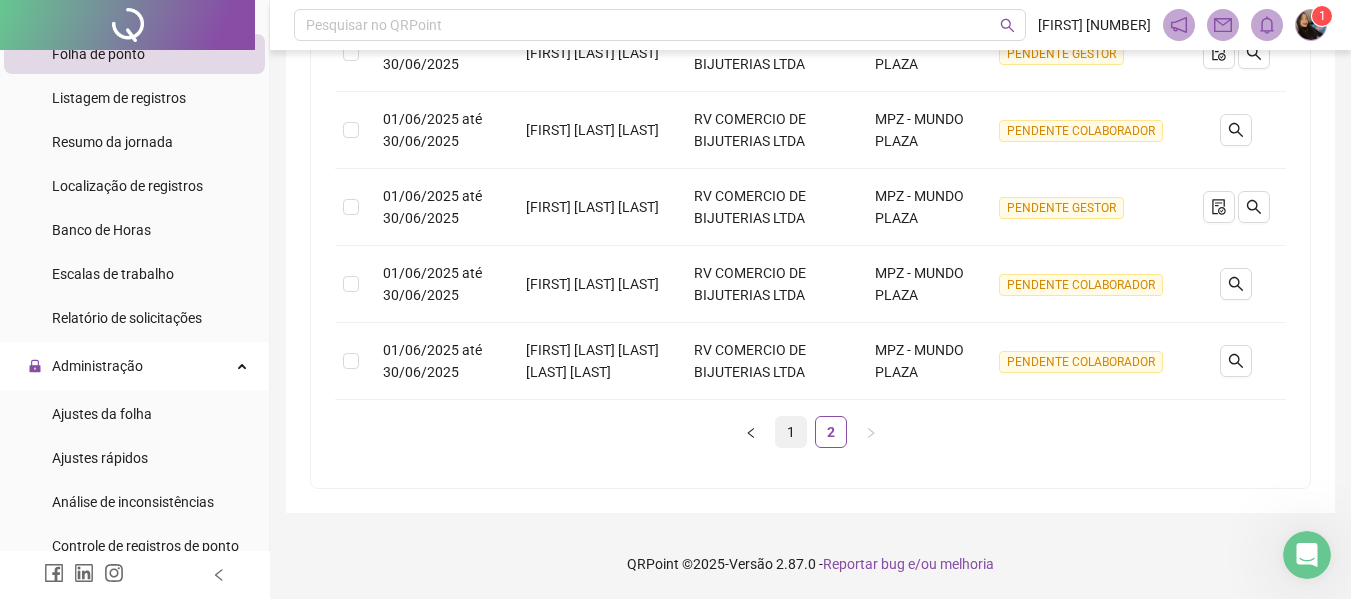 click on "1" at bounding box center (791, 432) 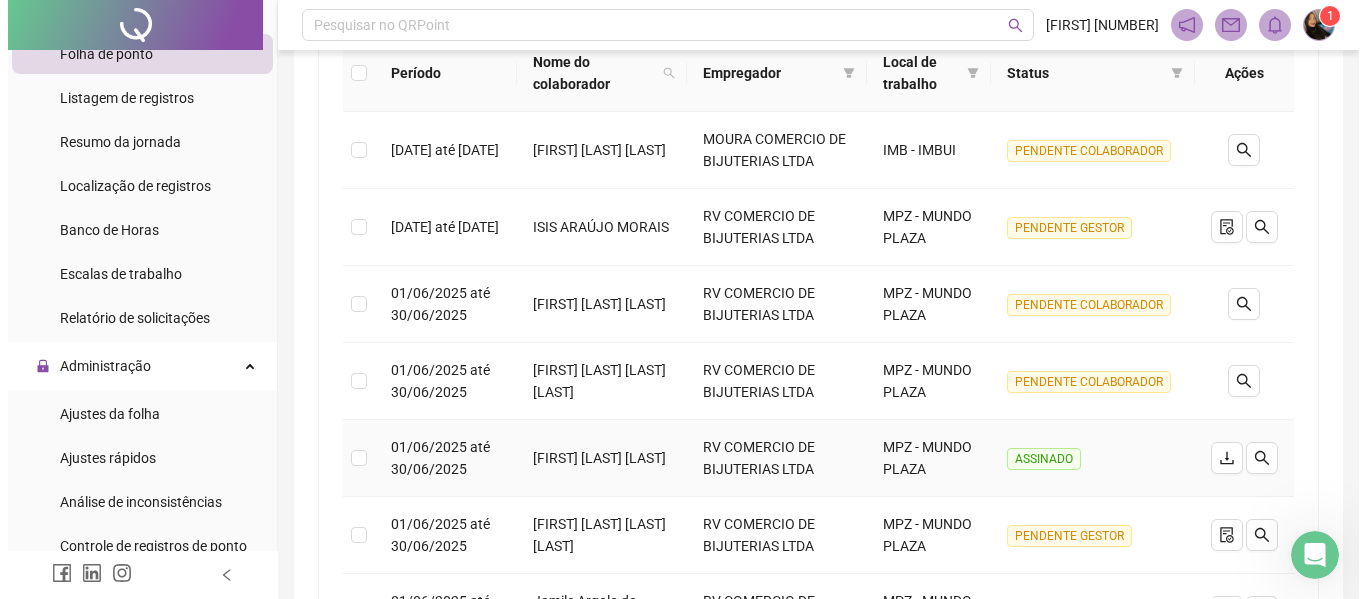 scroll, scrollTop: 259, scrollLeft: 0, axis: vertical 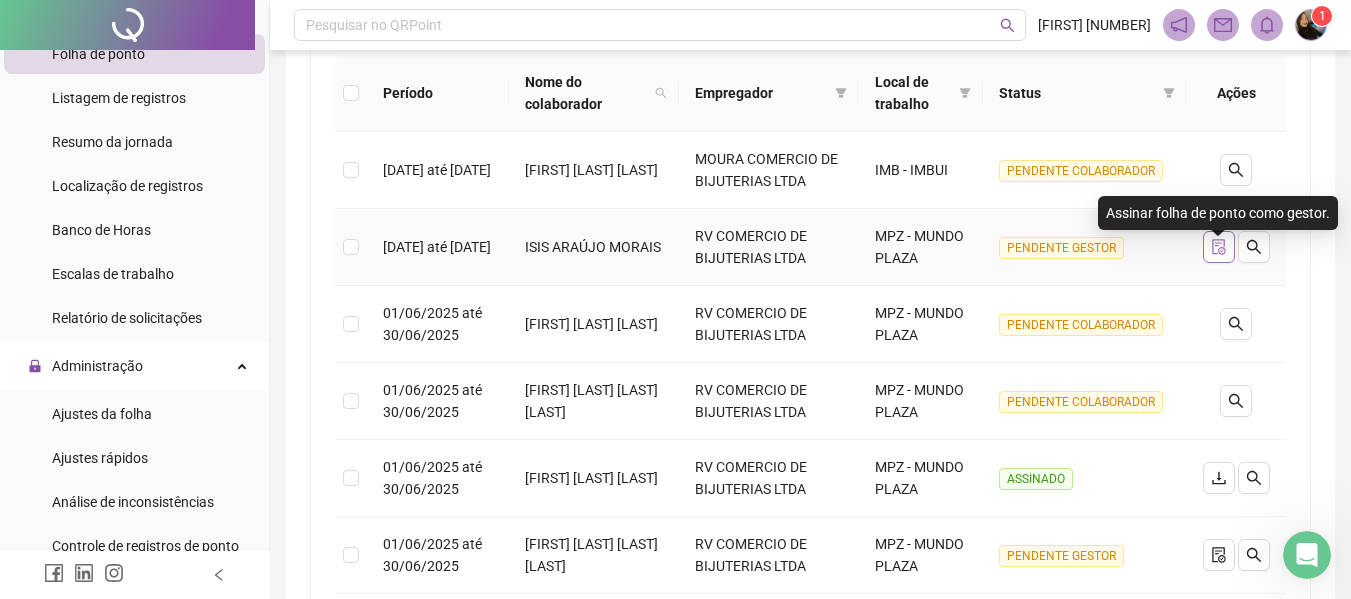 click 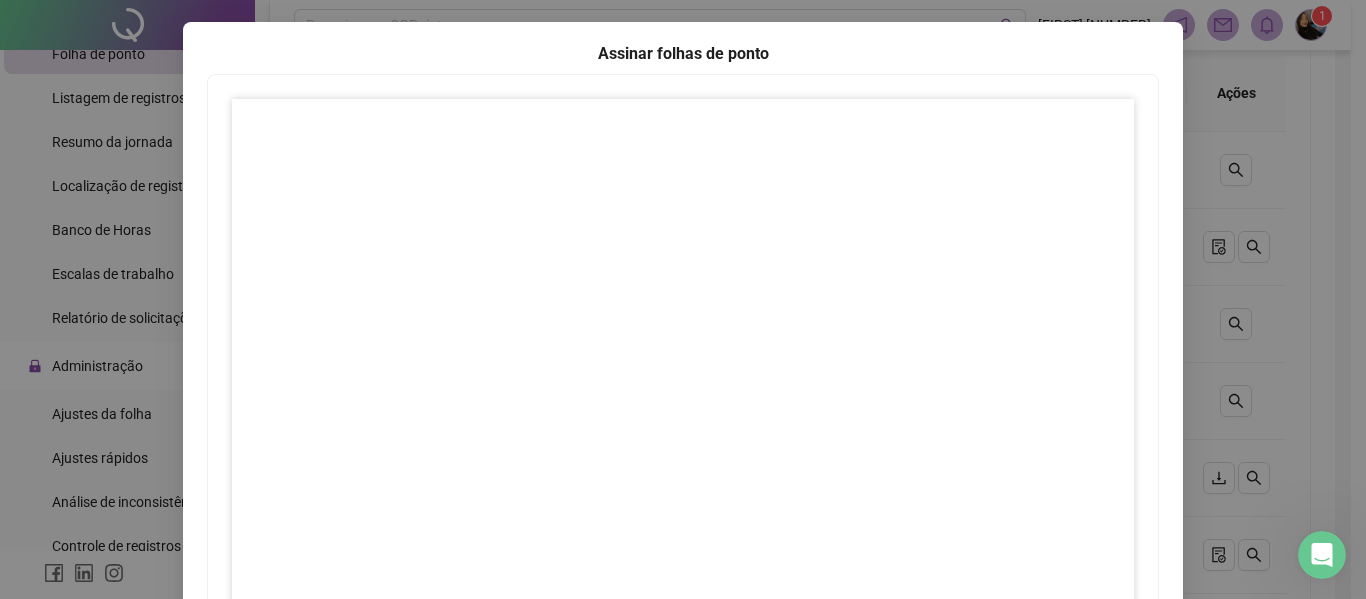 scroll, scrollTop: 331, scrollLeft: 0, axis: vertical 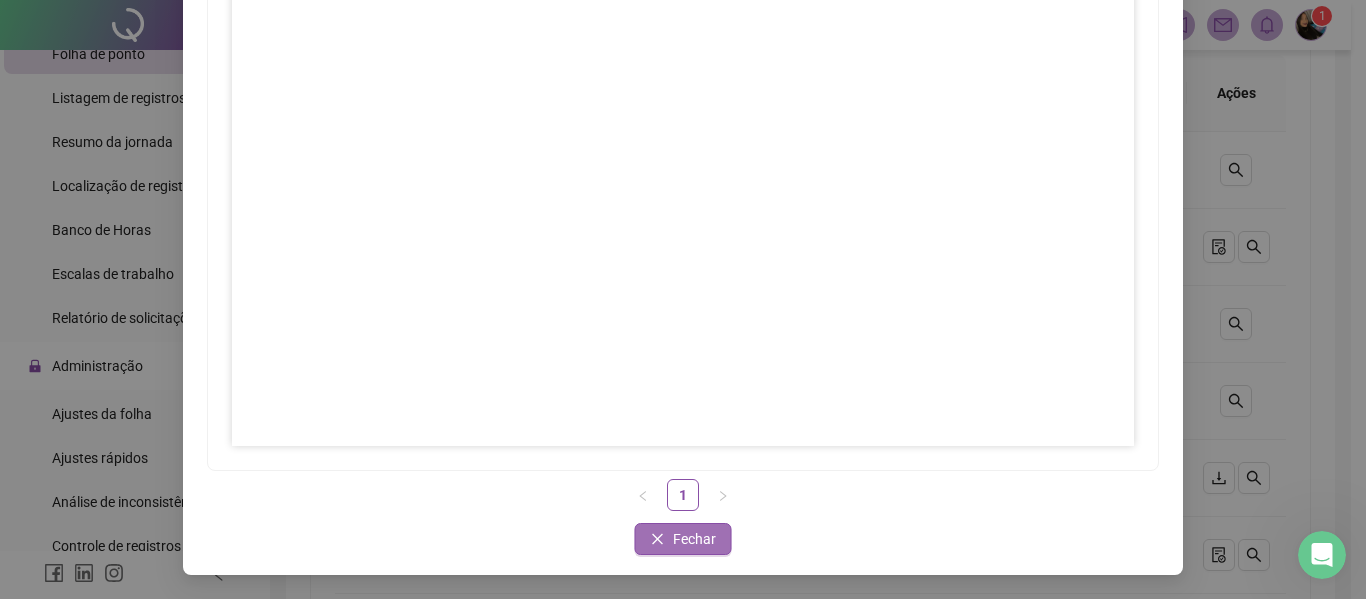 click on "Fechar" at bounding box center (694, 539) 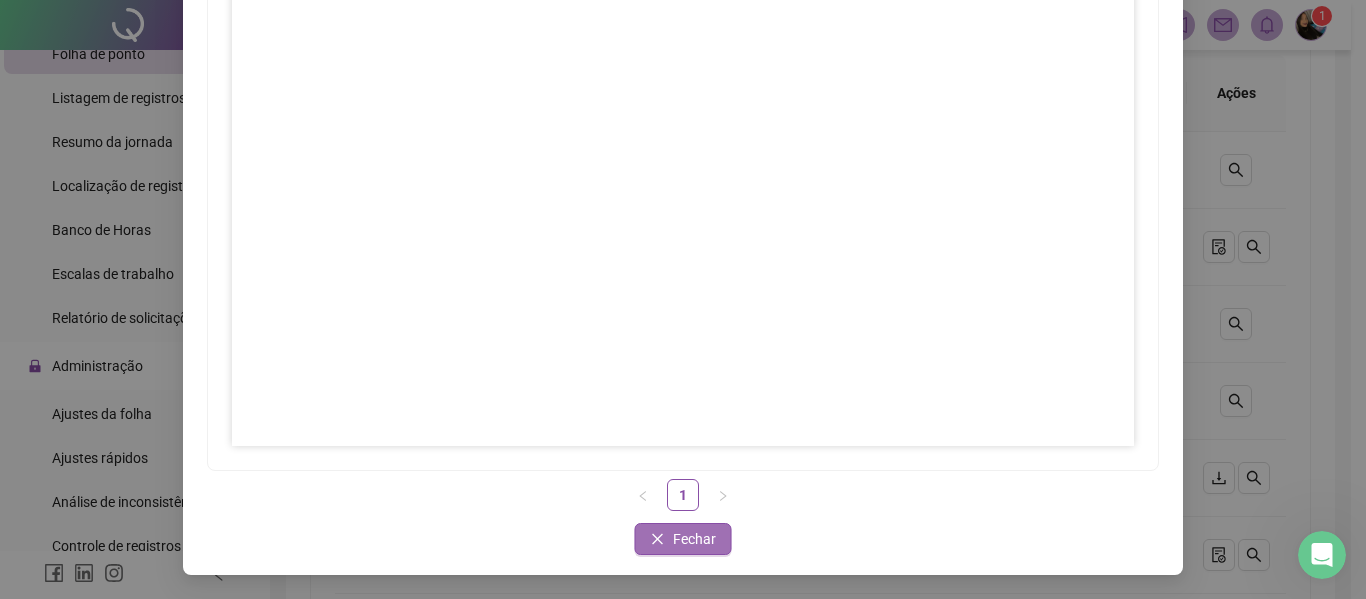 click 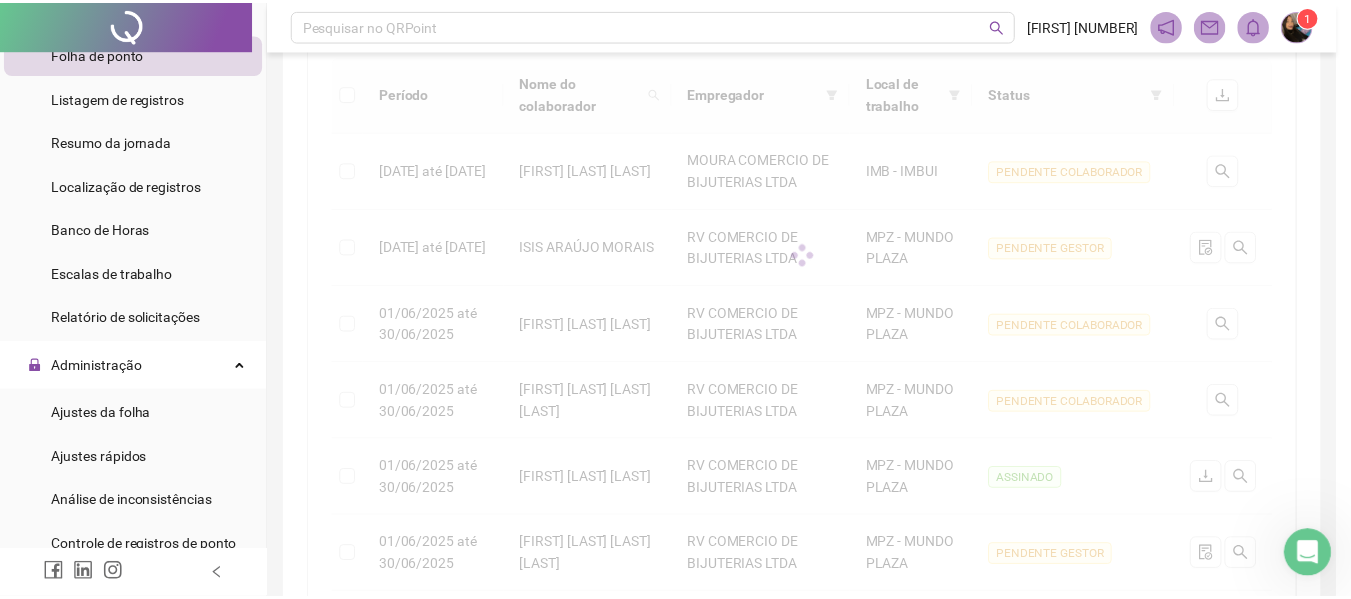 scroll, scrollTop: 231, scrollLeft: 0, axis: vertical 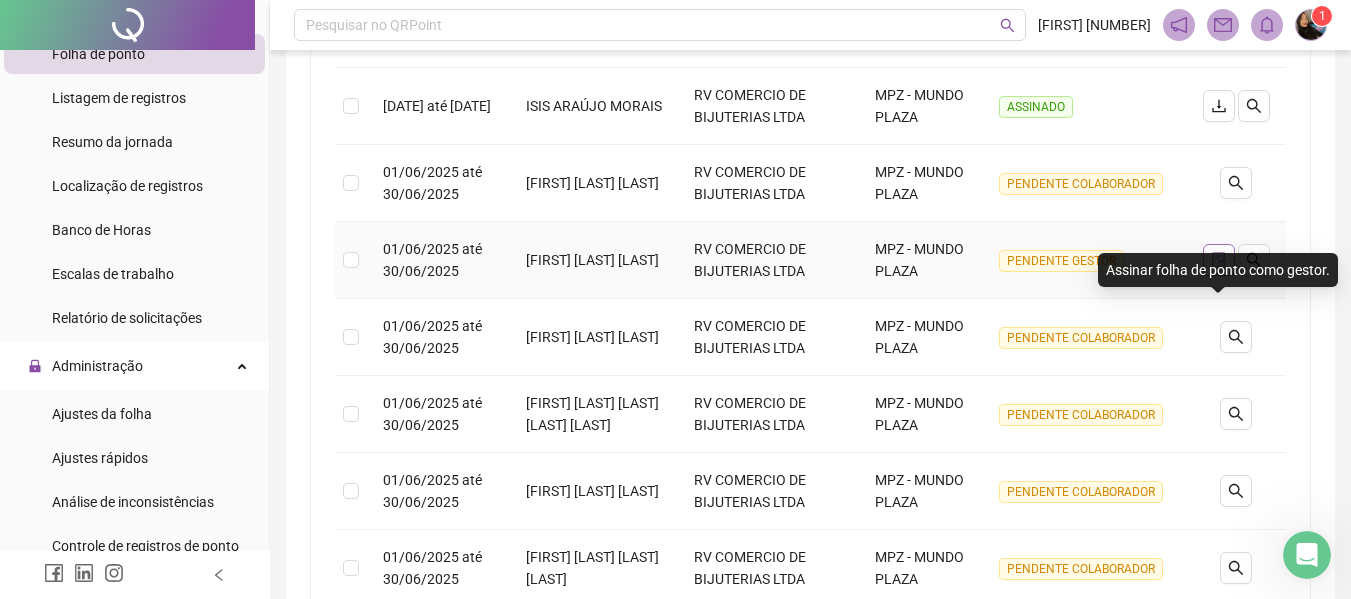 click 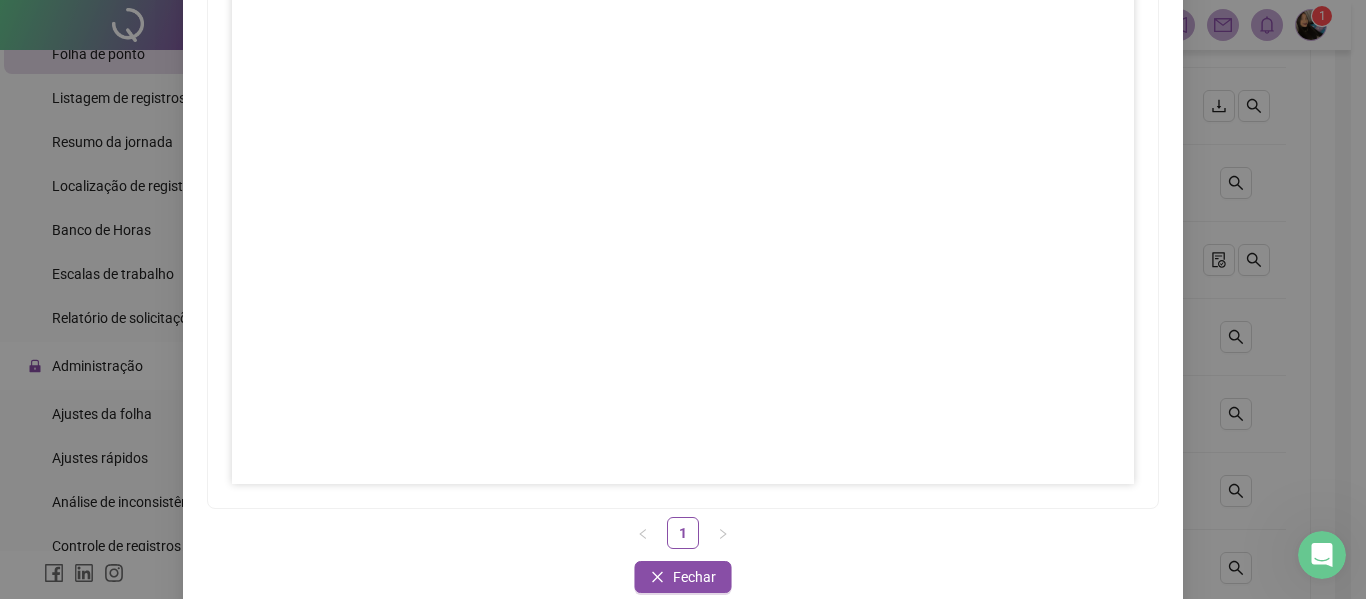 scroll, scrollTop: 331, scrollLeft: 0, axis: vertical 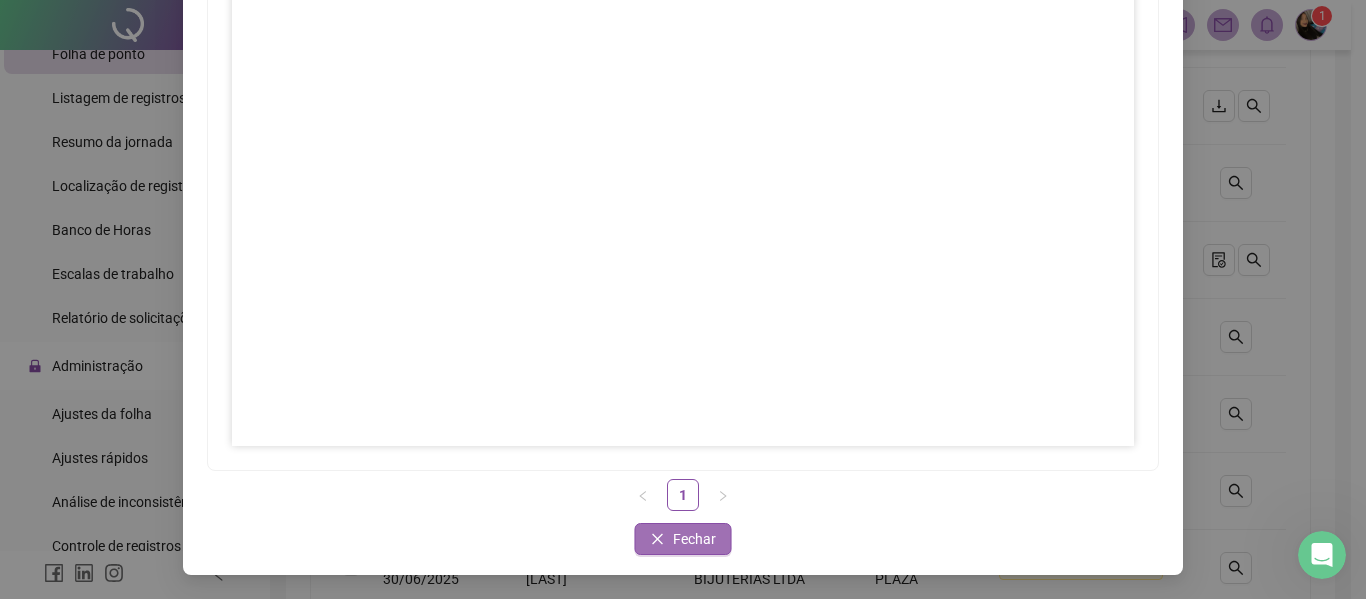 click on "Fechar" at bounding box center (694, 539) 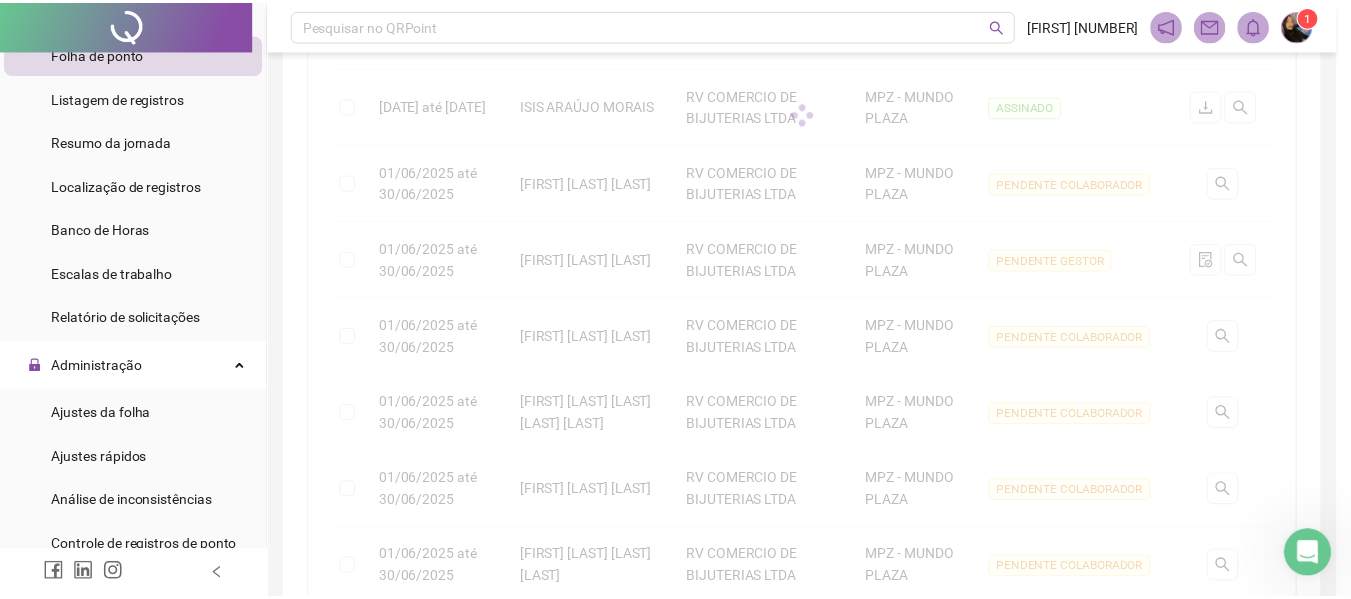 scroll, scrollTop: 231, scrollLeft: 0, axis: vertical 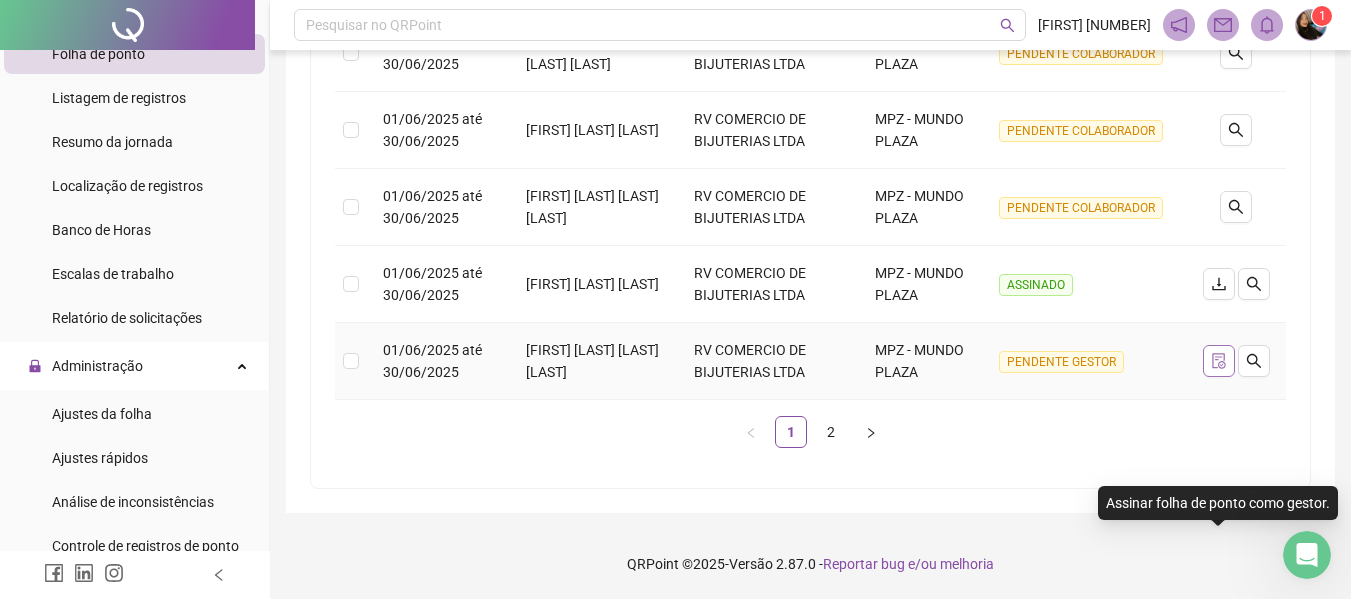 click 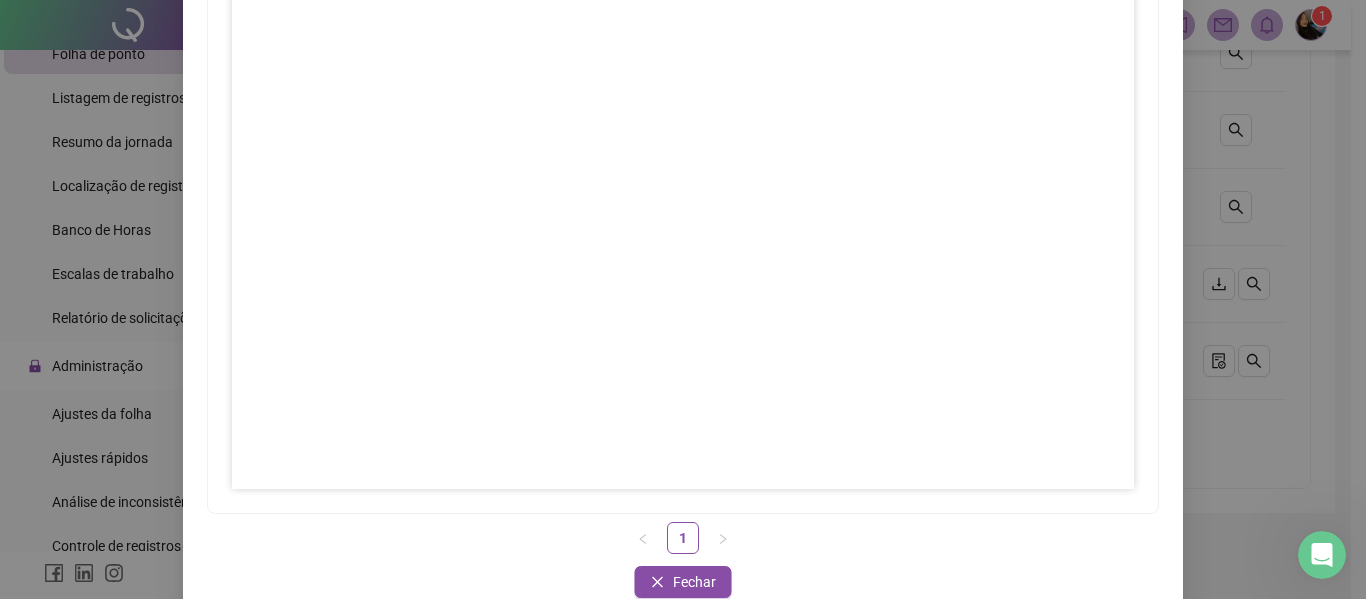 scroll, scrollTop: 300, scrollLeft: 0, axis: vertical 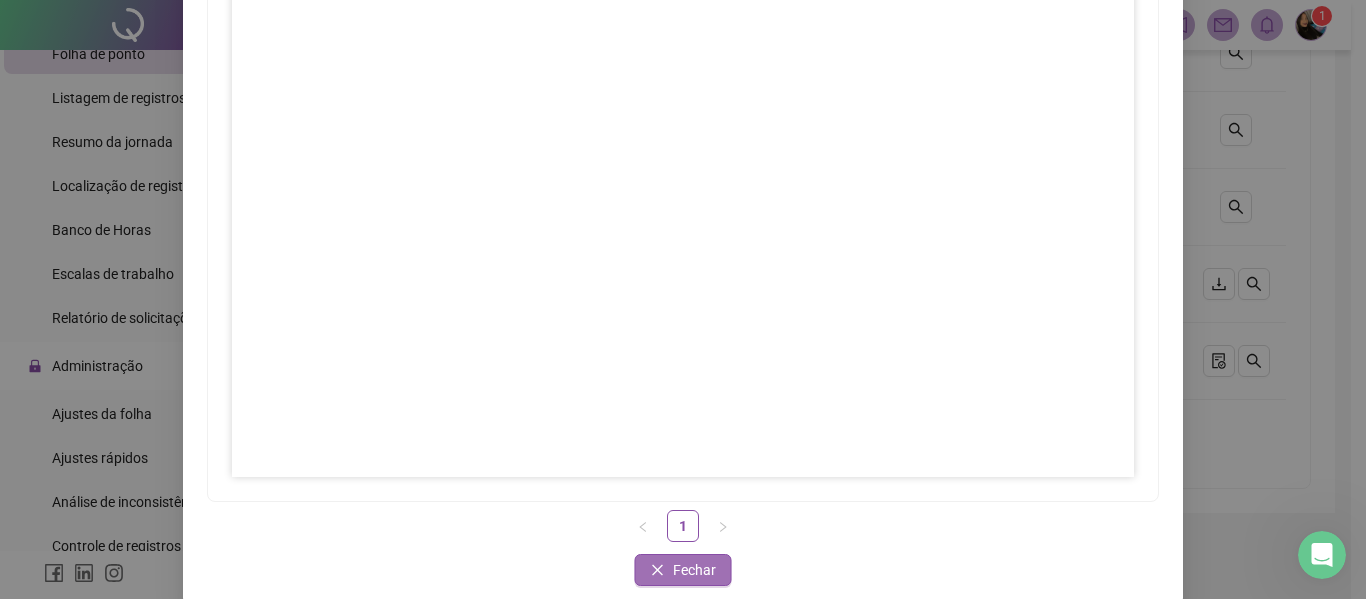 click on "Fechar" at bounding box center (694, 570) 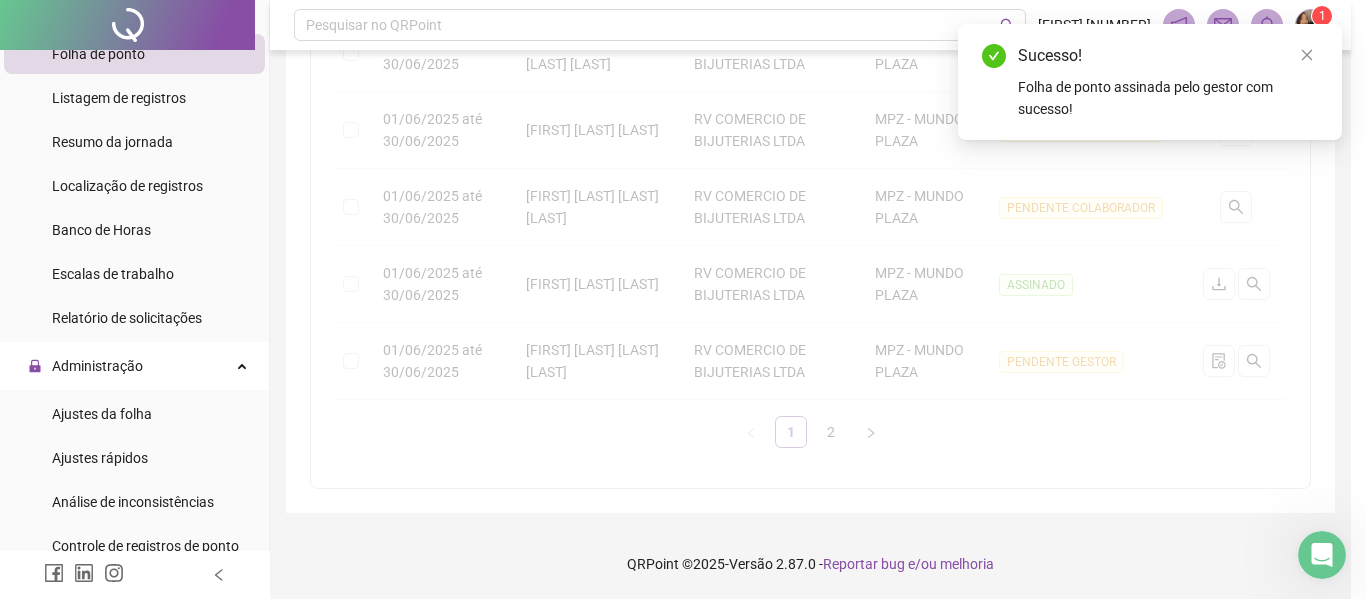 scroll, scrollTop: 231, scrollLeft: 0, axis: vertical 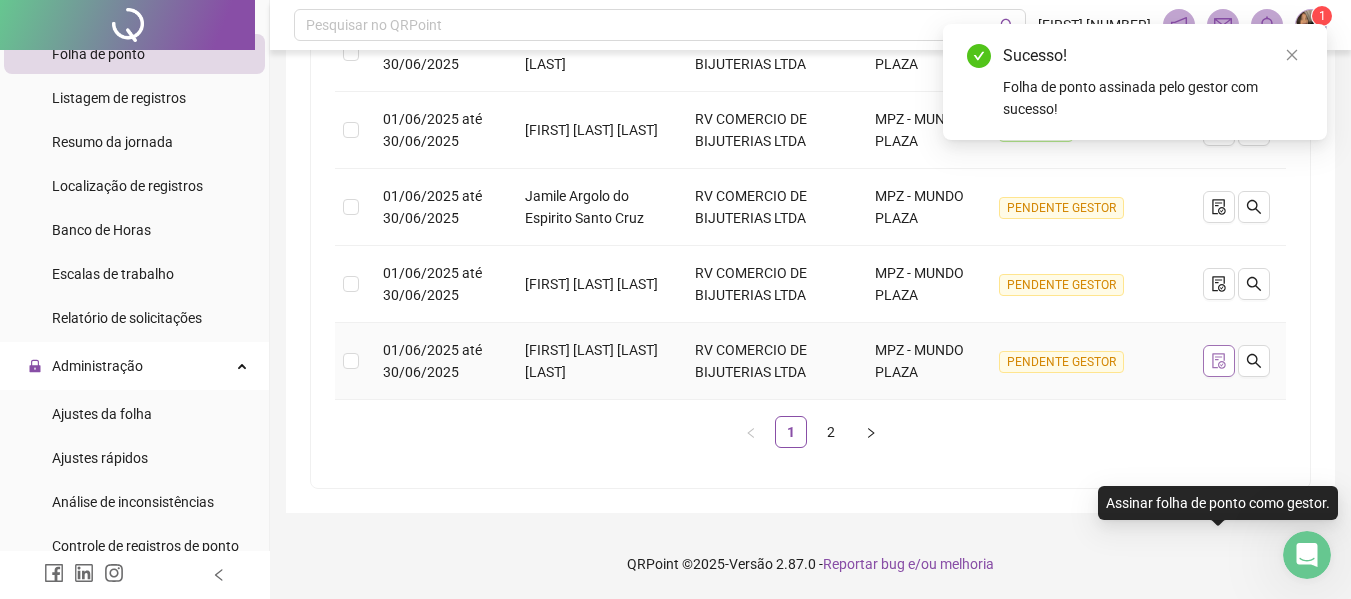 click at bounding box center [1219, 361] 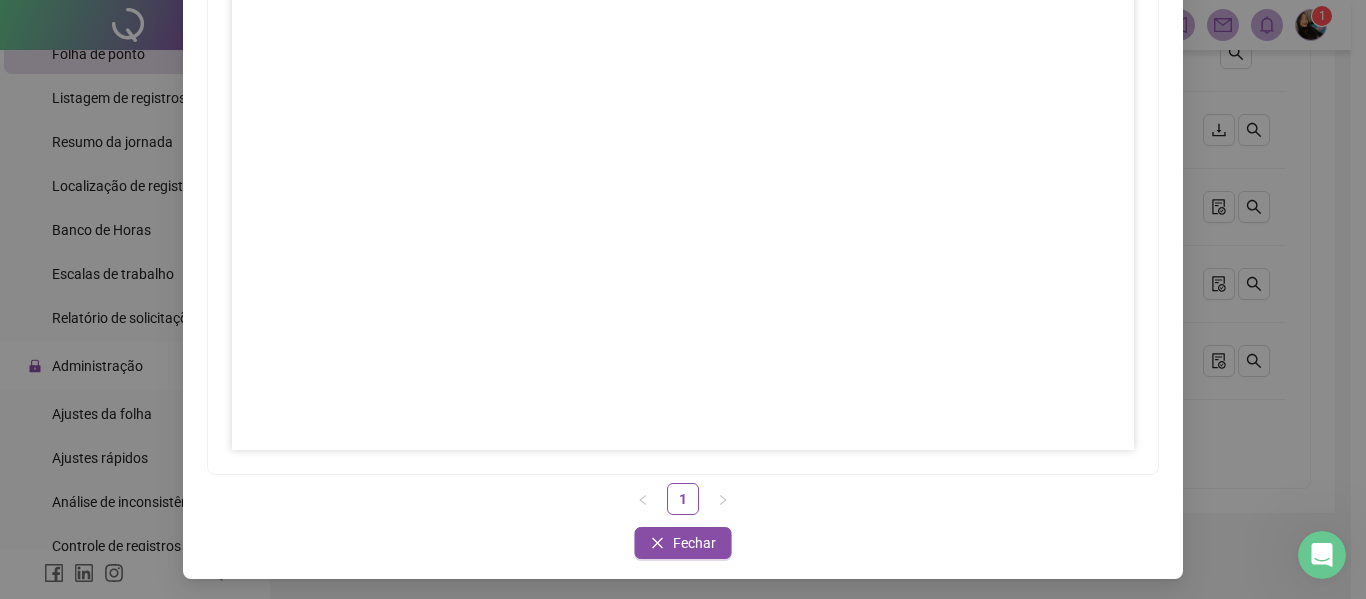 scroll, scrollTop: 331, scrollLeft: 0, axis: vertical 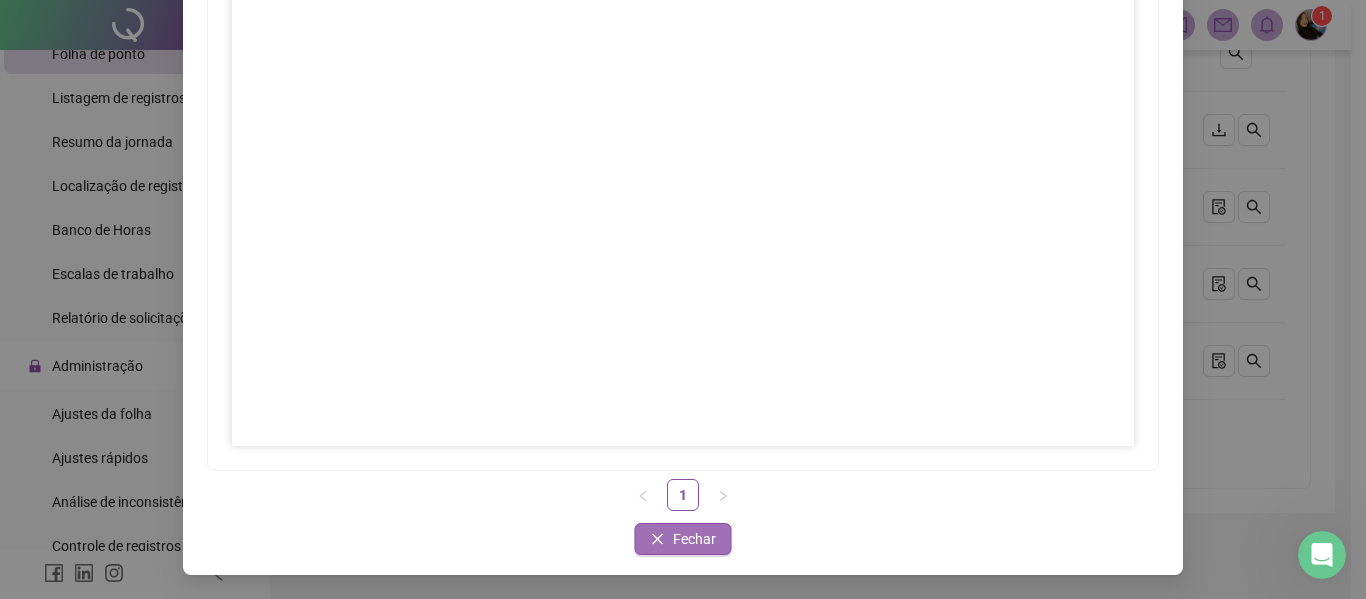 click on "Fechar" at bounding box center [694, 539] 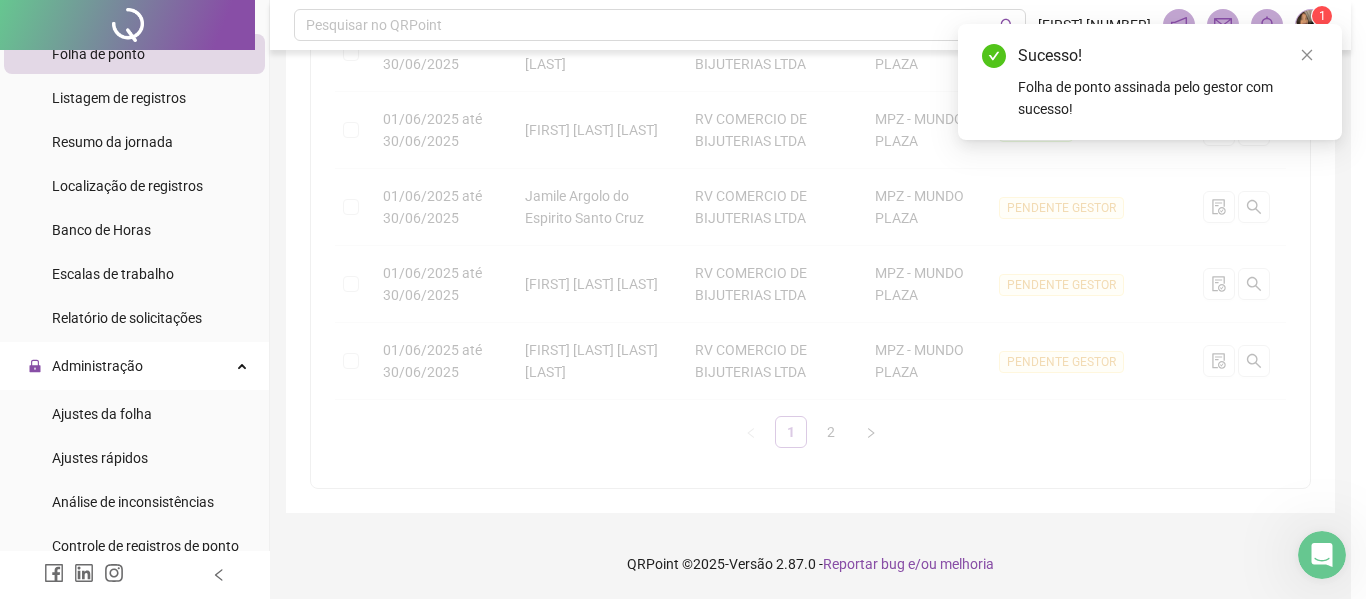 scroll, scrollTop: 231, scrollLeft: 0, axis: vertical 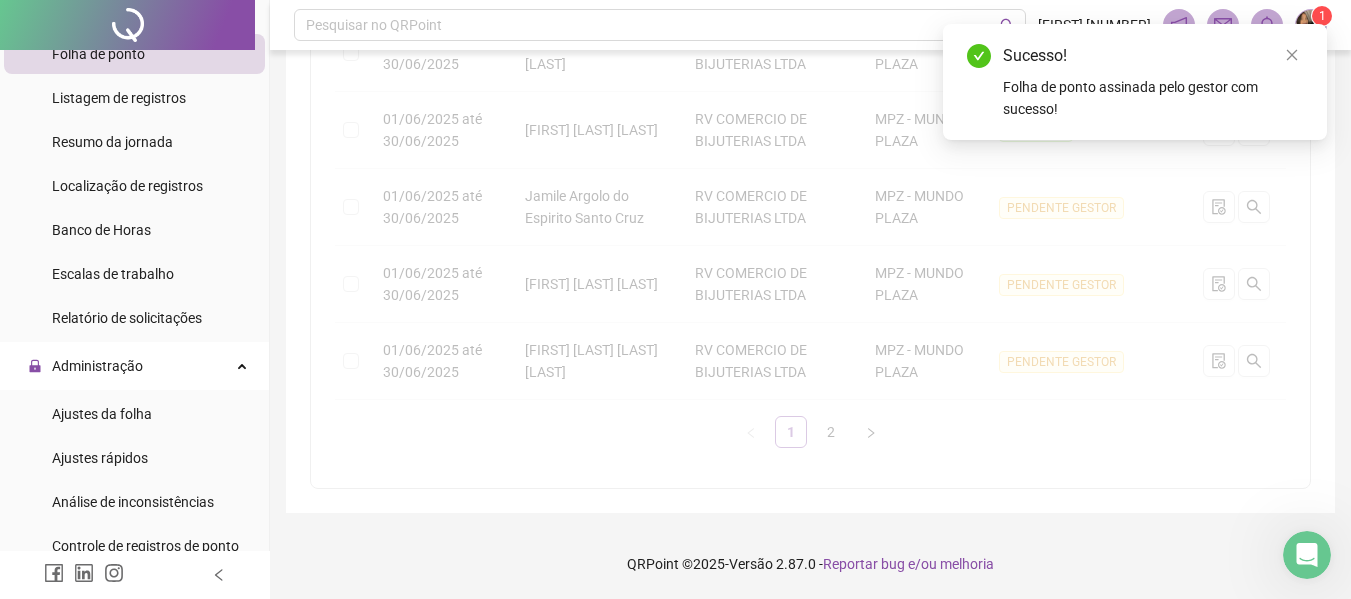 click on "**********" at bounding box center (675, -462) 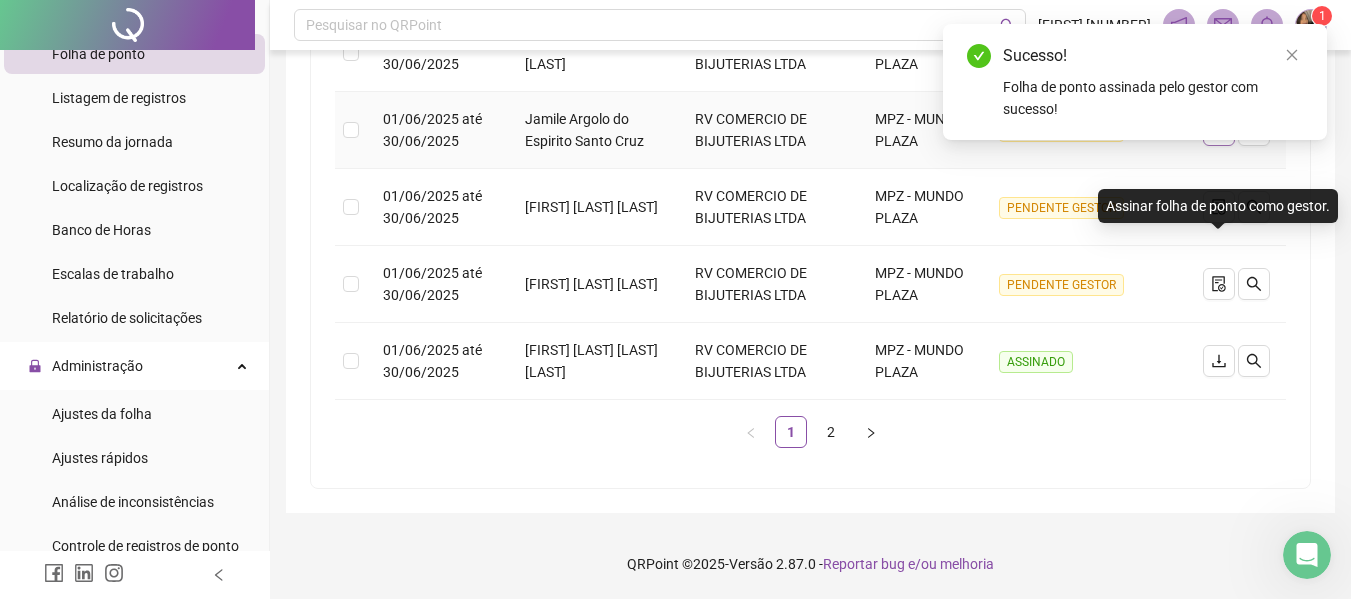 click 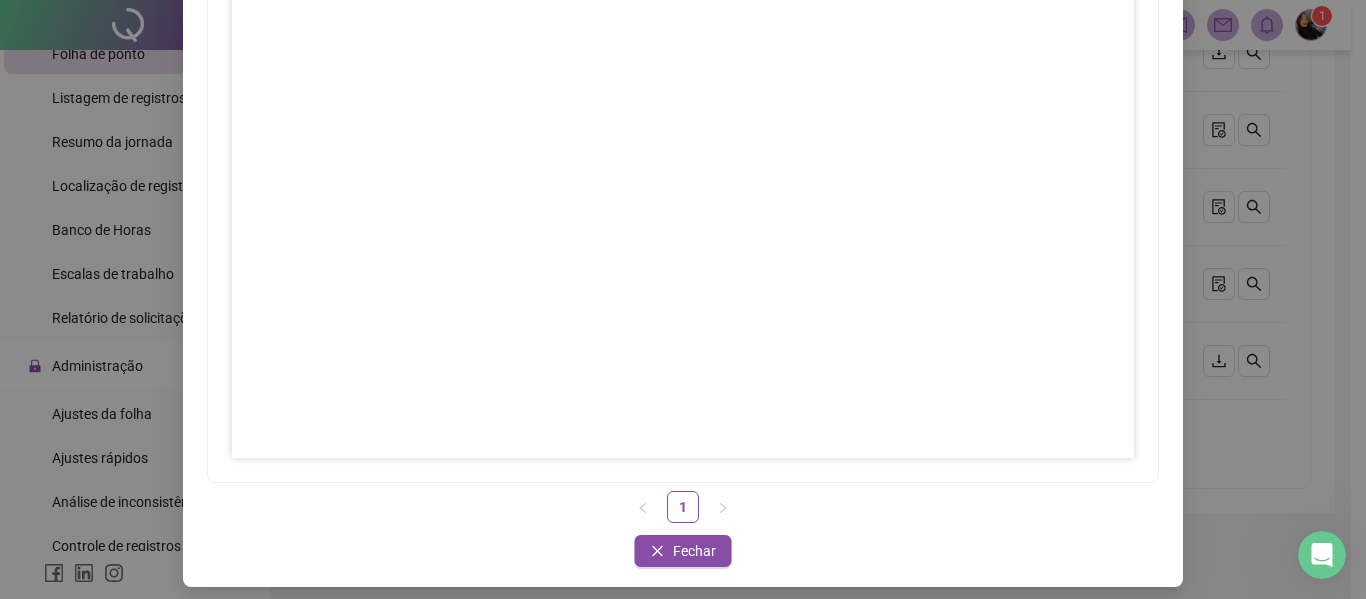 scroll, scrollTop: 331, scrollLeft: 0, axis: vertical 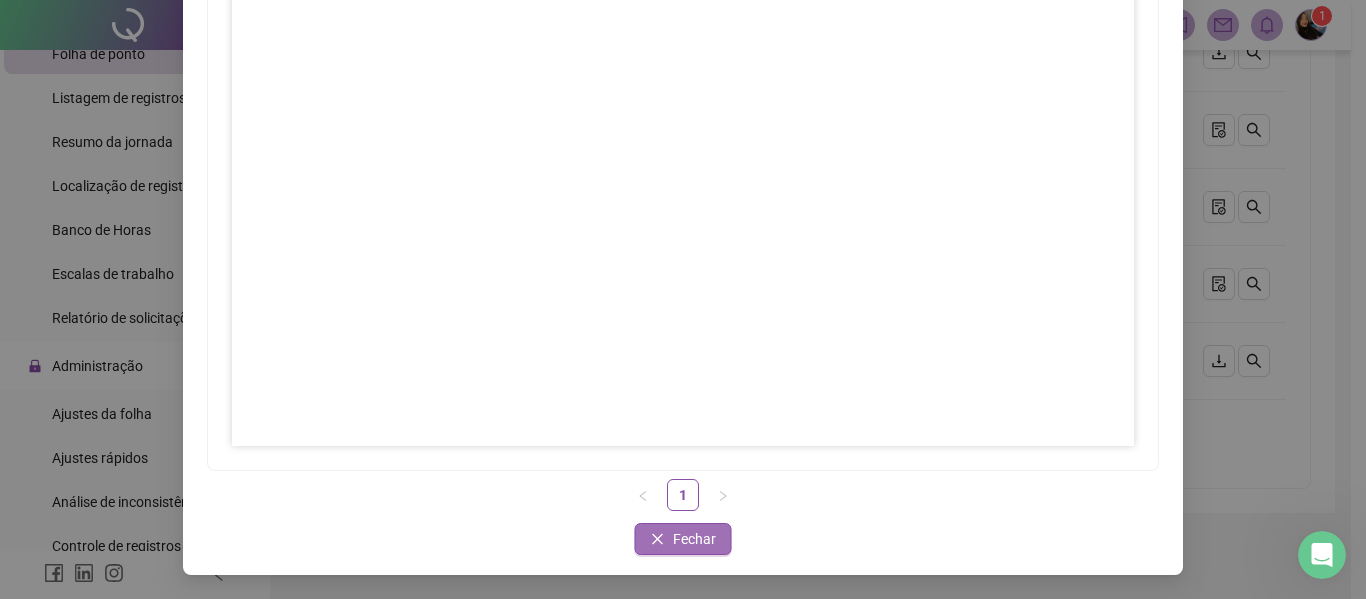 click on "Fechar" at bounding box center (694, 539) 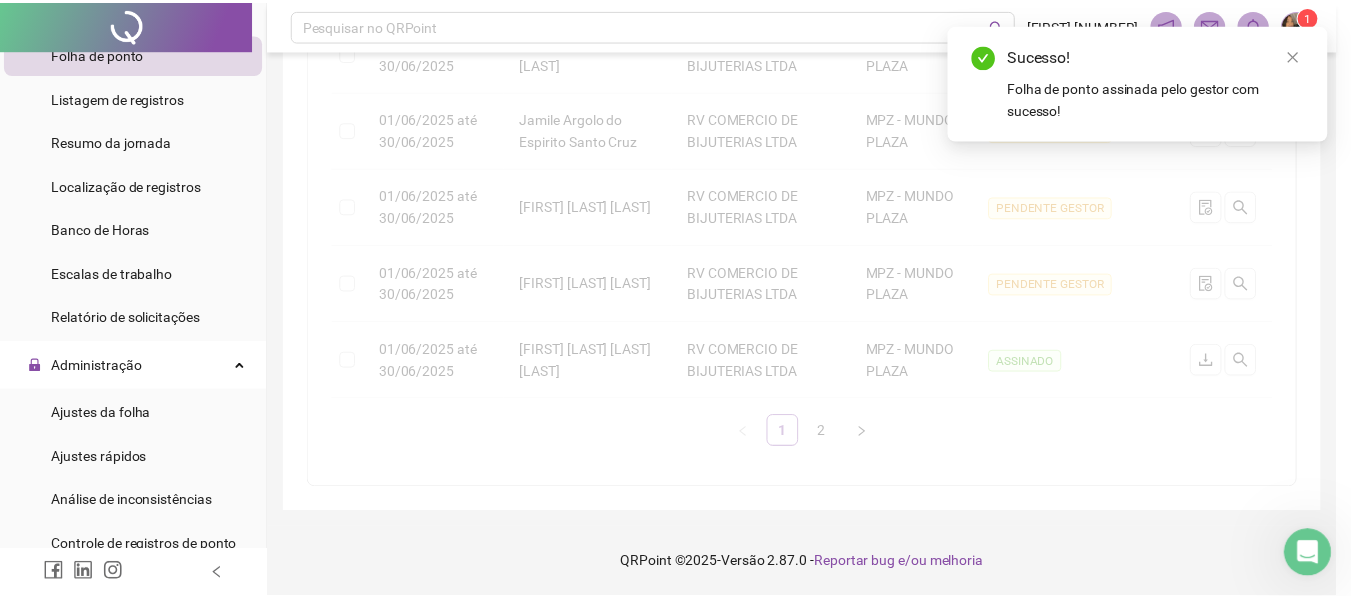 scroll, scrollTop: 231, scrollLeft: 0, axis: vertical 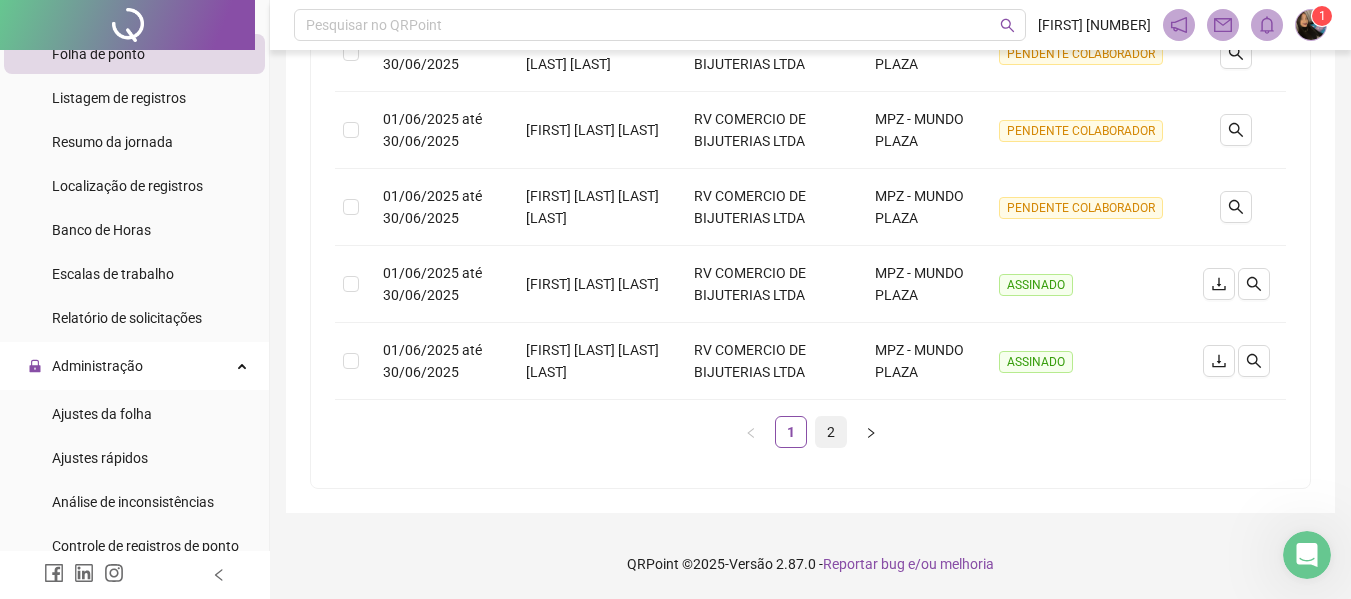 click on "2" at bounding box center (831, 432) 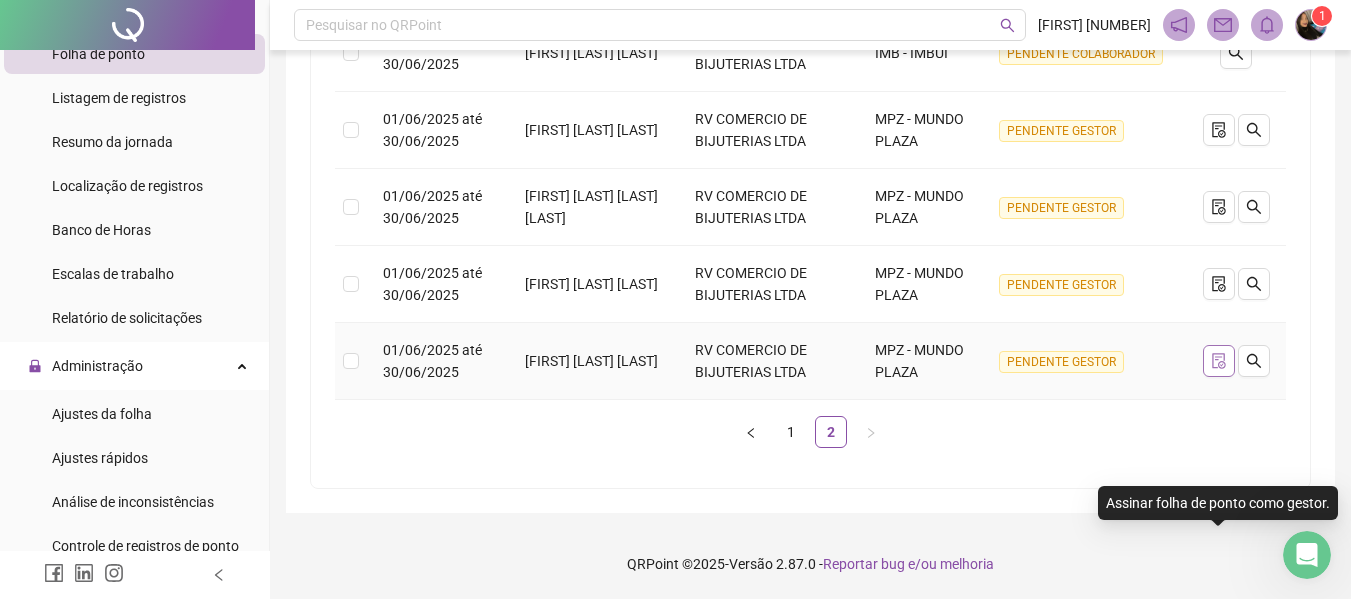 click 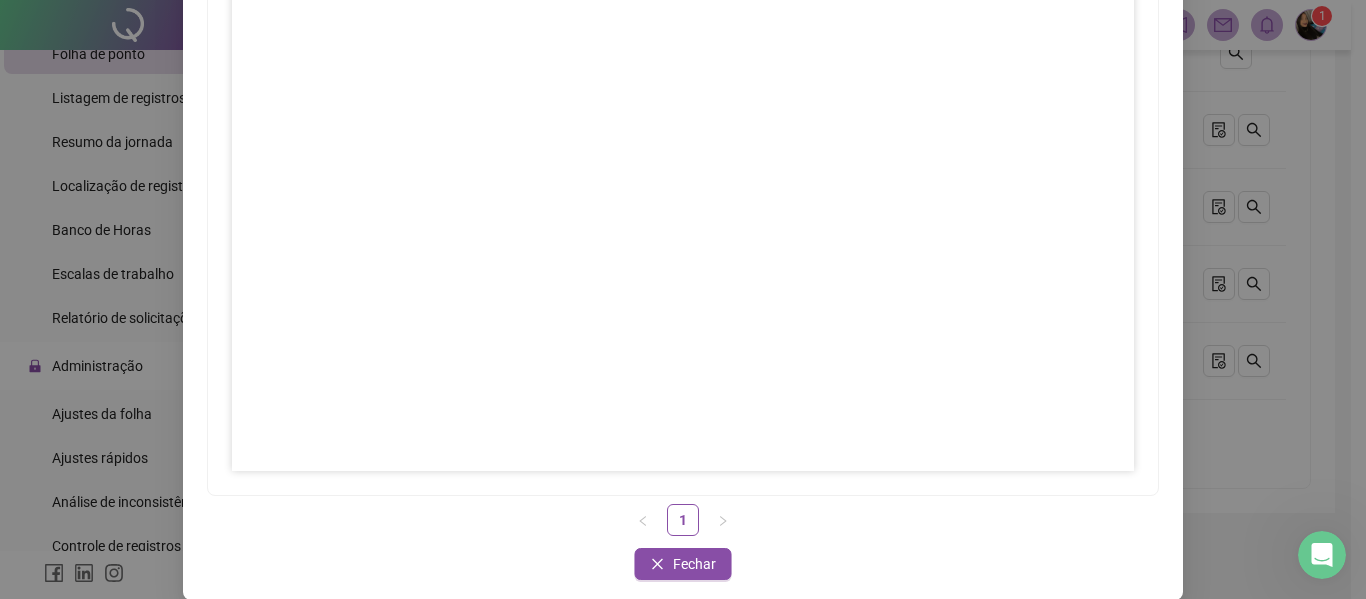 scroll, scrollTop: 331, scrollLeft: 0, axis: vertical 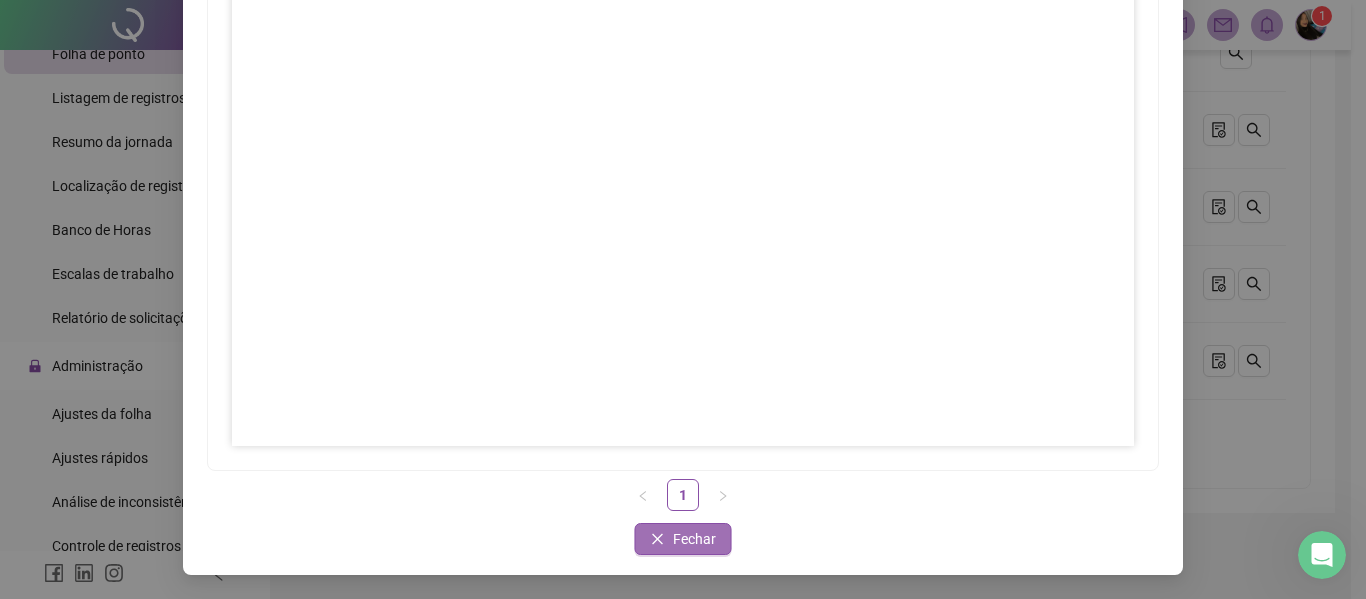 click on "Fechar" at bounding box center [694, 539] 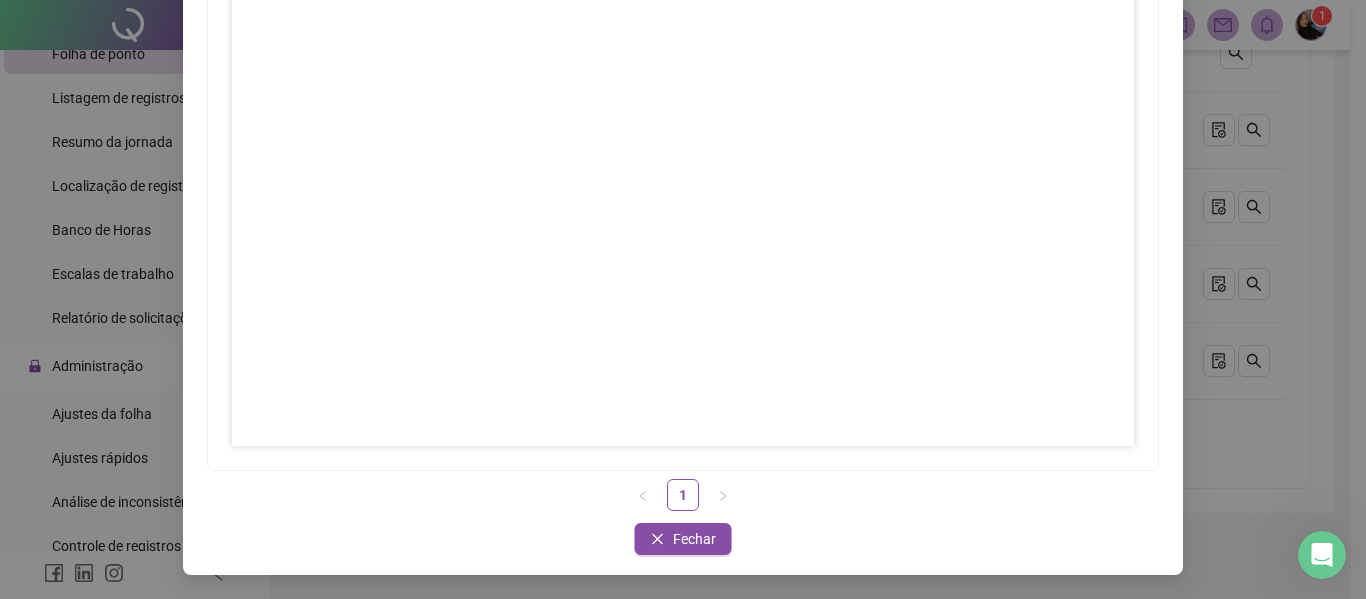 scroll, scrollTop: 231, scrollLeft: 0, axis: vertical 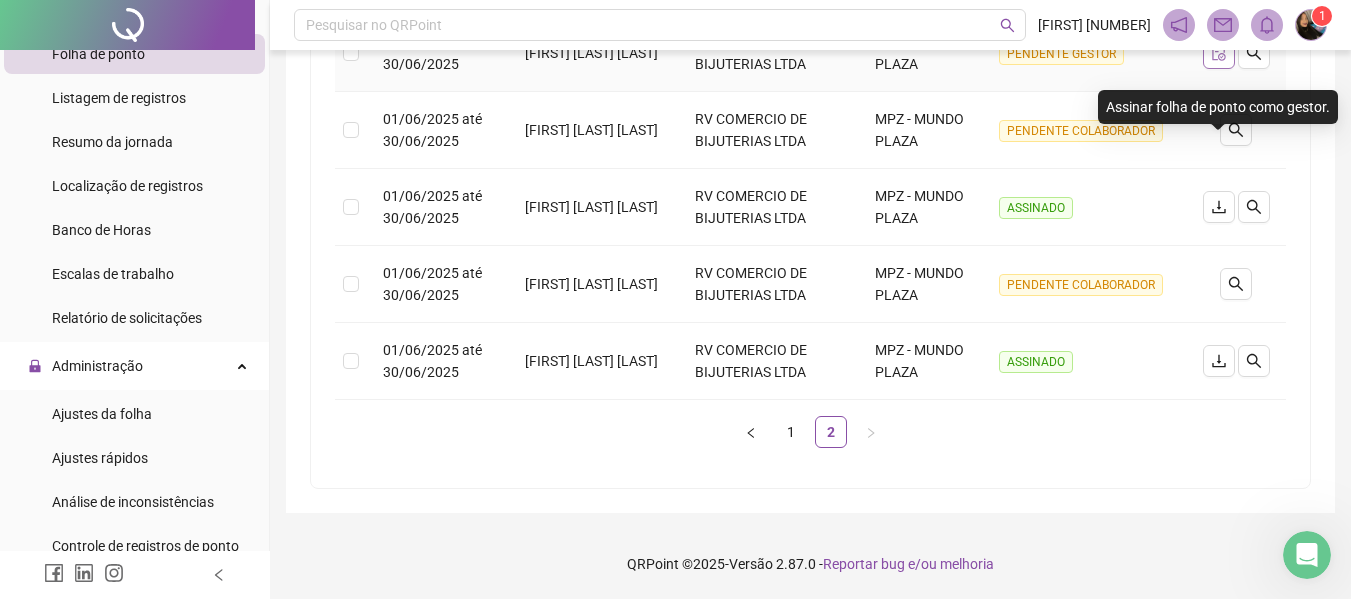 click 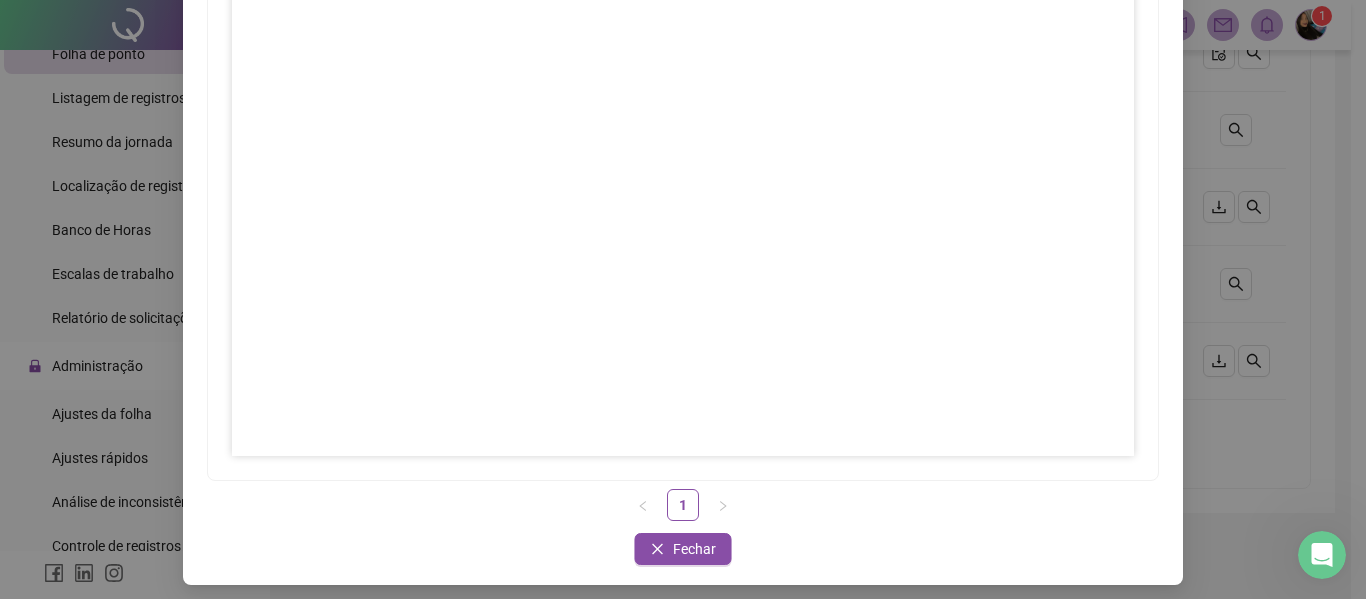 scroll, scrollTop: 331, scrollLeft: 0, axis: vertical 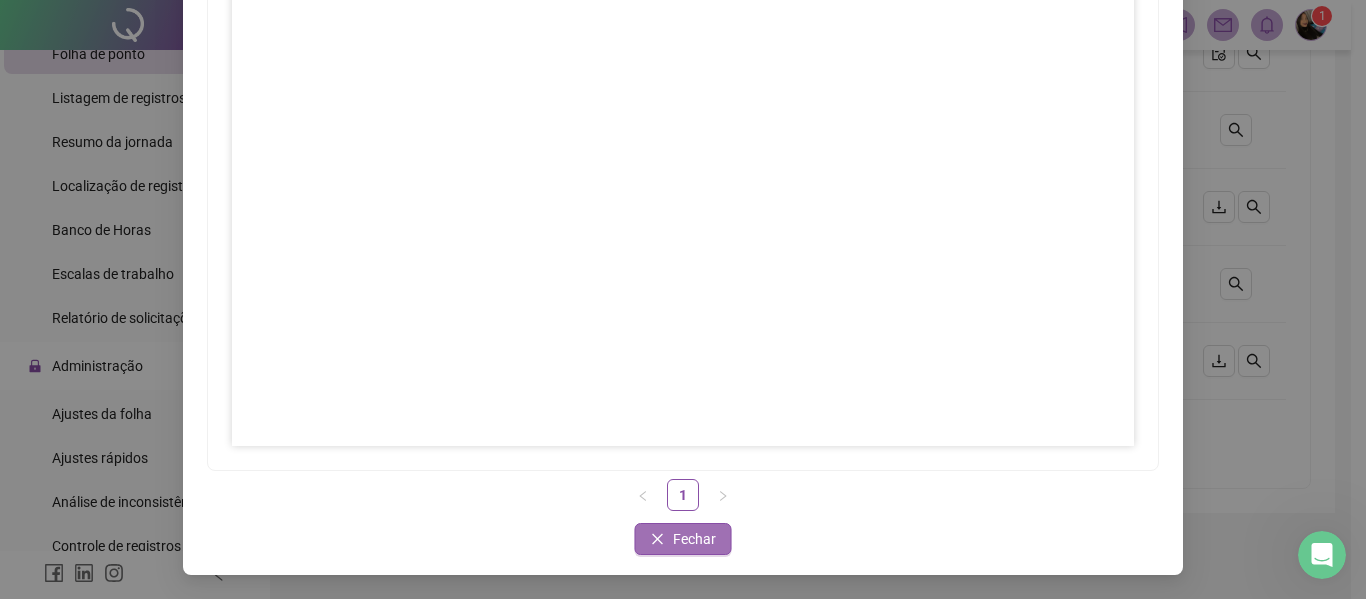 click 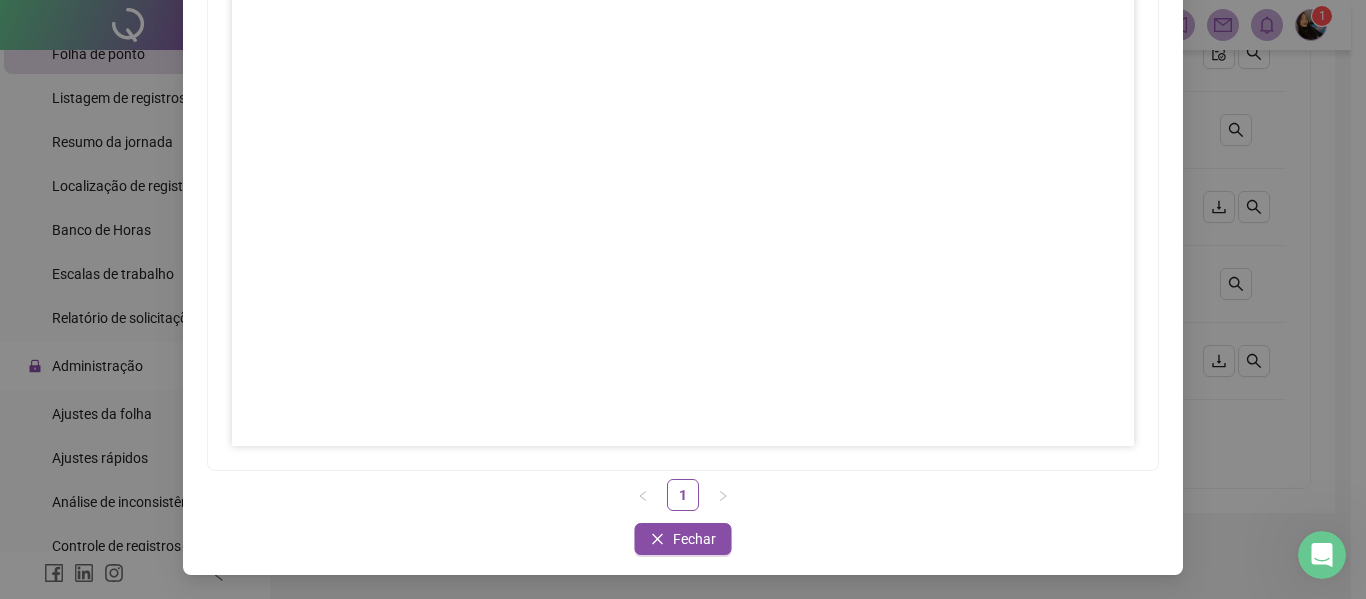 scroll, scrollTop: 231, scrollLeft: 0, axis: vertical 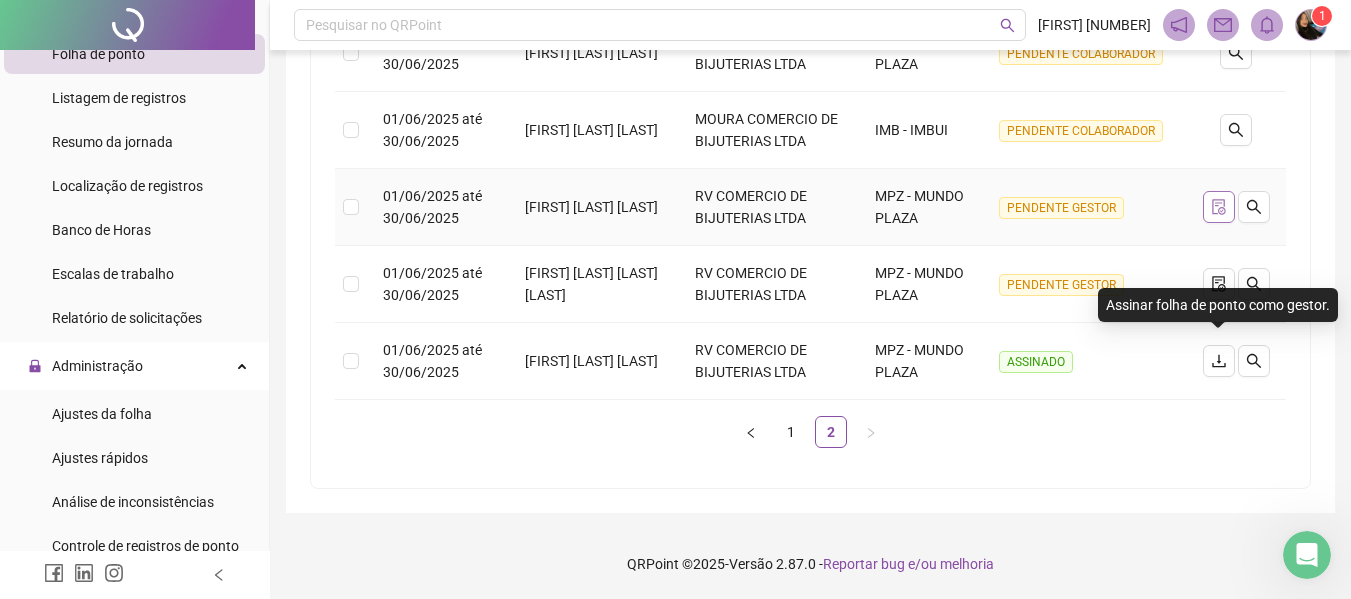 click 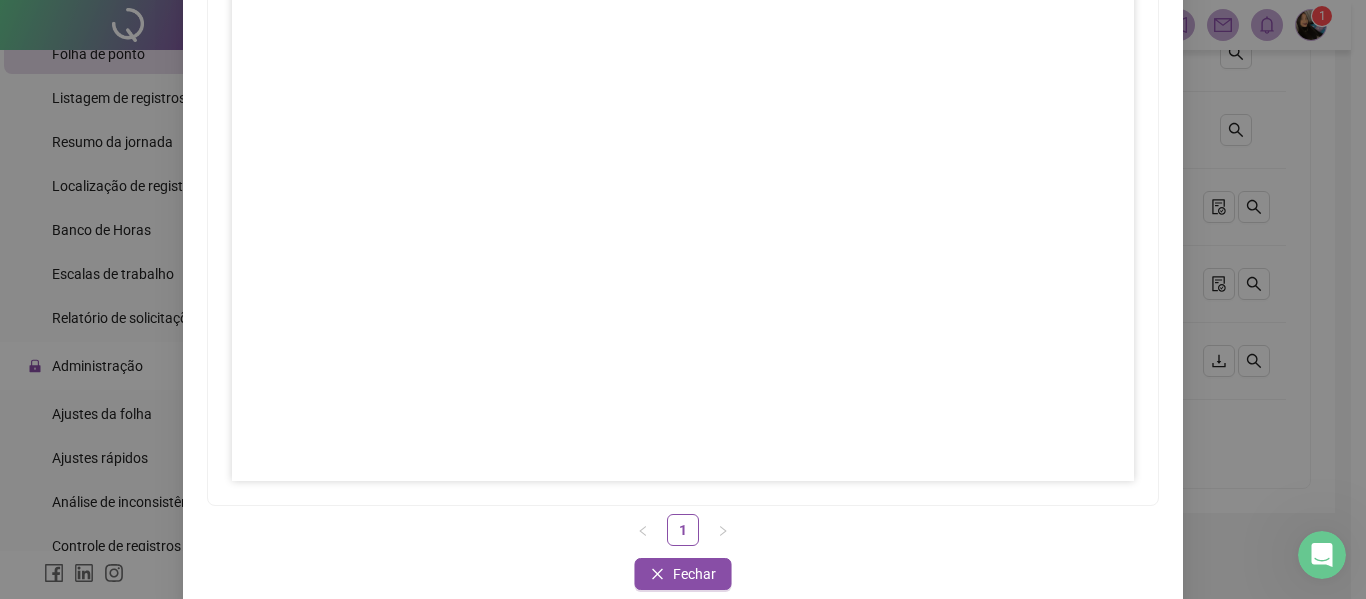 scroll, scrollTop: 331, scrollLeft: 0, axis: vertical 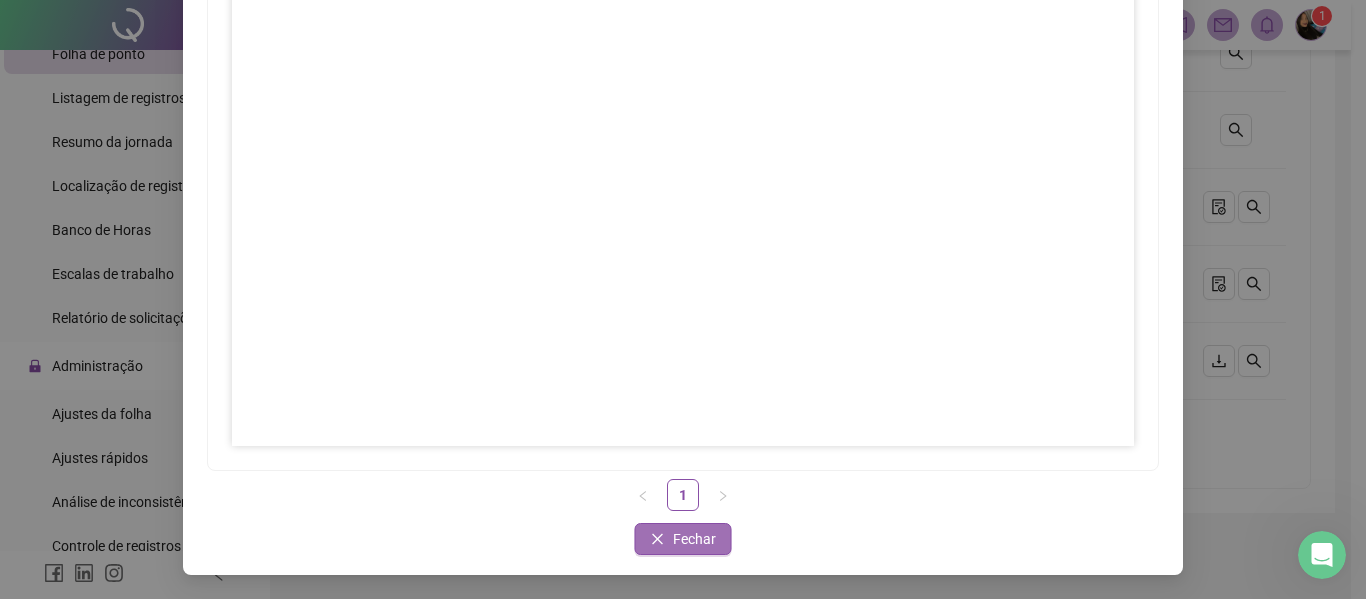 click on "Fechar" at bounding box center [683, 539] 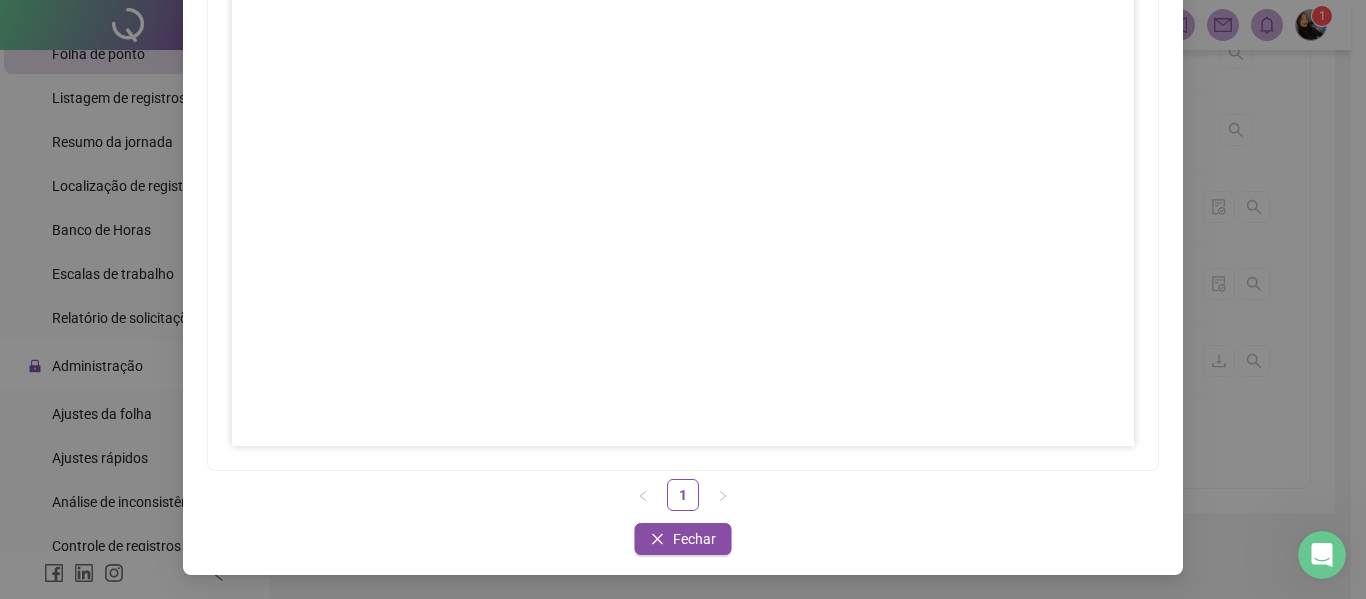 scroll, scrollTop: 231, scrollLeft: 0, axis: vertical 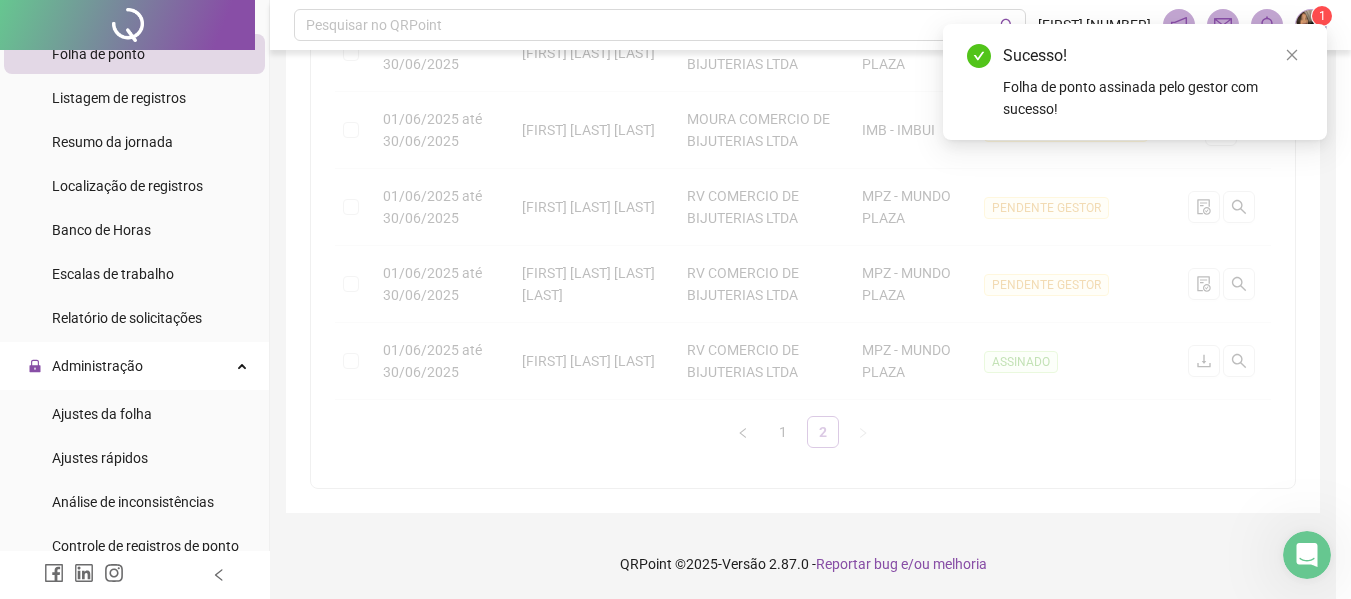 click on "Período Nome do colaborador Empregador Local de trabalho Status               [DATE] até [DATE] [FIRST] [LAST]  MPZ - MUNDO PLAZA ASSINADO   [DATE] até [DATE] [FIRST] [LAST]  MPZ - MUNDO PLAZA PENDENTE GESTOR   [DATE] até [DATE] [FIRST] [LAST]  MPZ - MUNDO PLAZA PENDENTE GESTOR   [DATE] até [DATE] [FIRST] [LAST]  MPZ - MUNDO PLAZA ASSINADO   [DATE] até [DATE] [FIRST] [LAST]  MPZ - MUNDO PLAZA ASSINADO   [DATE] até [DATE] [FIRST] [LAST]  MPZ - MUNDO PLAZA PENDENTE COLABORADOR [DATE] até [DATE] [FIRST] [LAST]  IMB - IMBUI  PENDENTE COLABORADOR [DATE] até [DATE] [FIRST] [LAST]" at bounding box center (803, 0) 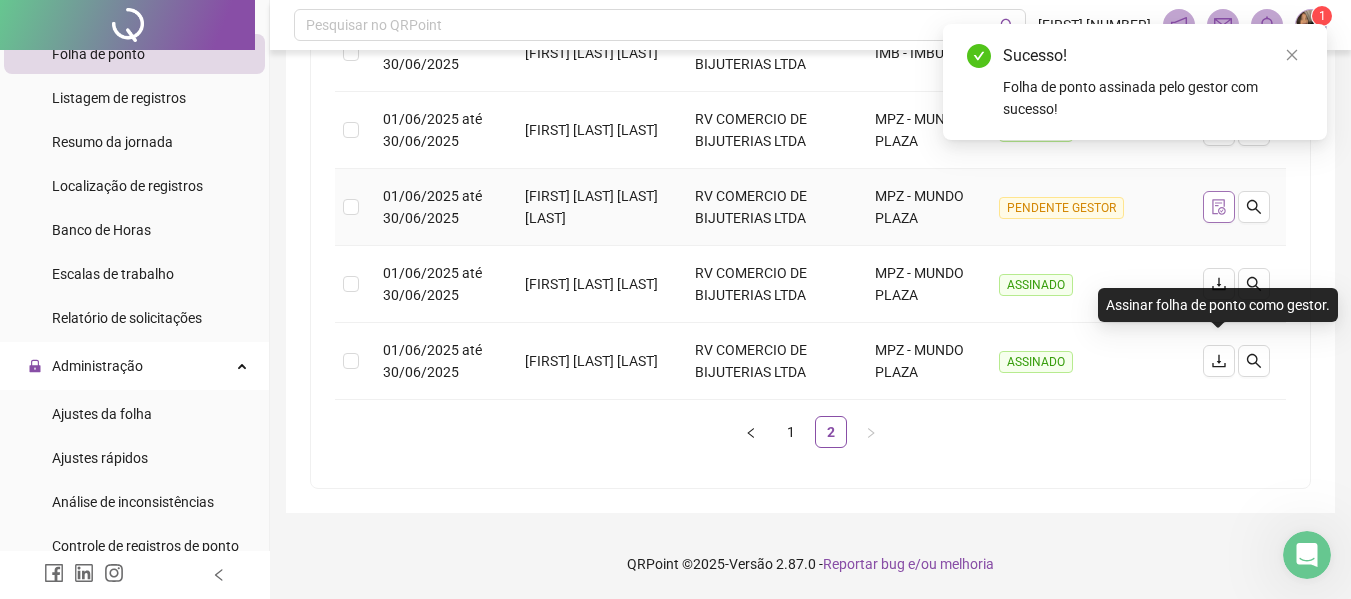 click 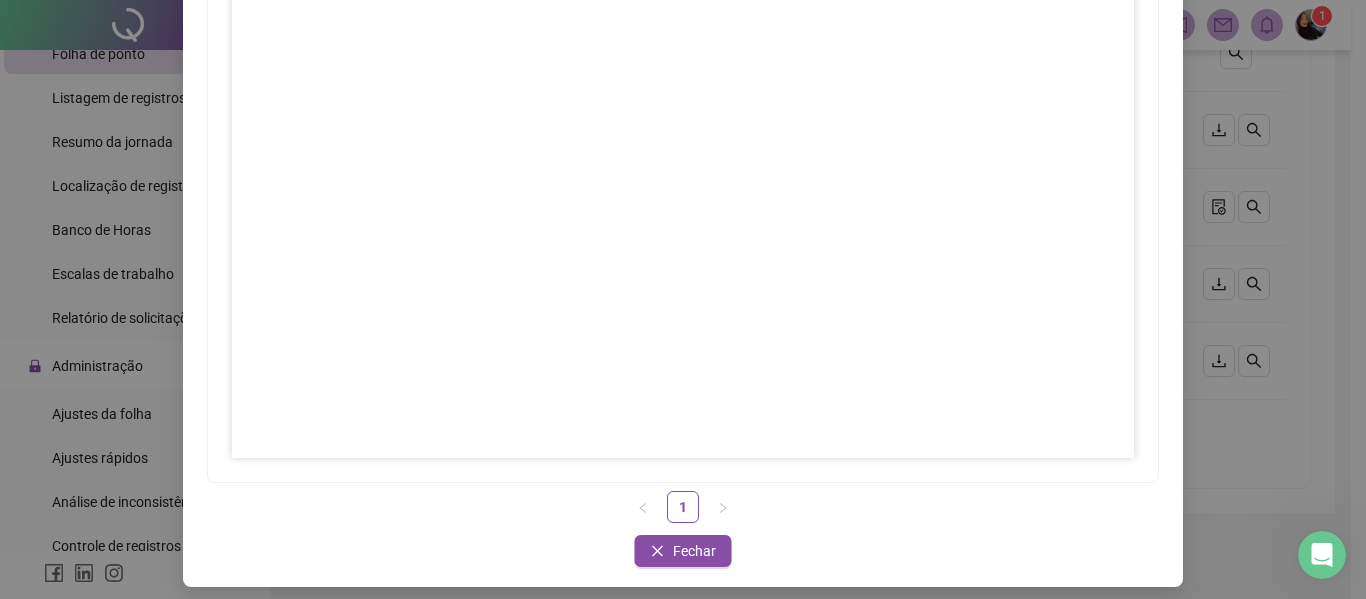 scroll, scrollTop: 331, scrollLeft: 0, axis: vertical 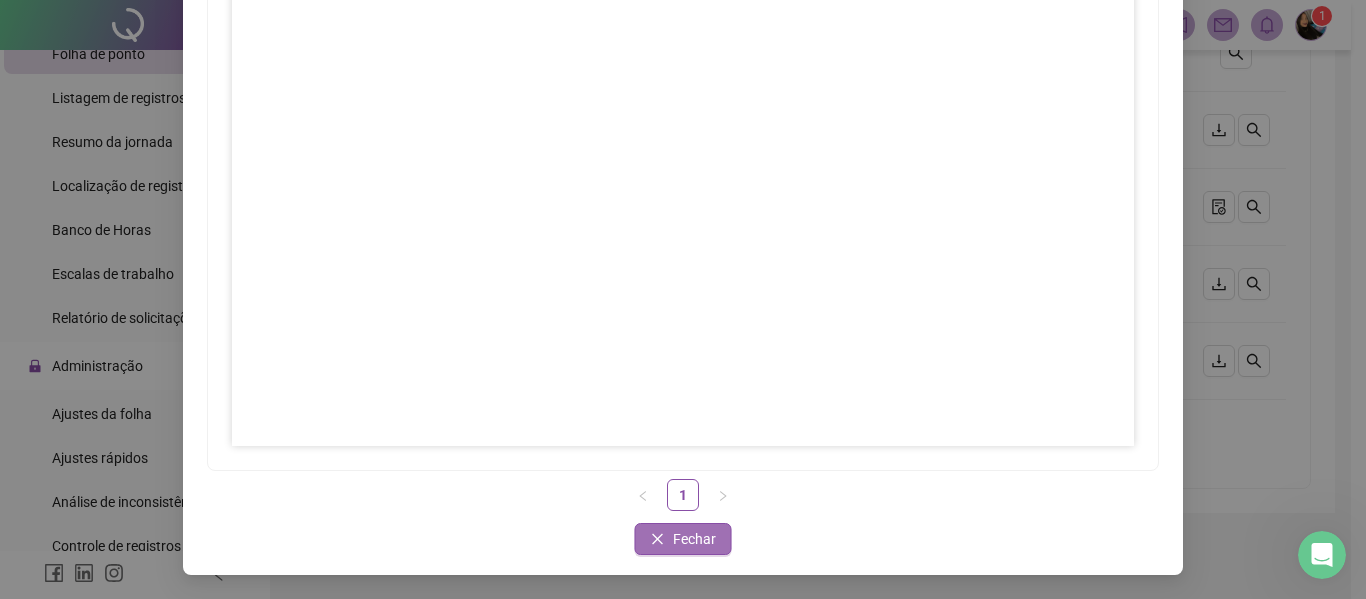click 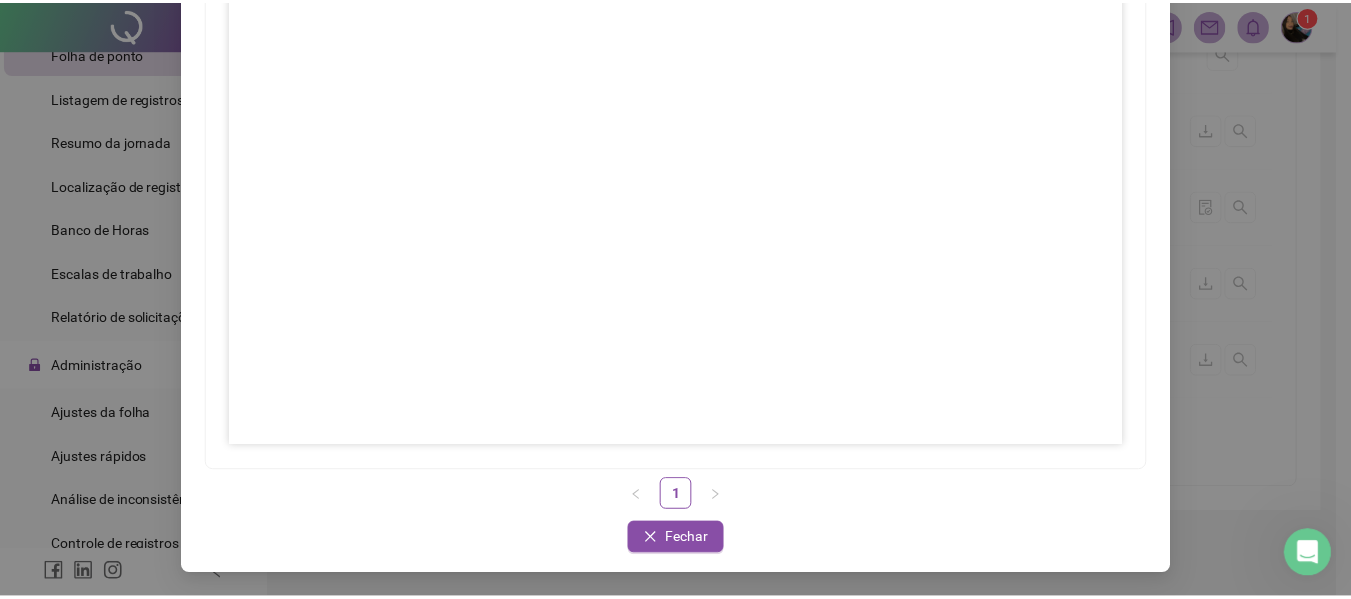 scroll, scrollTop: 231, scrollLeft: 0, axis: vertical 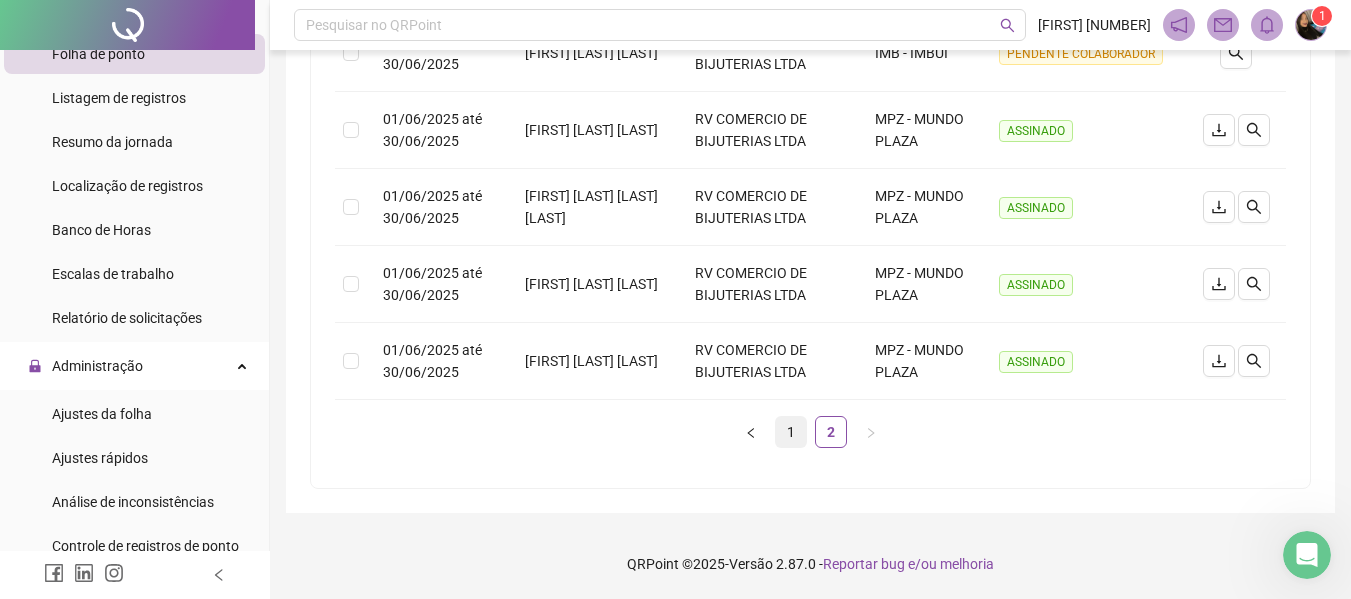 click on "1" at bounding box center [791, 432] 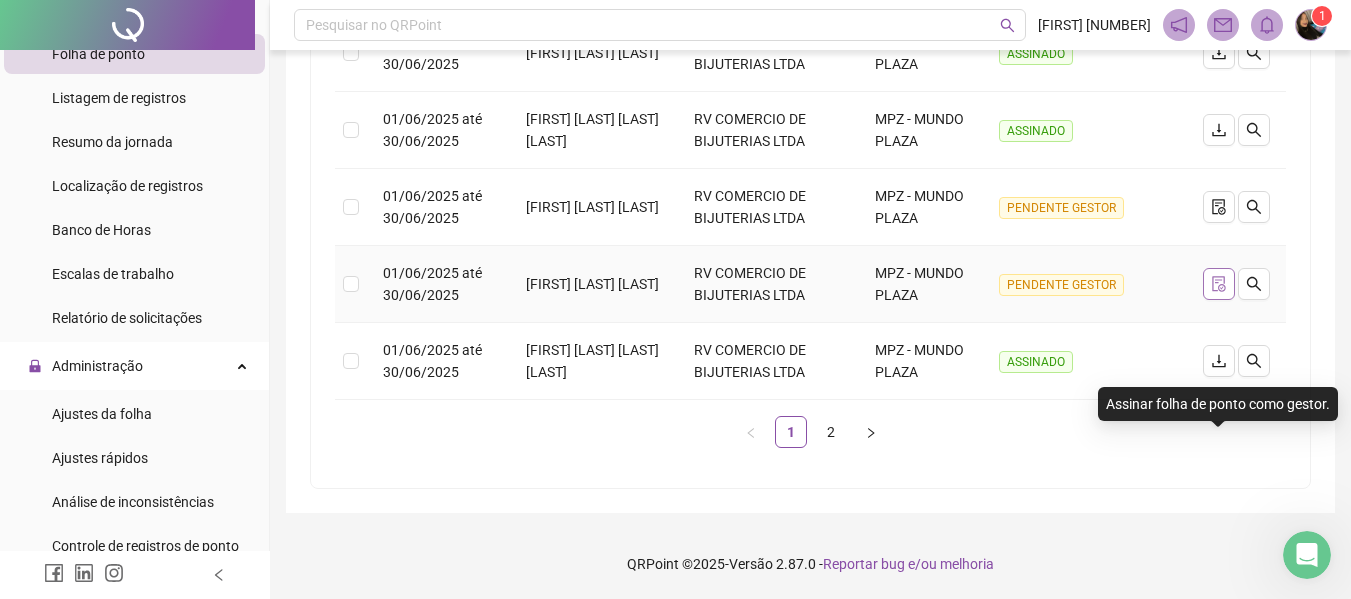click 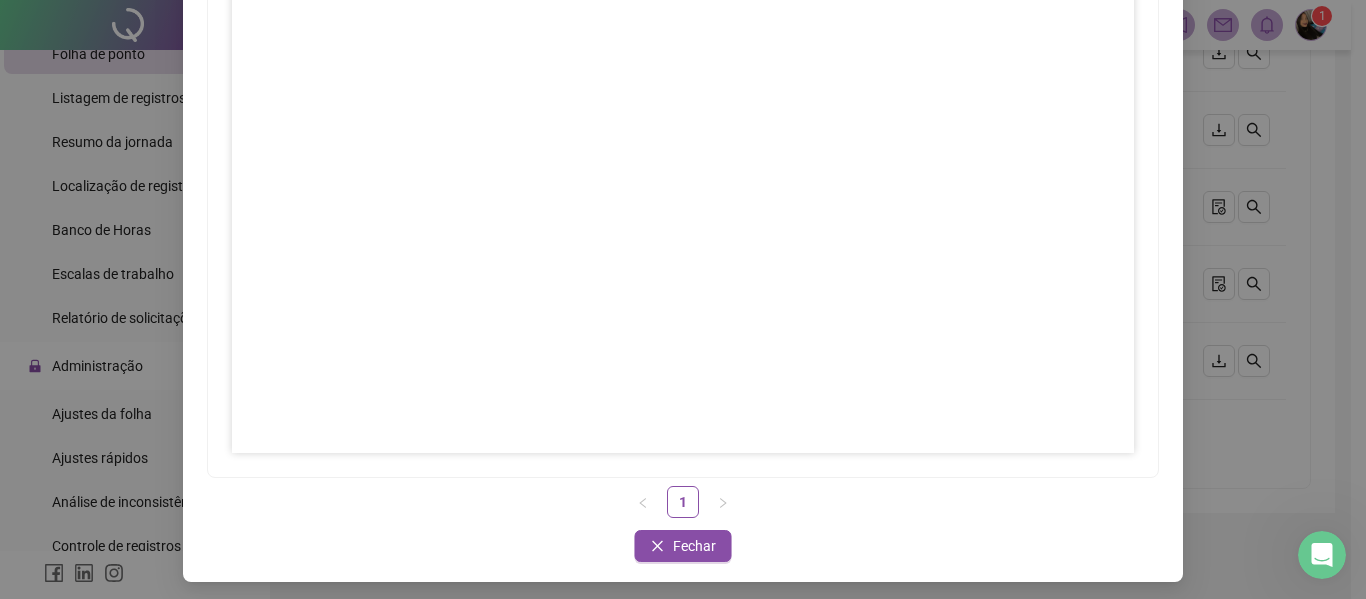 scroll, scrollTop: 331, scrollLeft: 0, axis: vertical 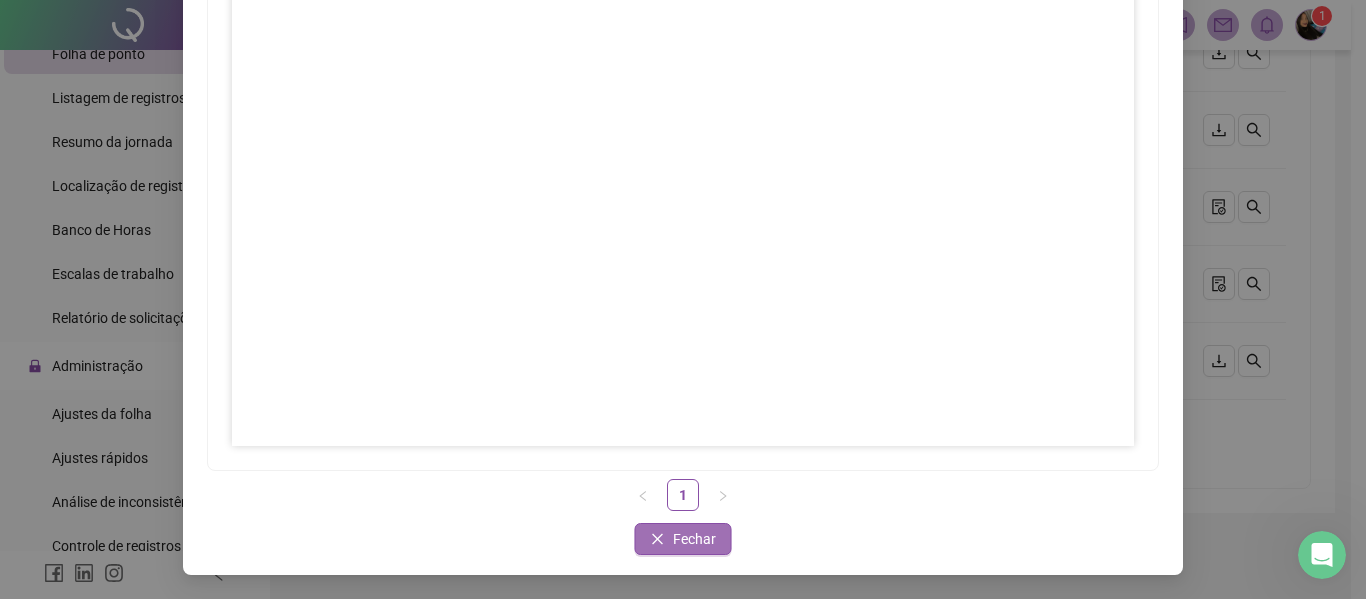 click on "Fechar" at bounding box center [694, 539] 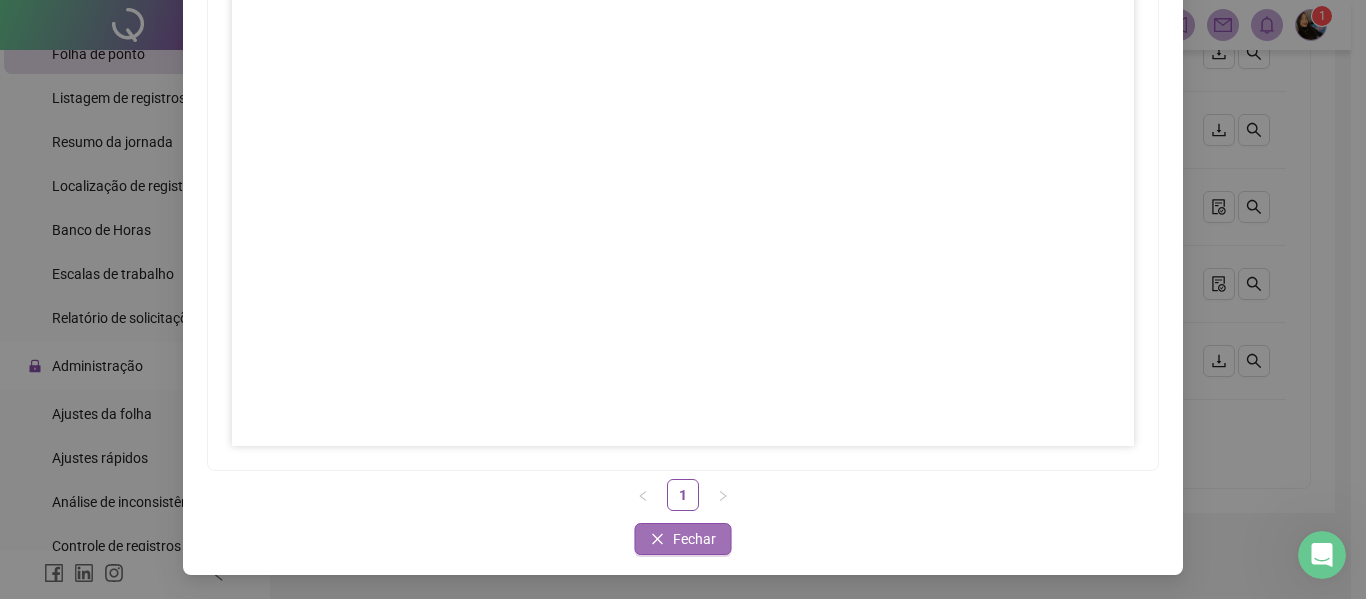 click on "Fechar" at bounding box center [694, 539] 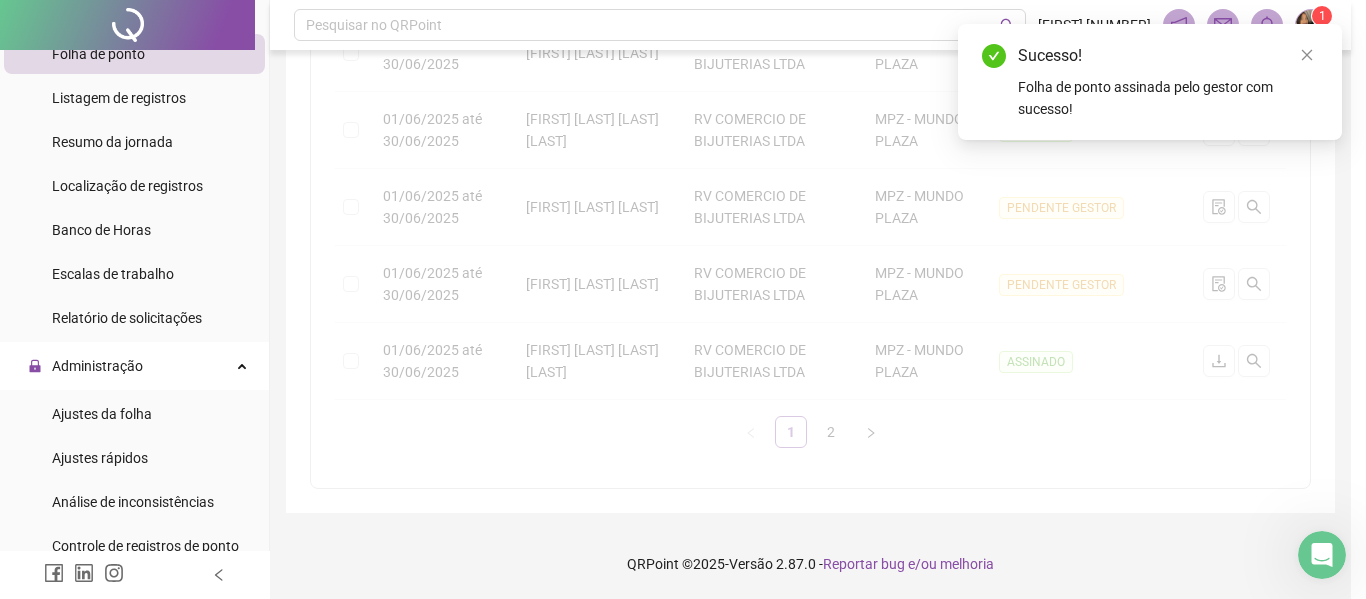 scroll, scrollTop: 0, scrollLeft: 0, axis: both 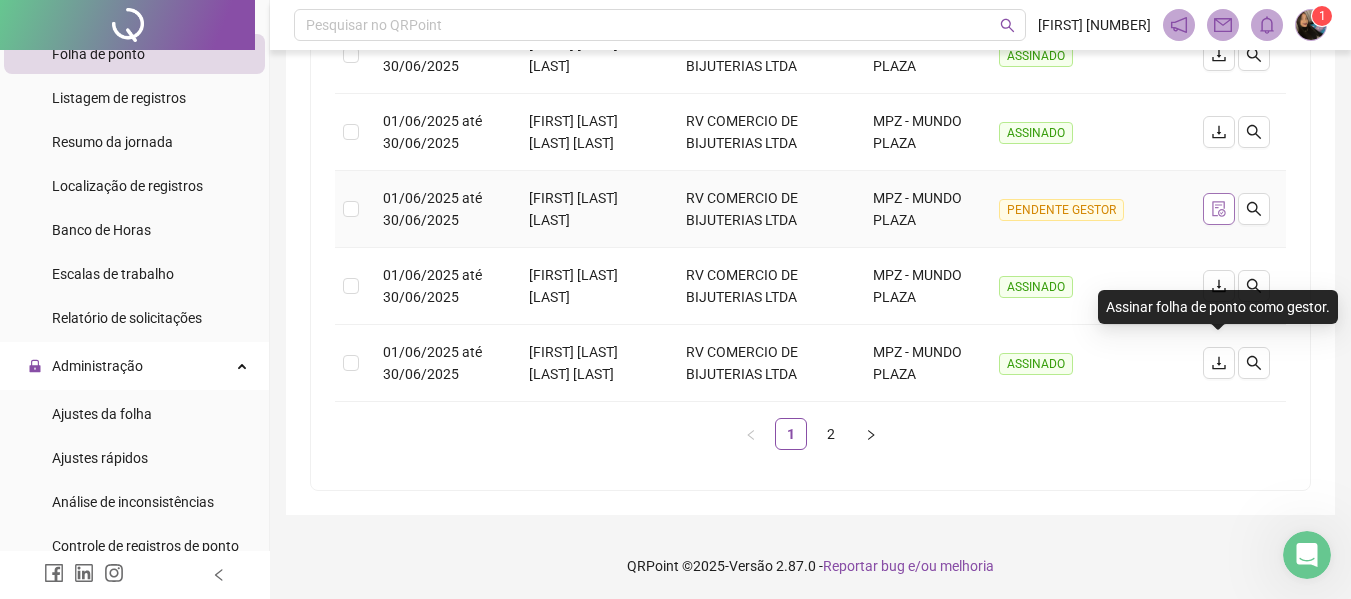 click 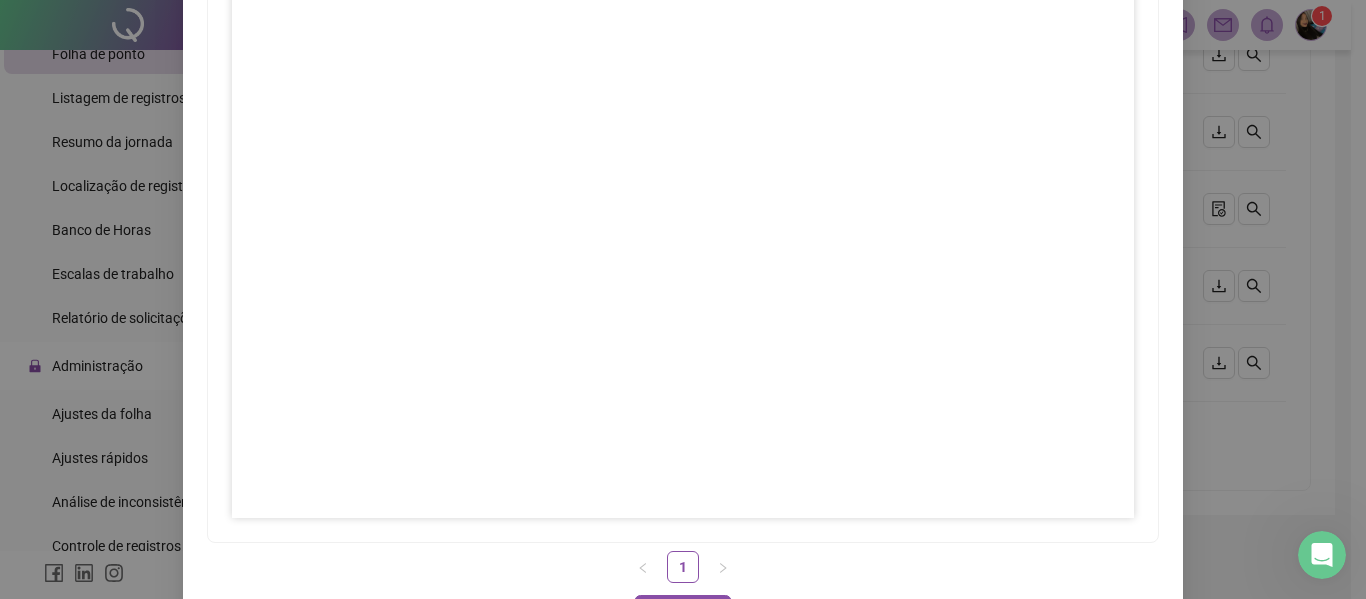 scroll, scrollTop: 331, scrollLeft: 0, axis: vertical 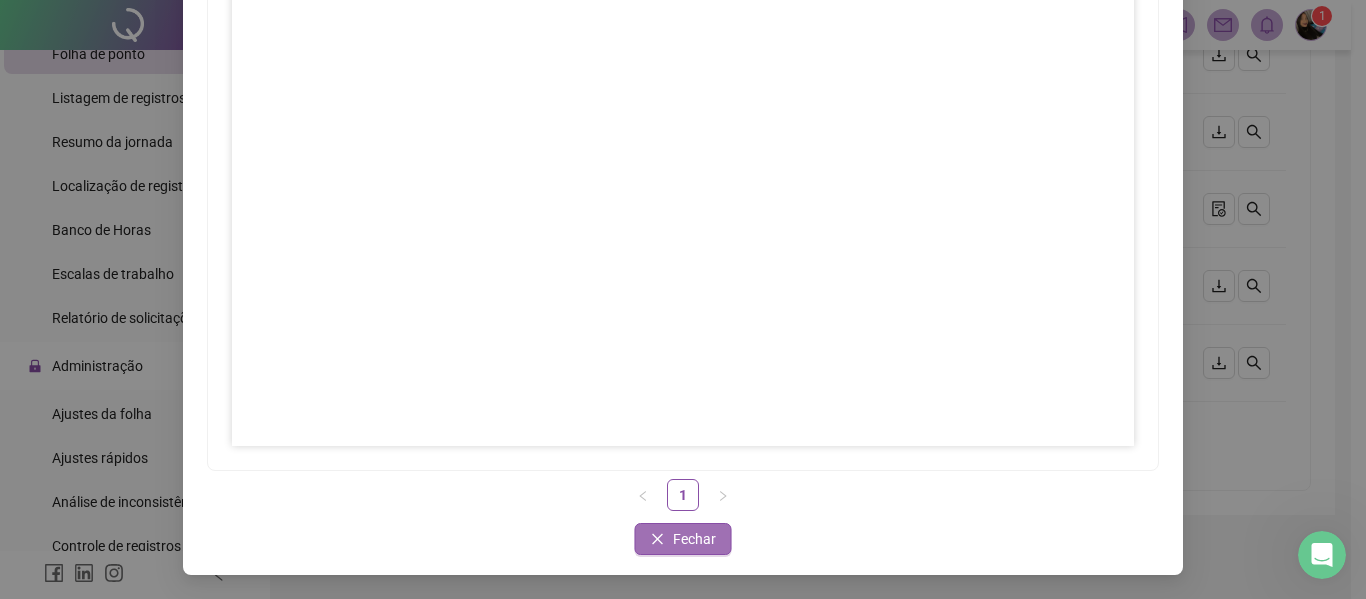 click 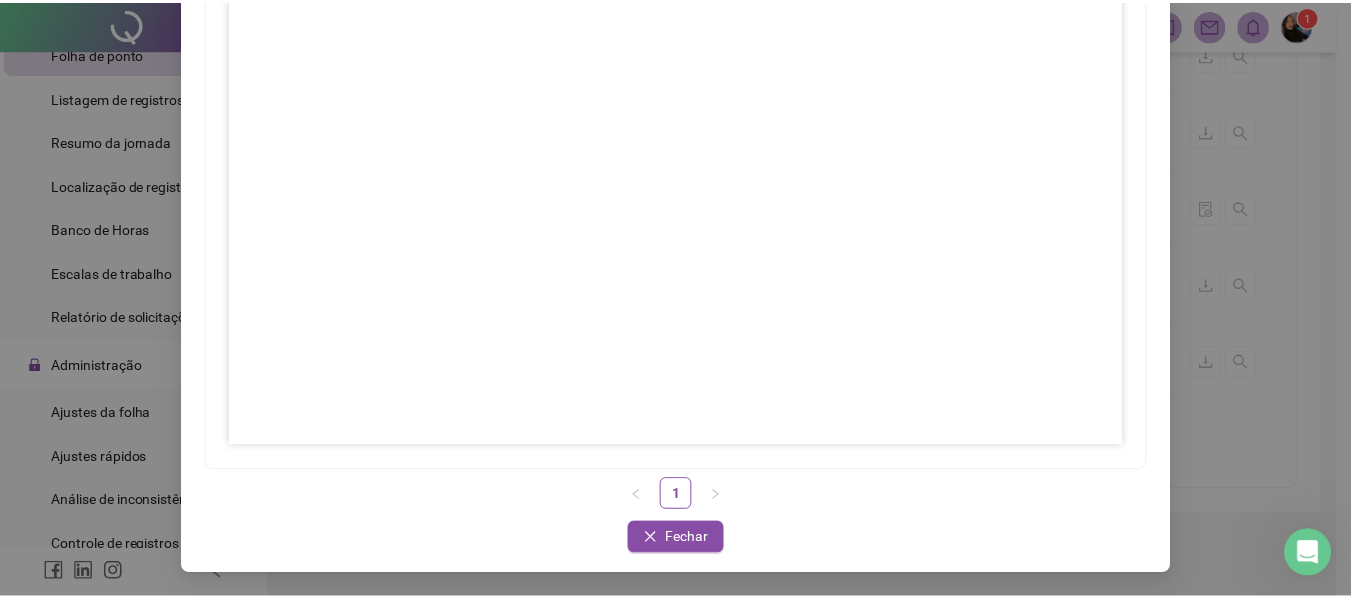 scroll, scrollTop: 231, scrollLeft: 0, axis: vertical 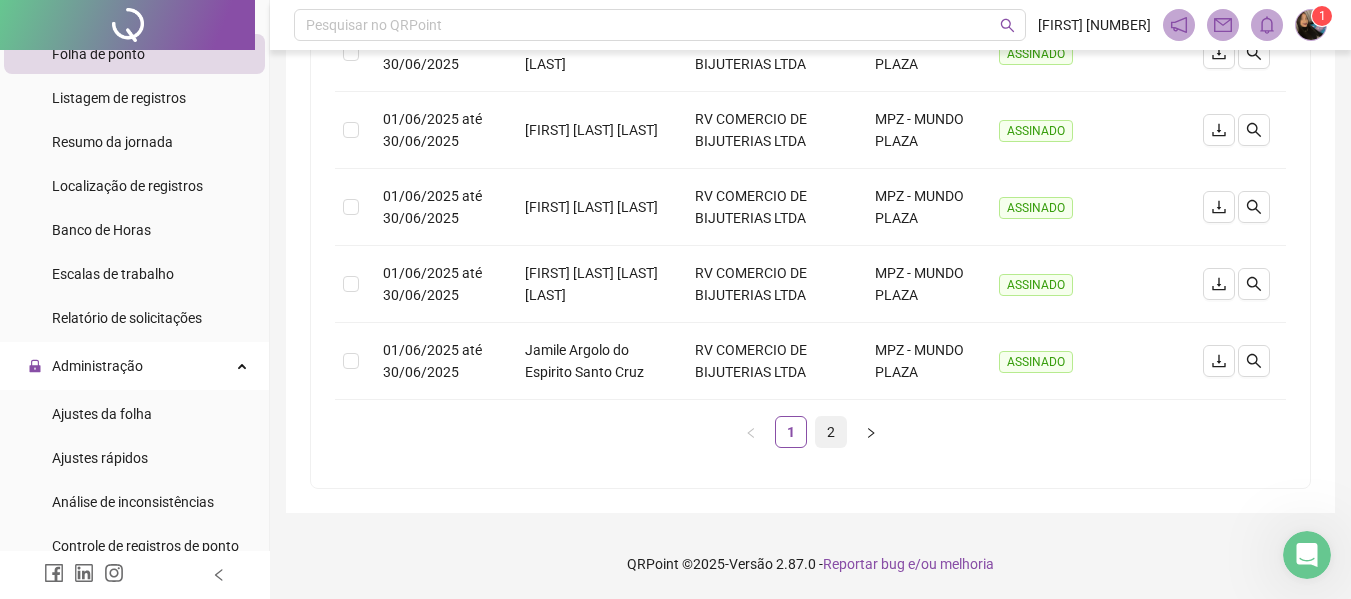 click on "2" at bounding box center (831, 432) 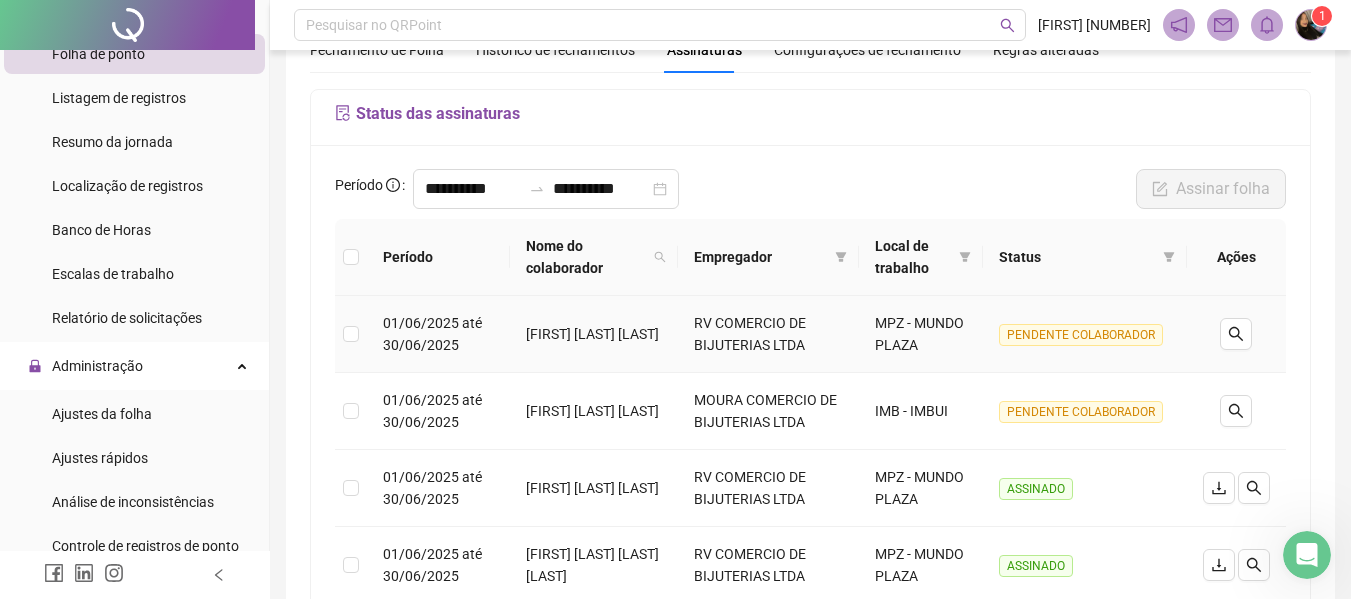 scroll, scrollTop: 59, scrollLeft: 0, axis: vertical 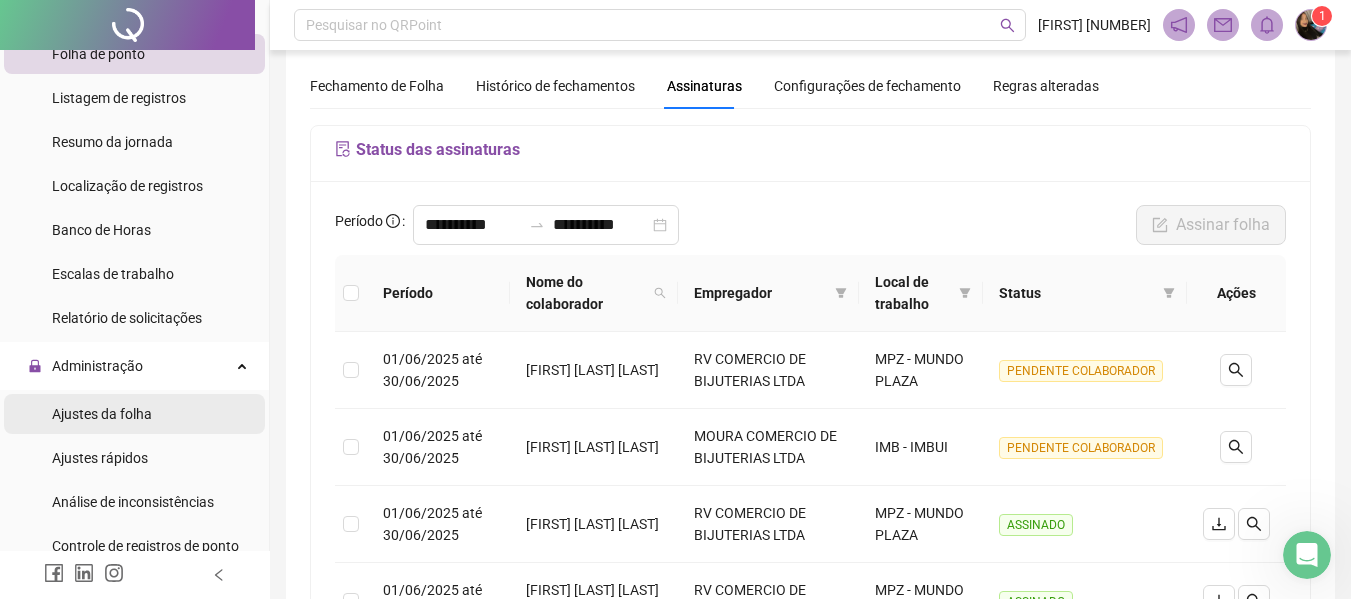 click on "Ajustes da folha" at bounding box center [102, 414] 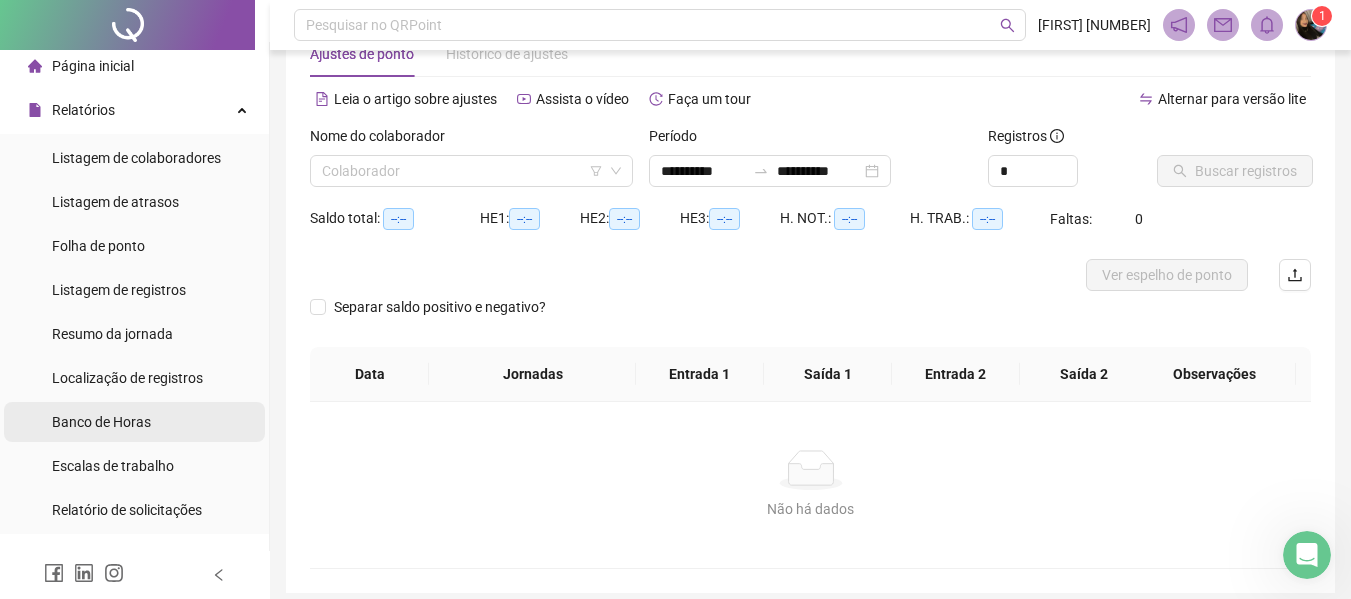 scroll, scrollTop: 0, scrollLeft: 0, axis: both 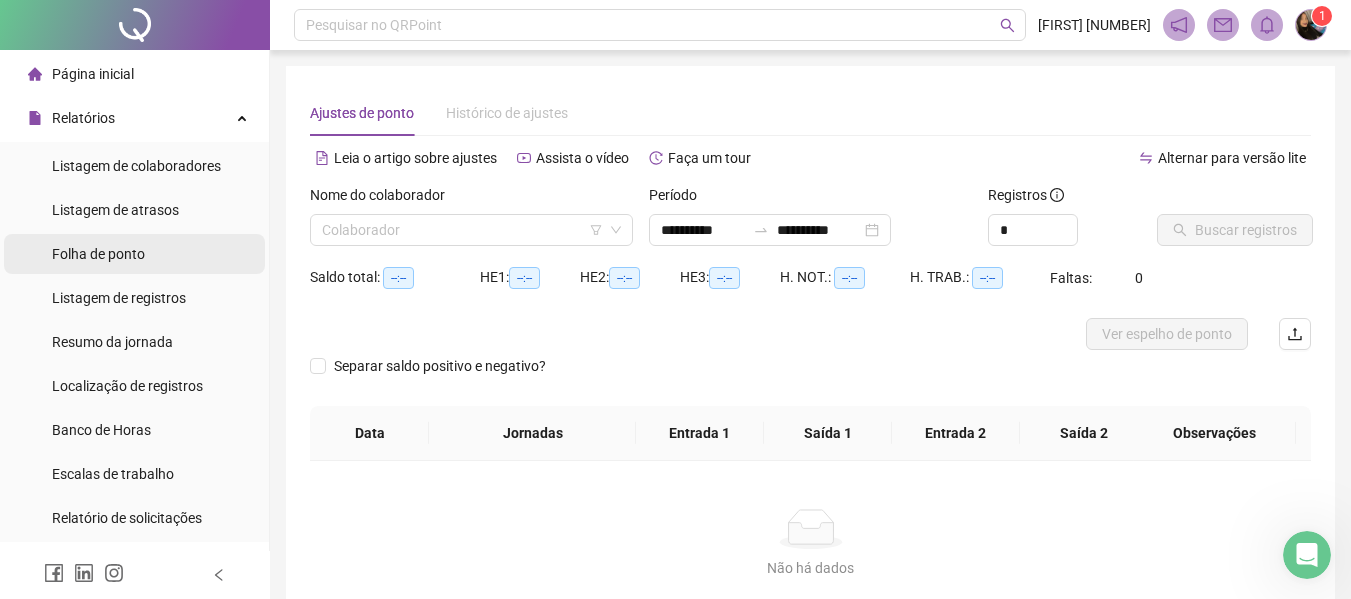 click on "Folha de ponto" at bounding box center [134, 254] 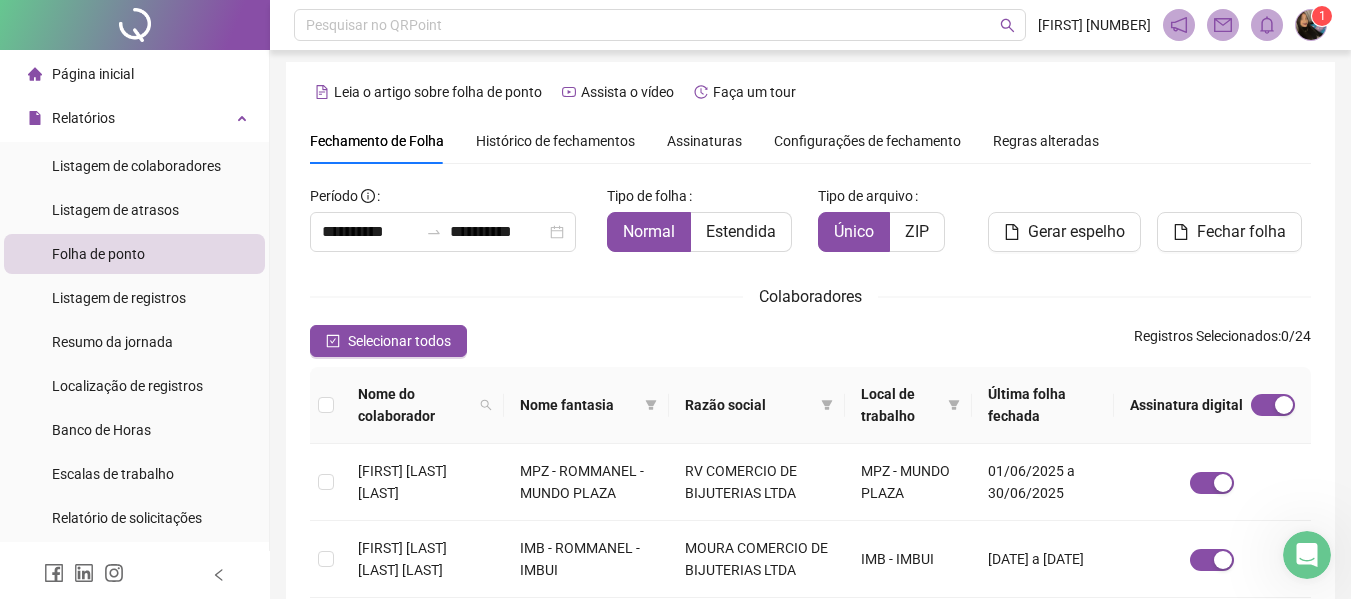 scroll, scrollTop: 0, scrollLeft: 0, axis: both 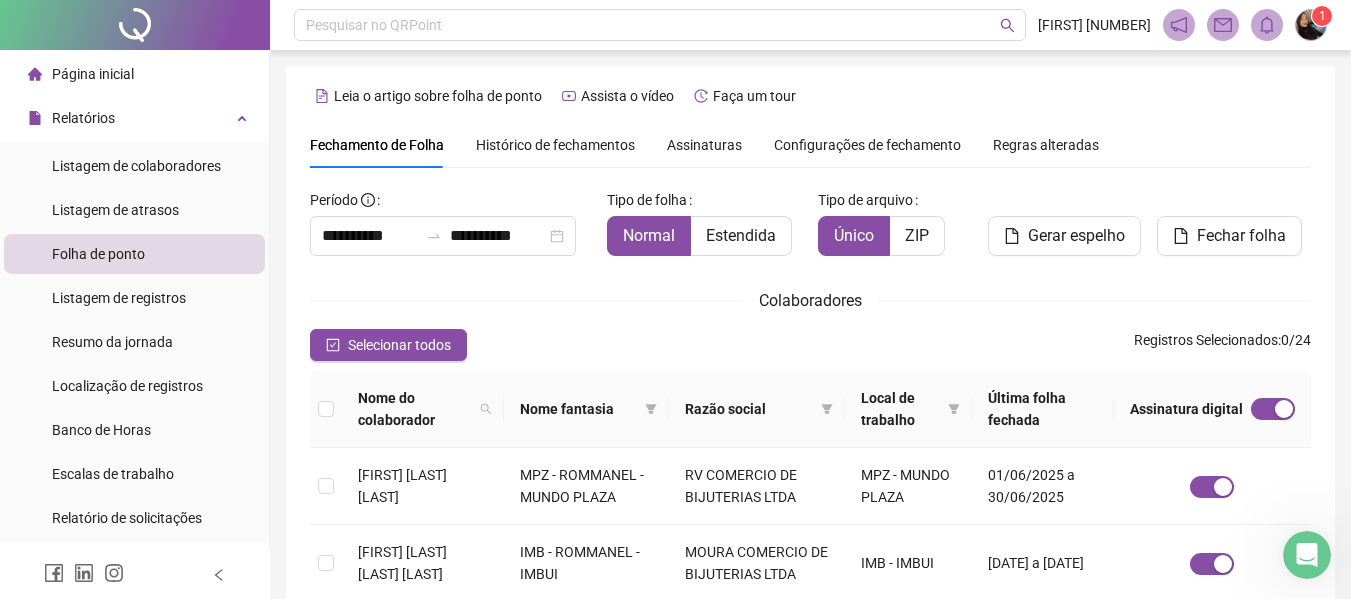 click on "Assinaturas" at bounding box center (704, 145) 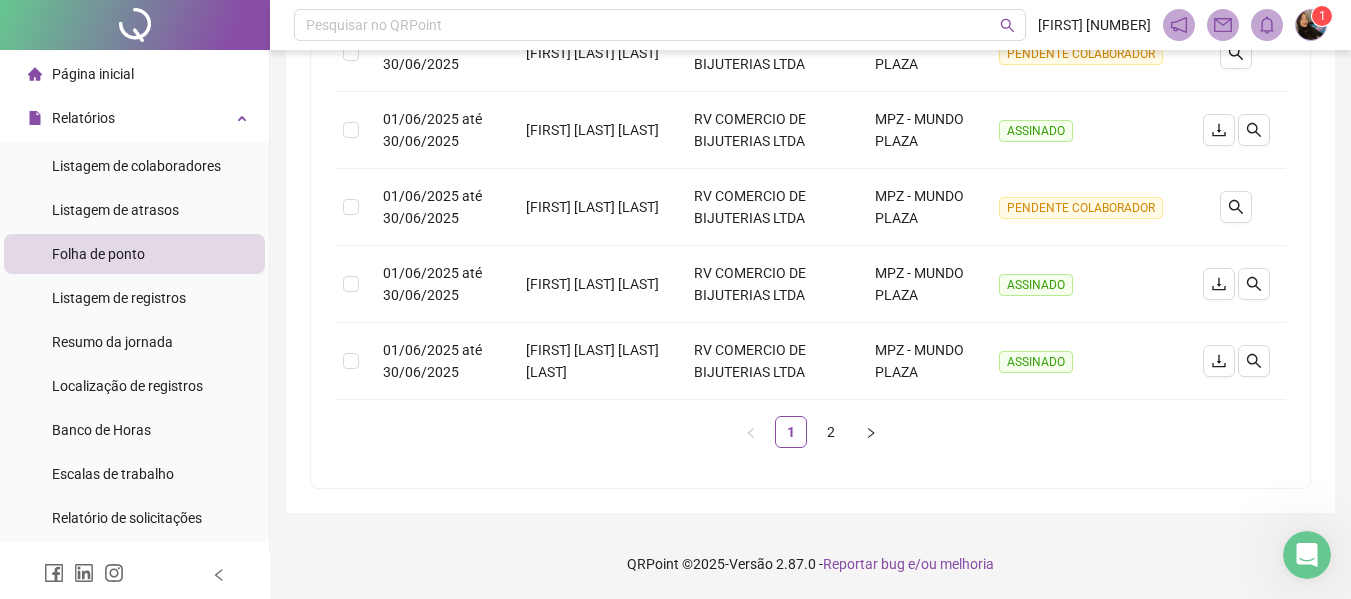 scroll, scrollTop: 1001, scrollLeft: 0, axis: vertical 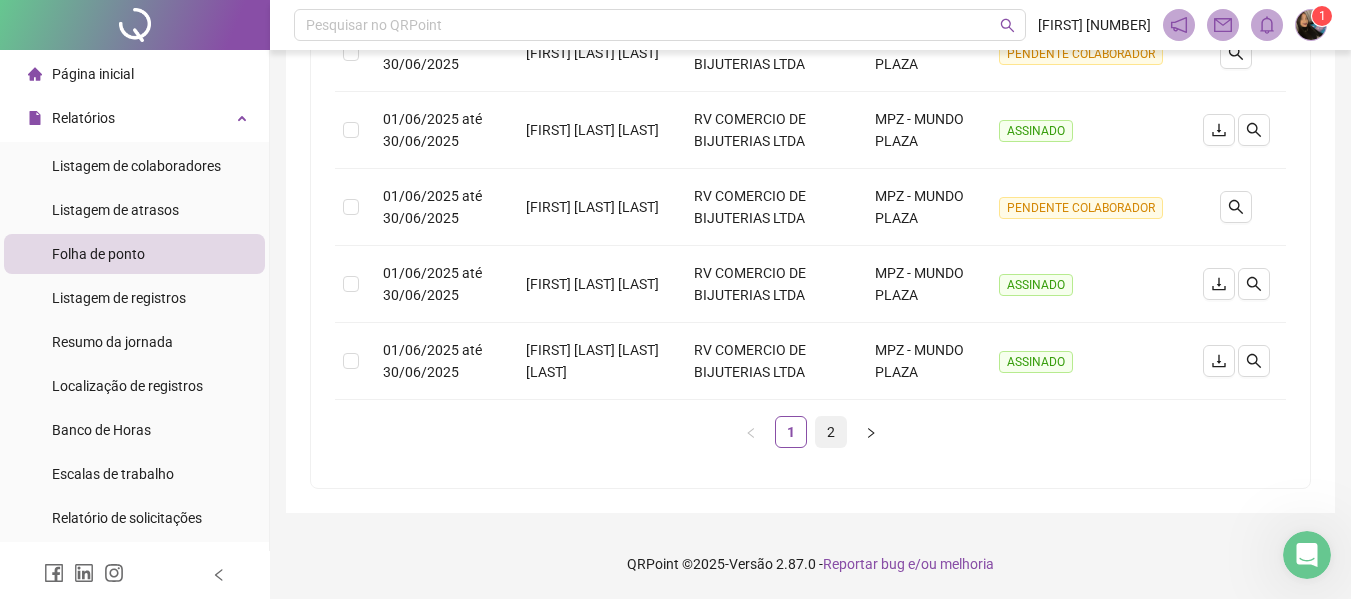 click on "2" at bounding box center [831, 432] 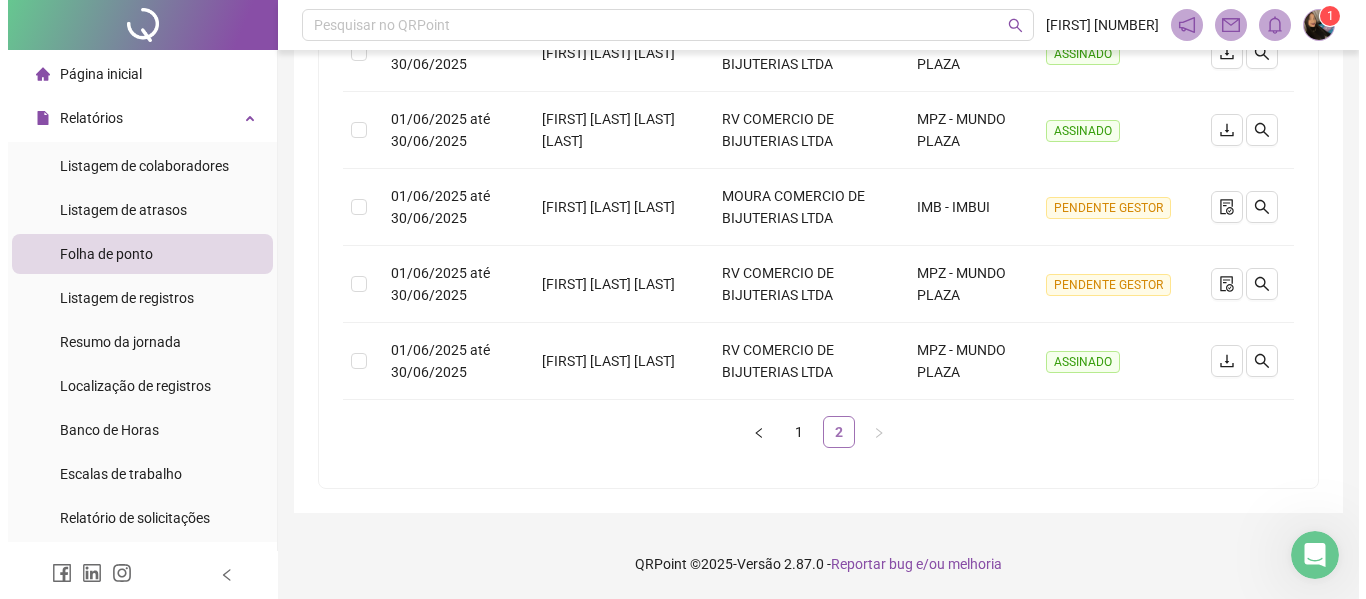 scroll, scrollTop: 803, scrollLeft: 0, axis: vertical 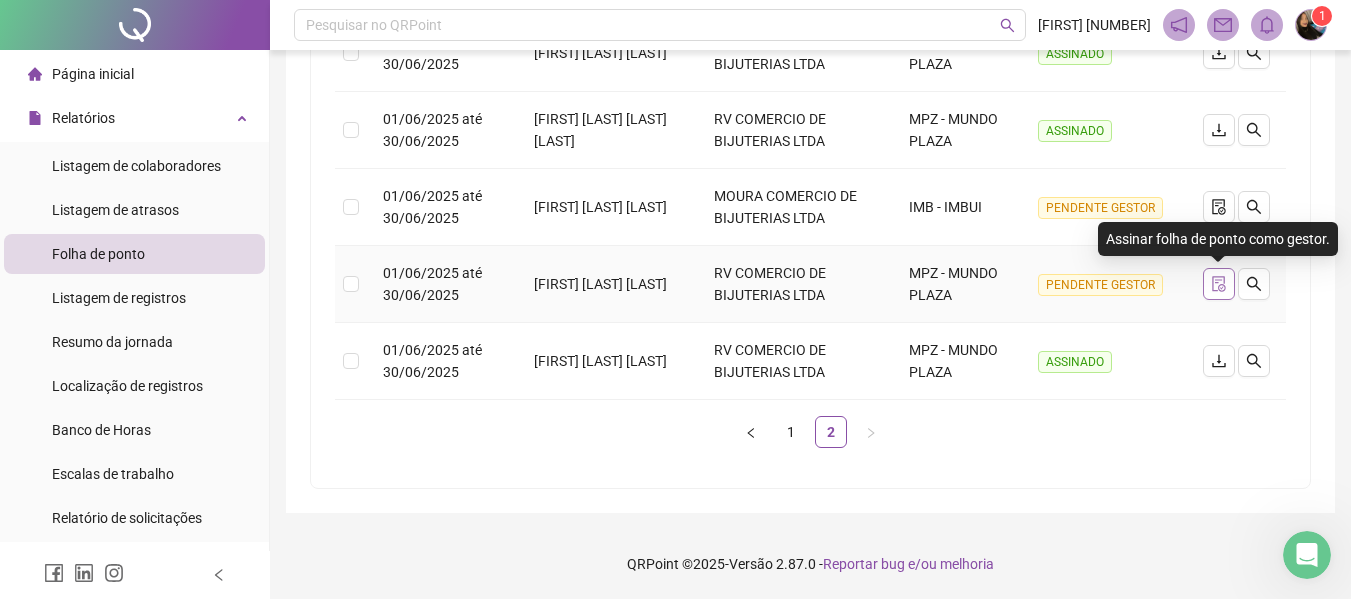 click at bounding box center [1219, 284] 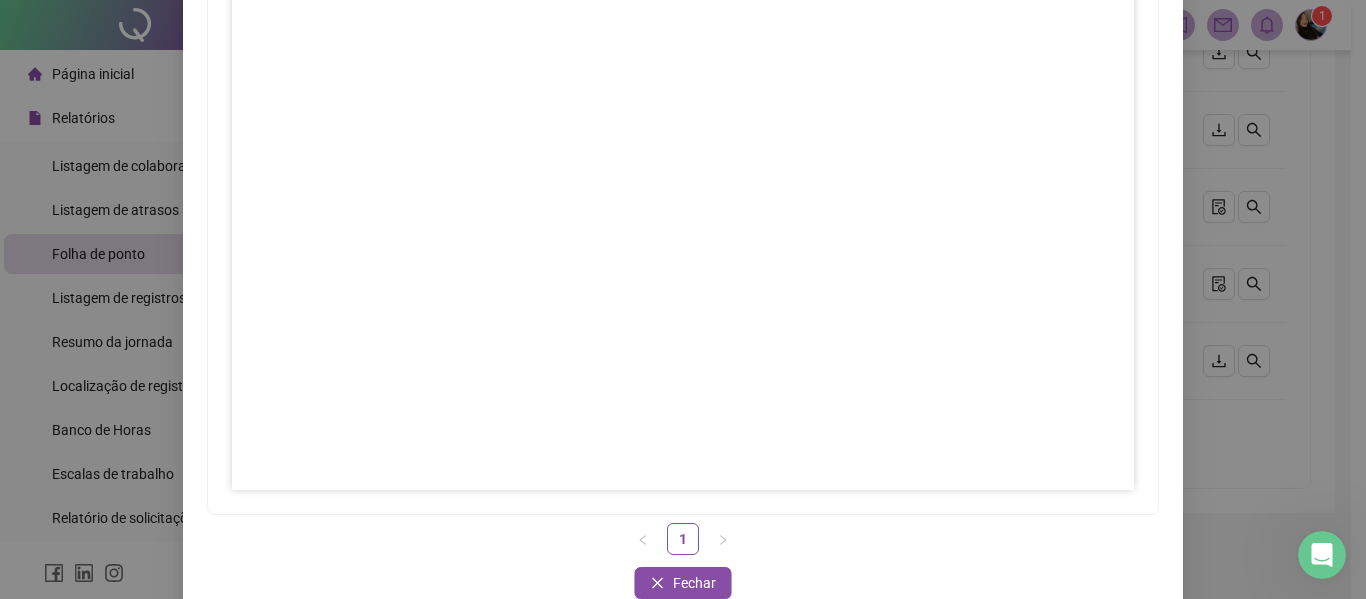 scroll, scrollTop: 331, scrollLeft: 0, axis: vertical 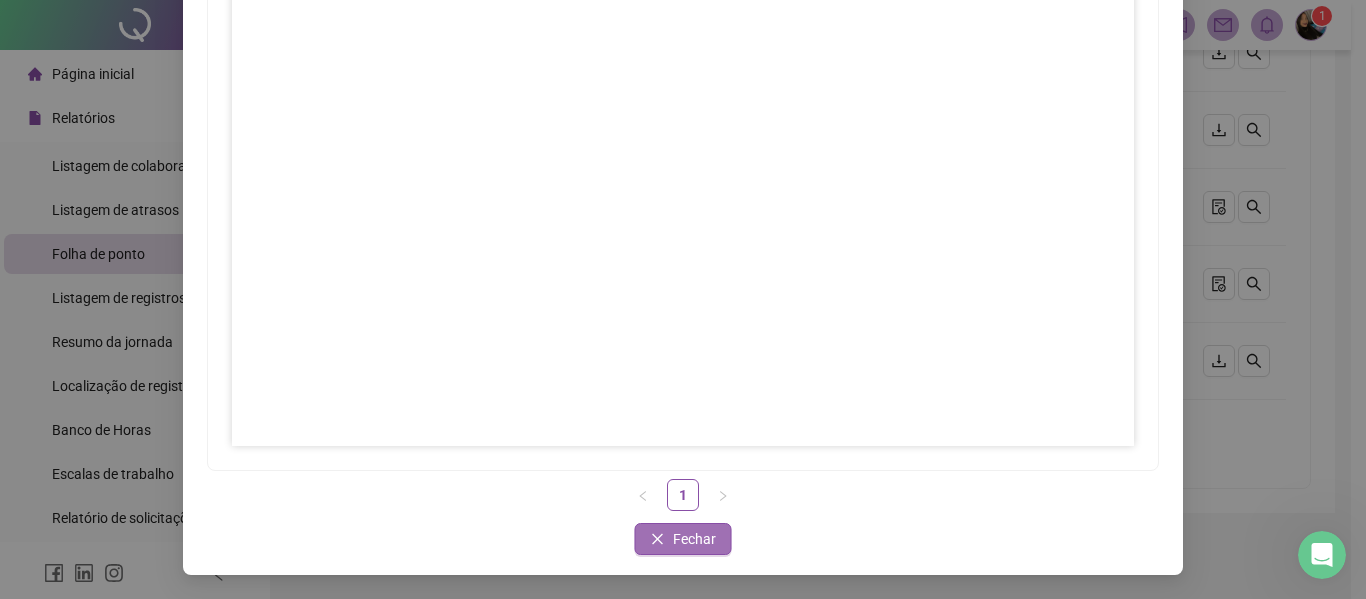 click on "Fechar" at bounding box center (694, 539) 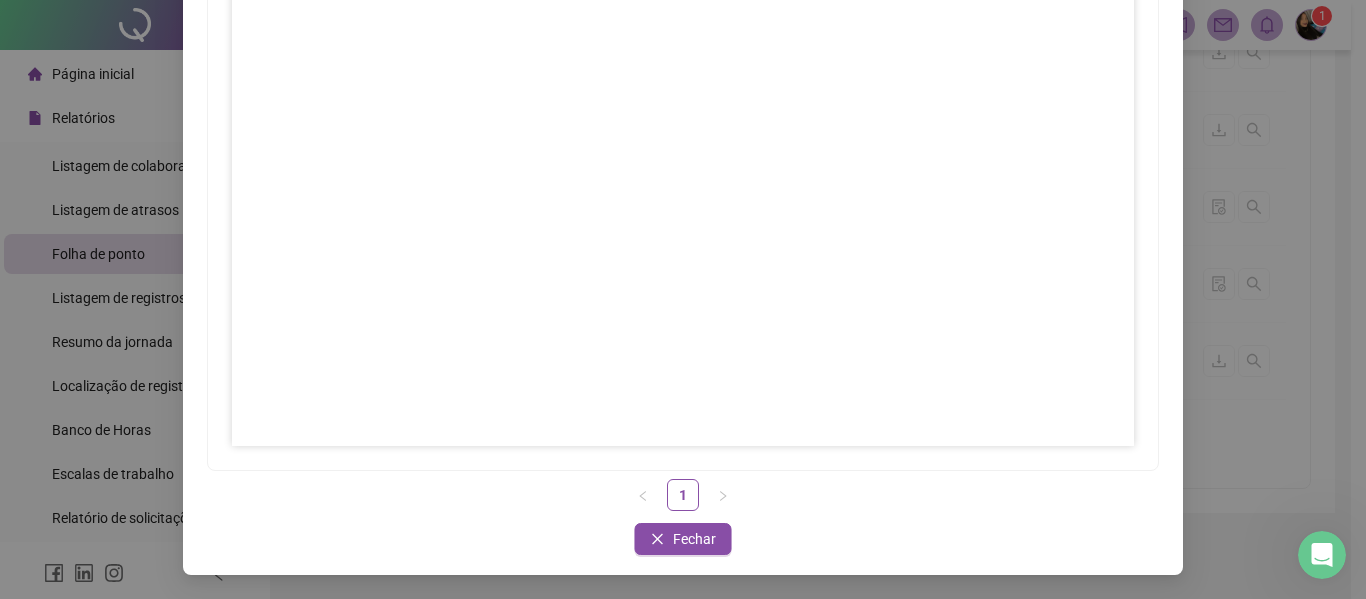 scroll, scrollTop: 231, scrollLeft: 0, axis: vertical 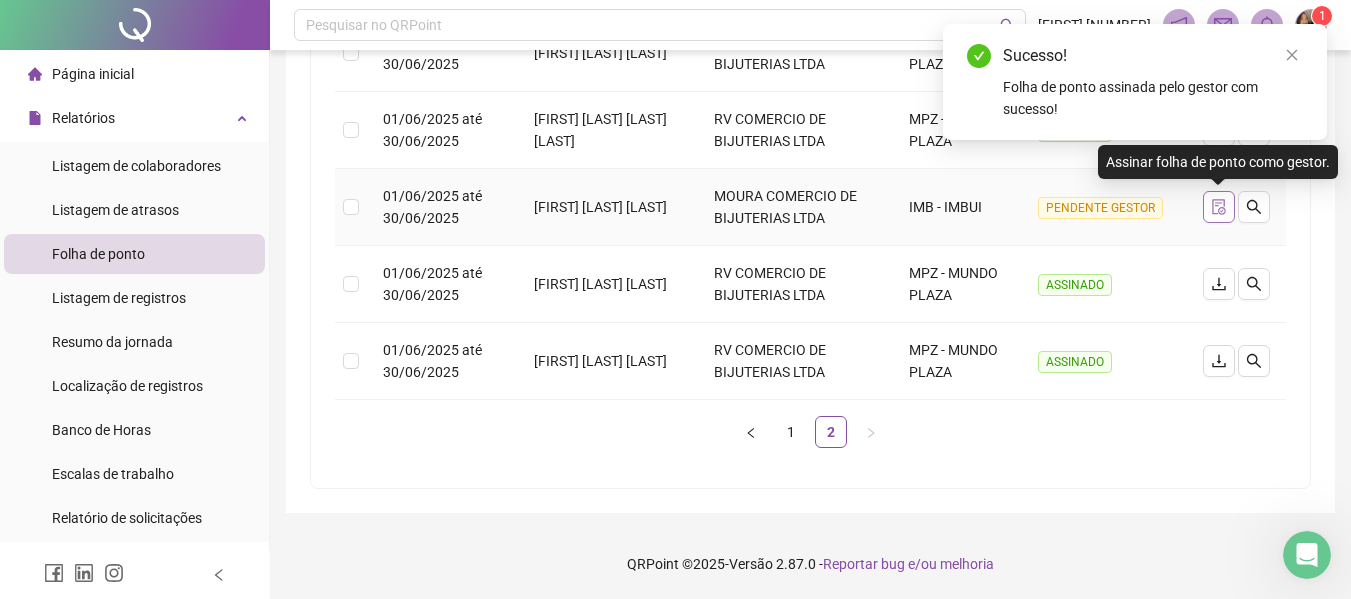 click 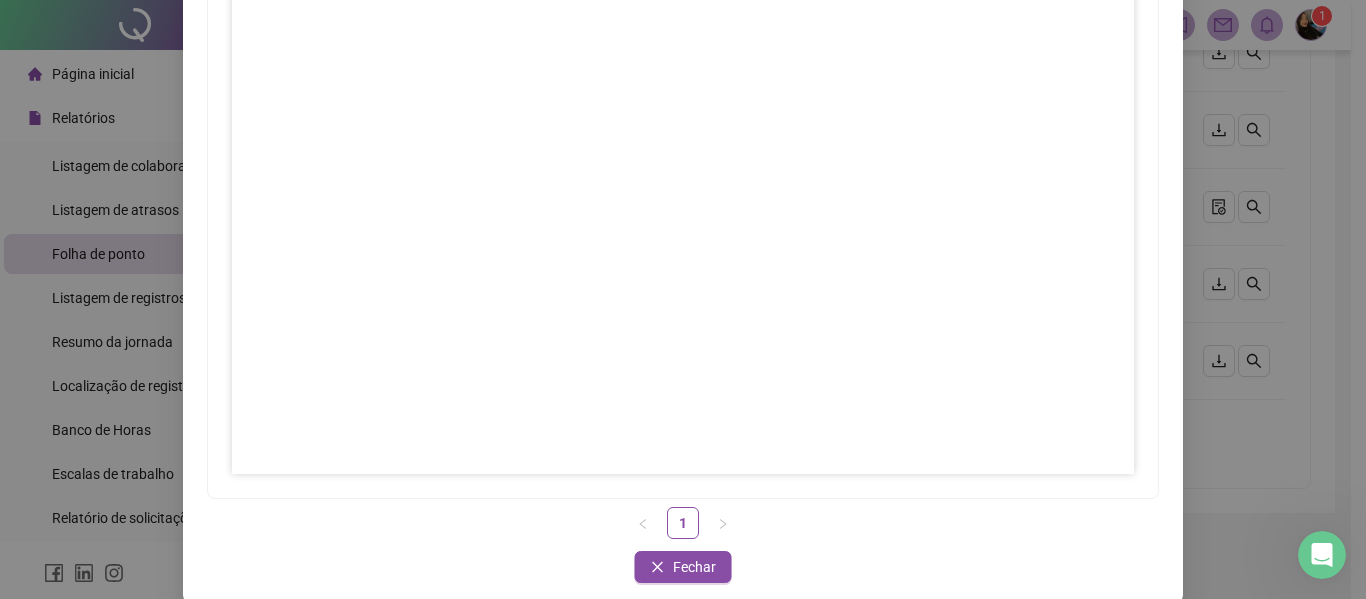 scroll, scrollTop: 331, scrollLeft: 0, axis: vertical 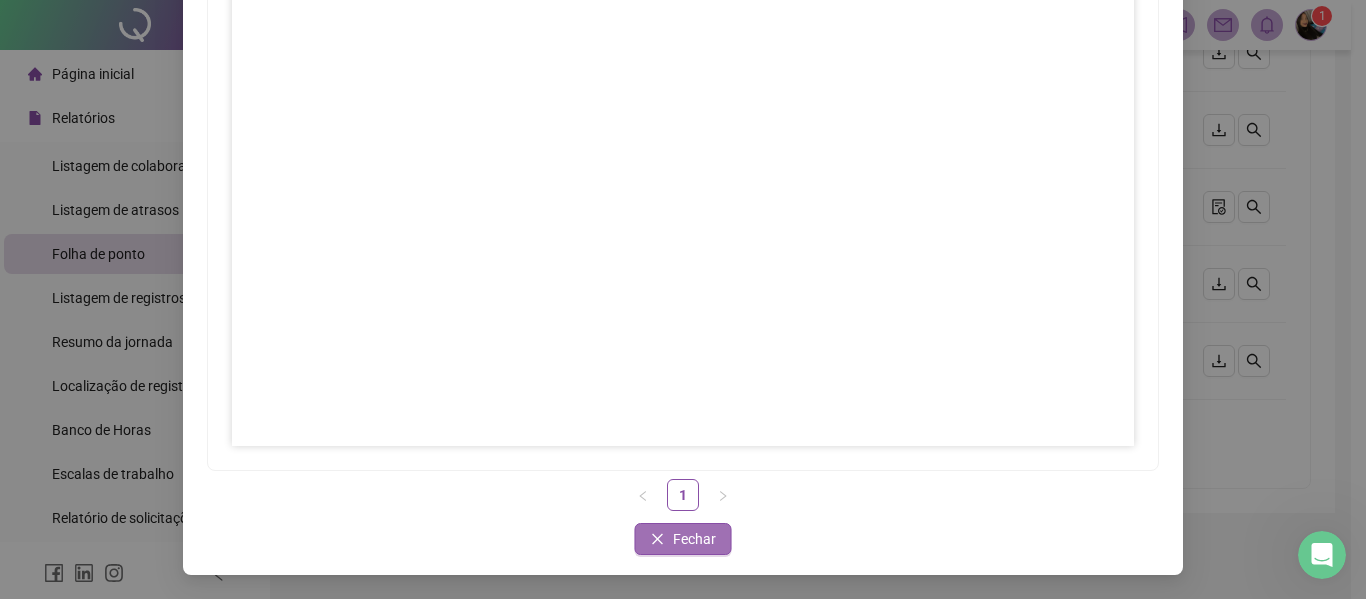 click on "Fechar" at bounding box center (694, 539) 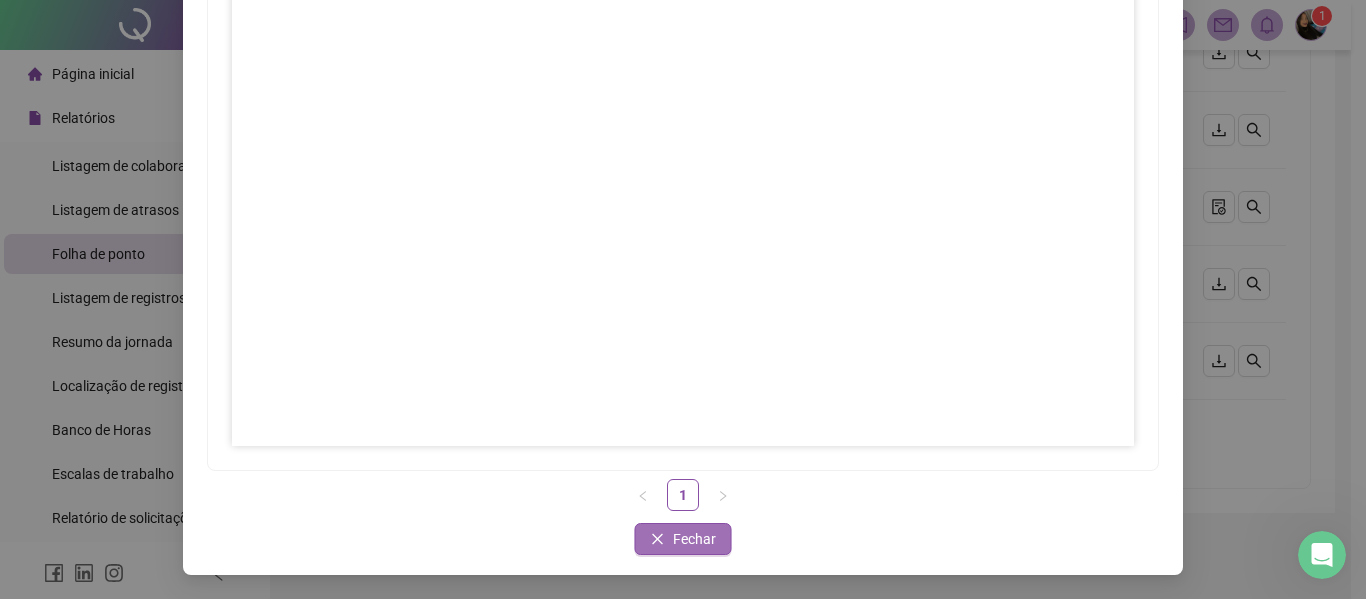 click on "Fechar" at bounding box center [694, 539] 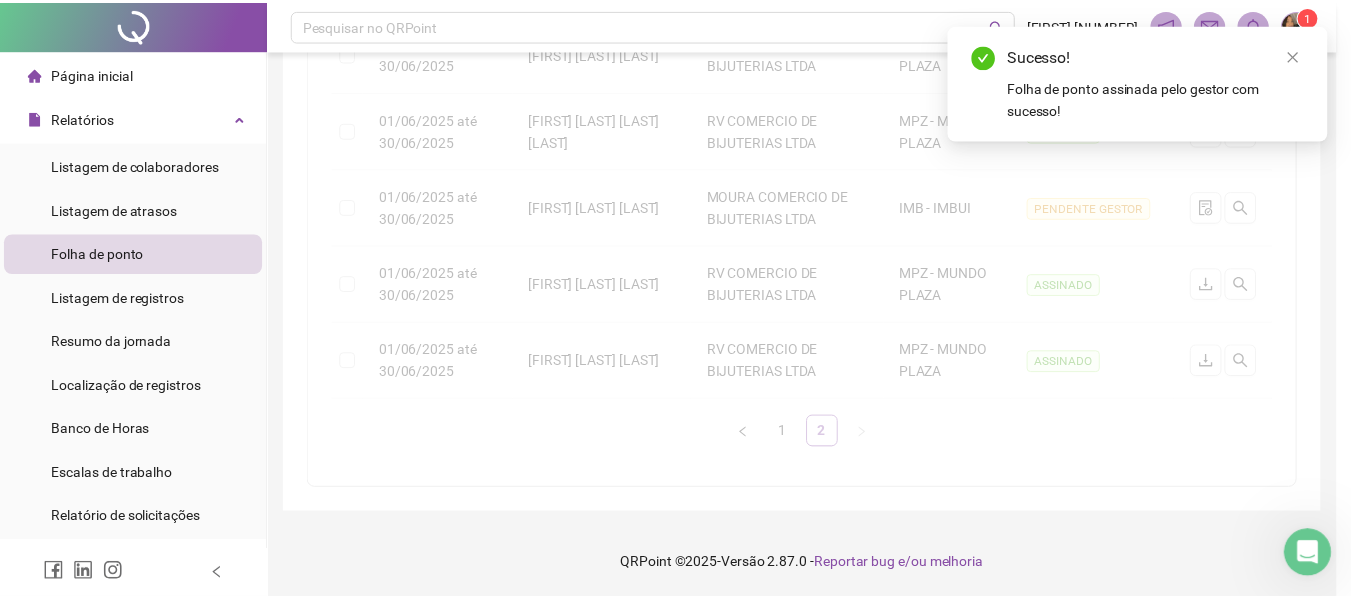 scroll, scrollTop: 231, scrollLeft: 0, axis: vertical 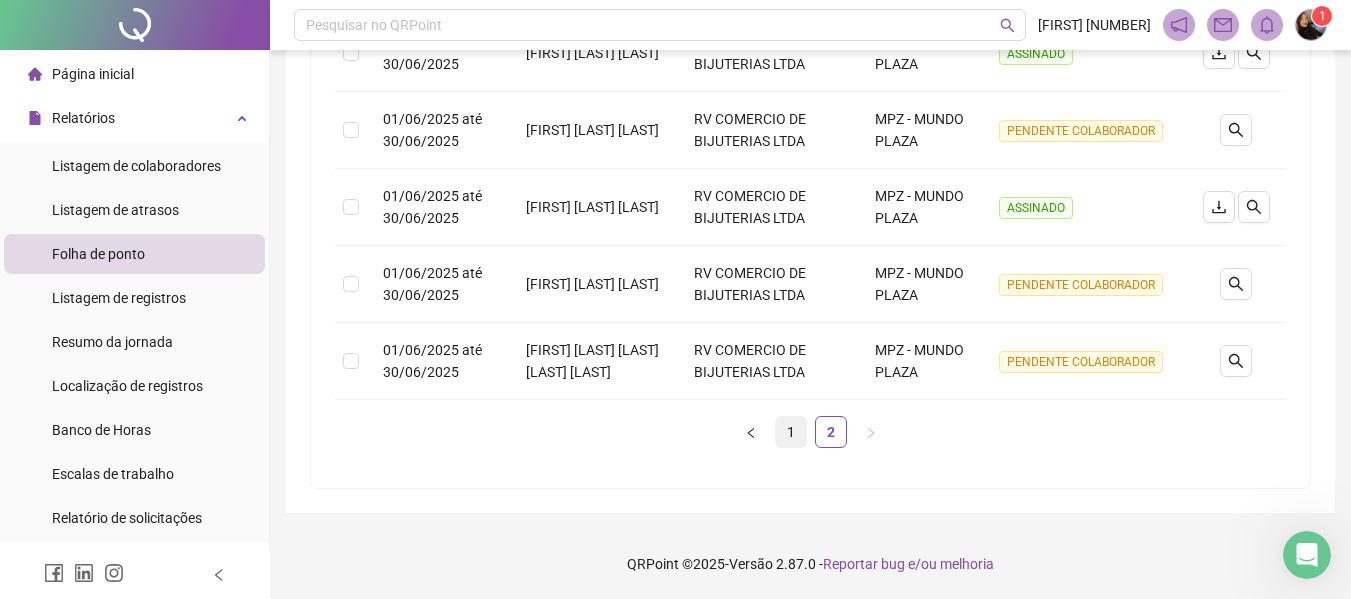 click on "1" at bounding box center [791, 432] 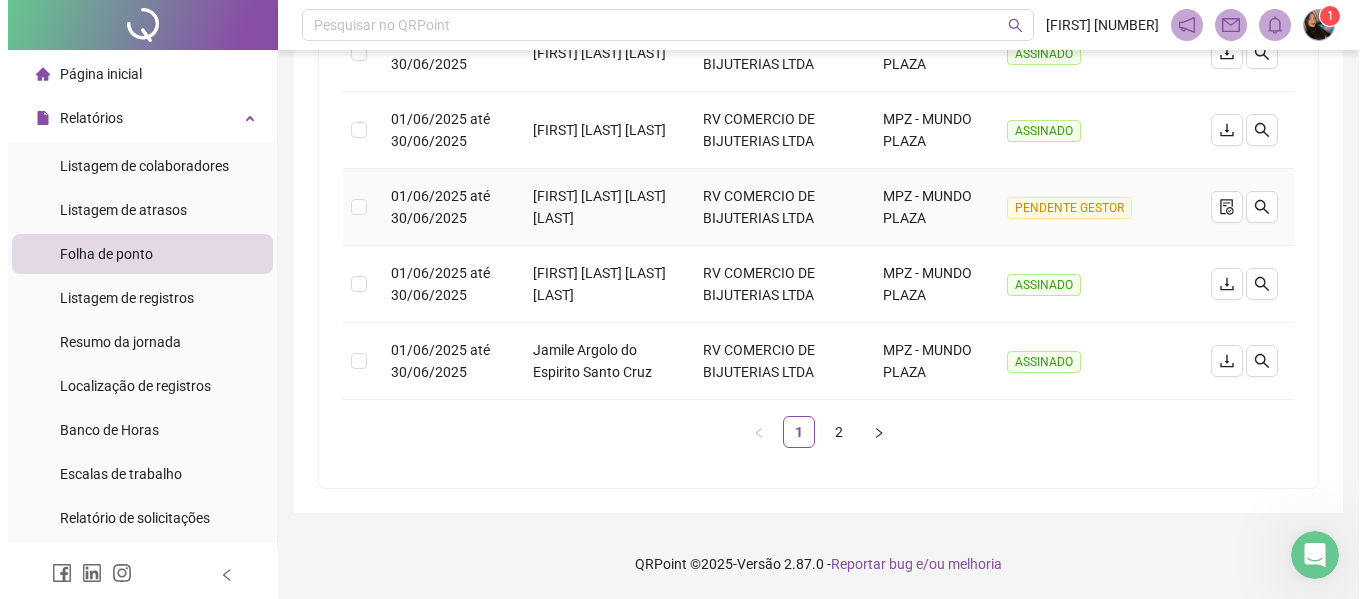 scroll, scrollTop: 801, scrollLeft: 0, axis: vertical 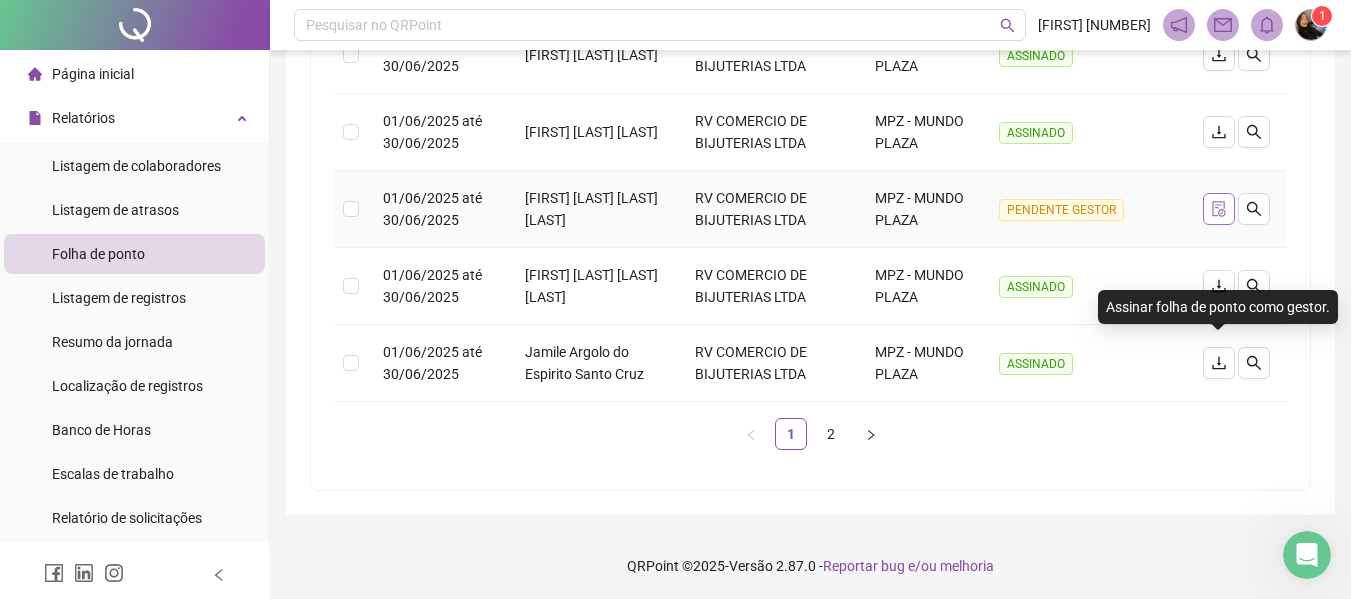 click 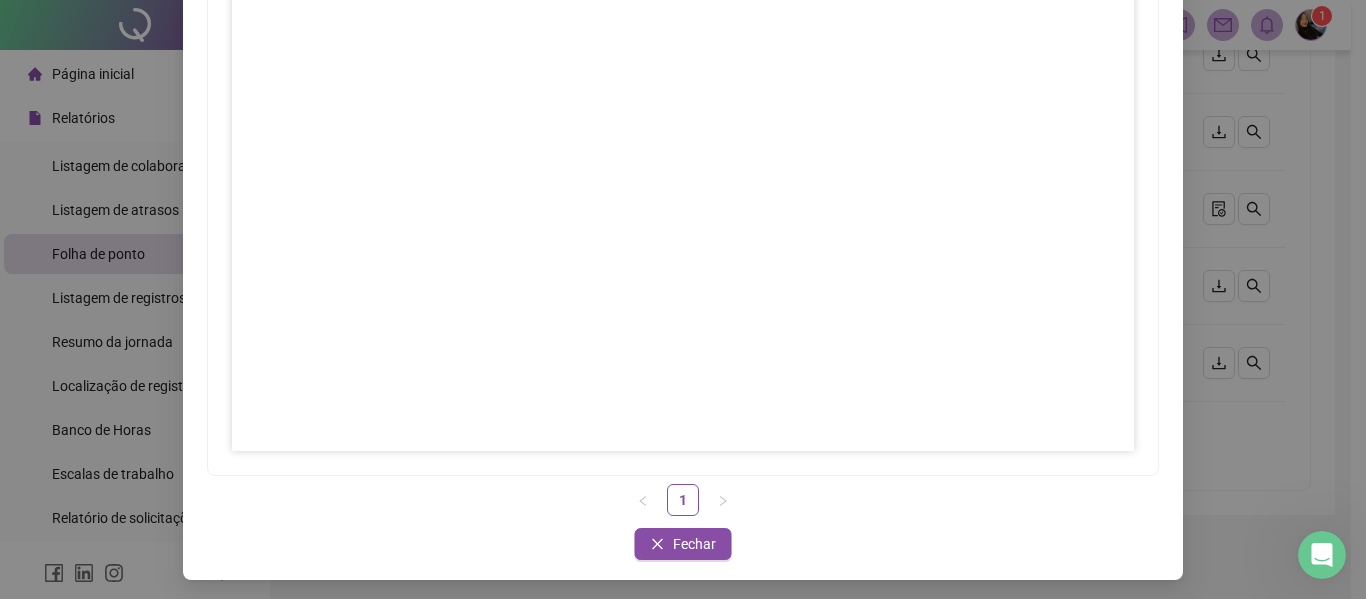 scroll, scrollTop: 331, scrollLeft: 0, axis: vertical 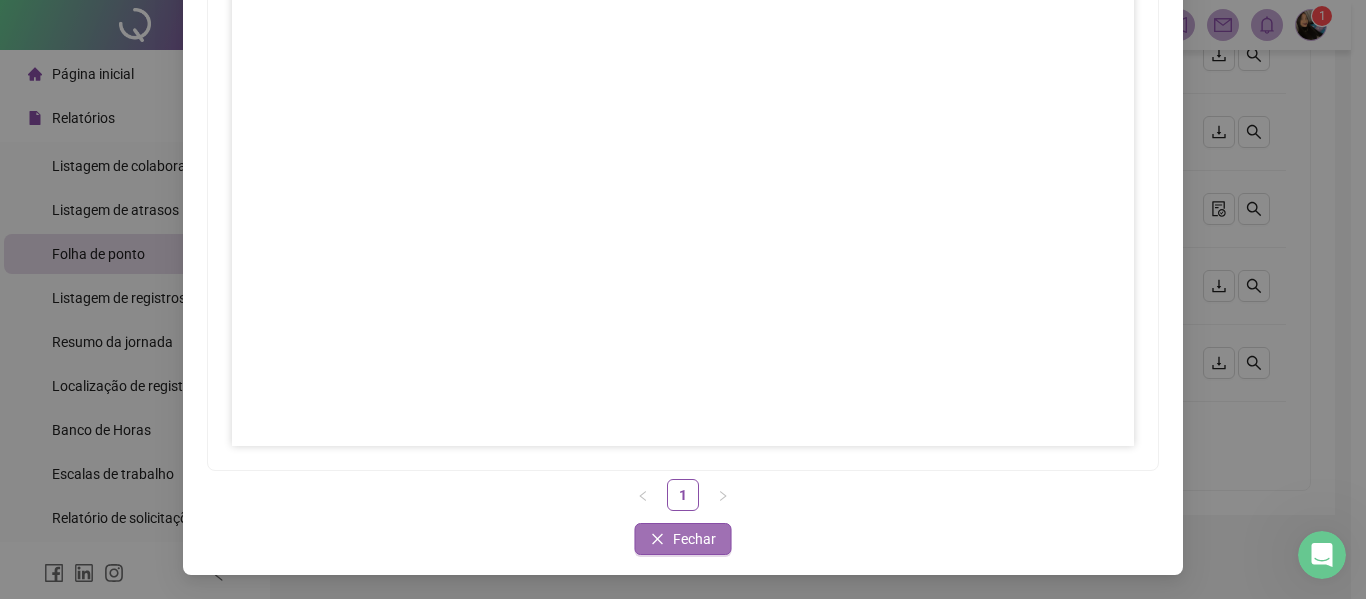 click on "Fechar" at bounding box center (694, 539) 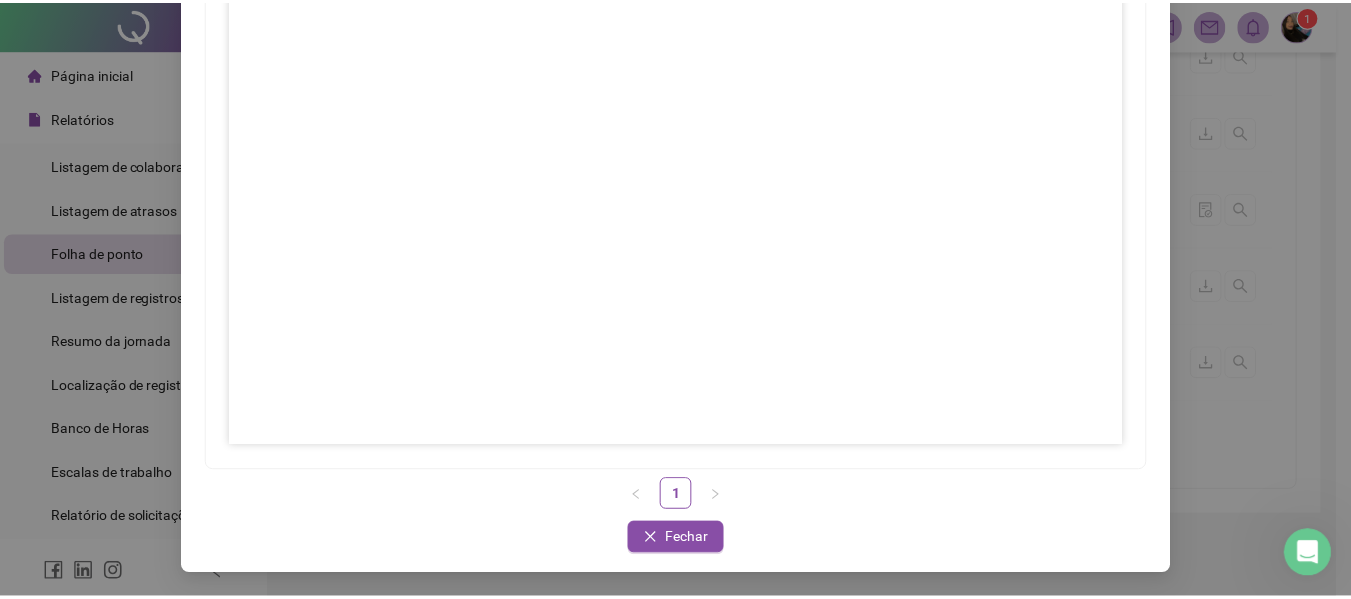 scroll, scrollTop: 231, scrollLeft: 0, axis: vertical 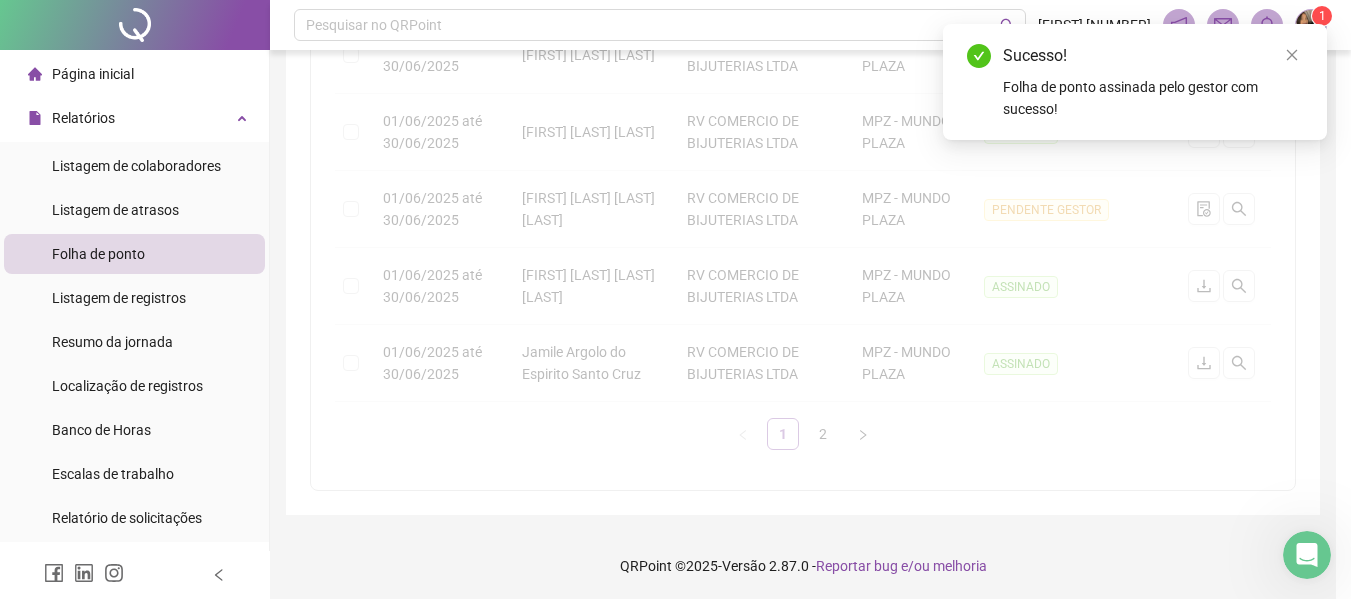 click on "**********" at bounding box center (668, -502) 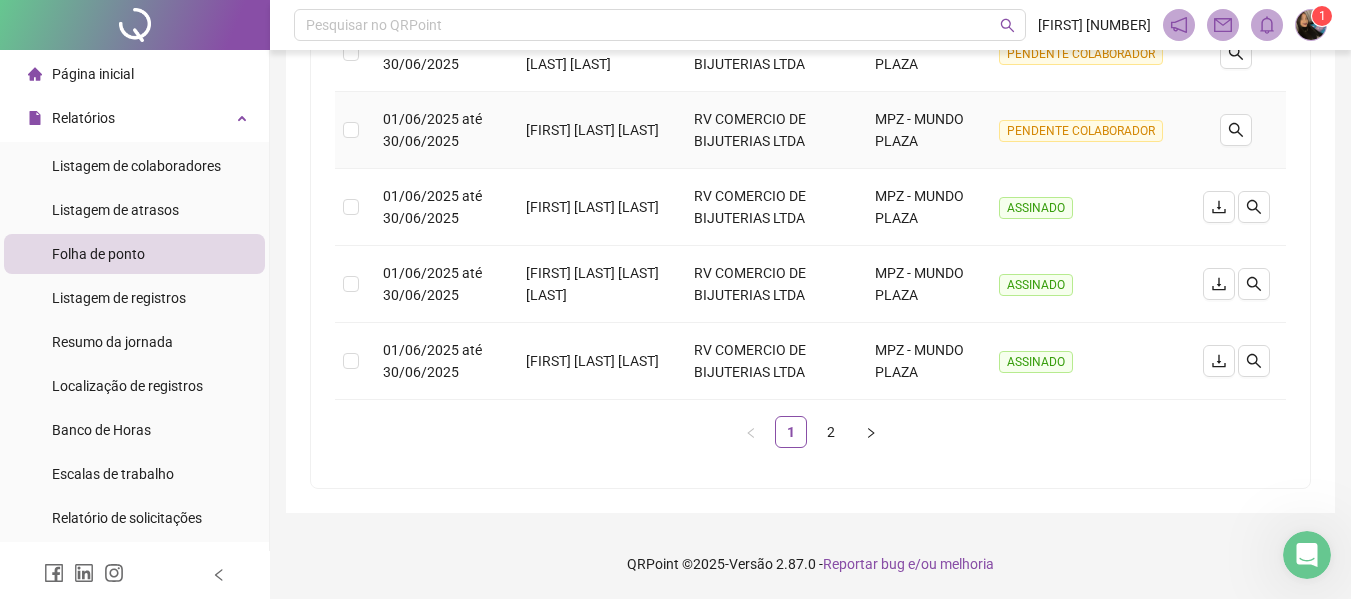 scroll, scrollTop: 1001, scrollLeft: 0, axis: vertical 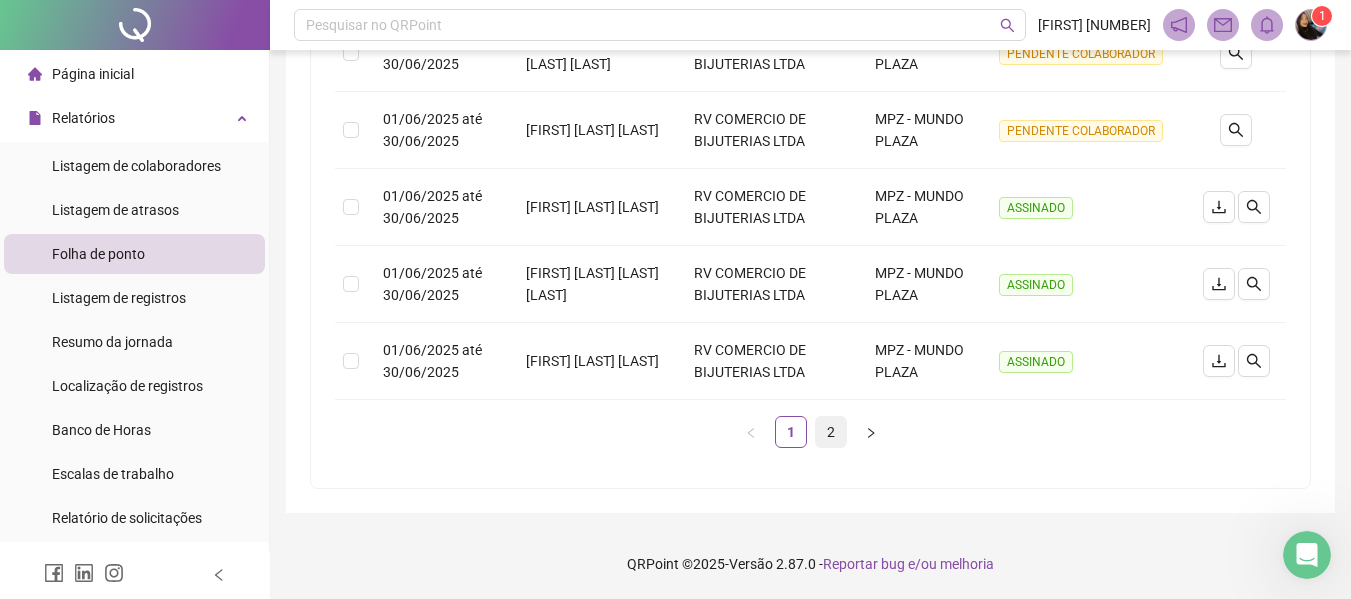 click on "2" at bounding box center (831, 432) 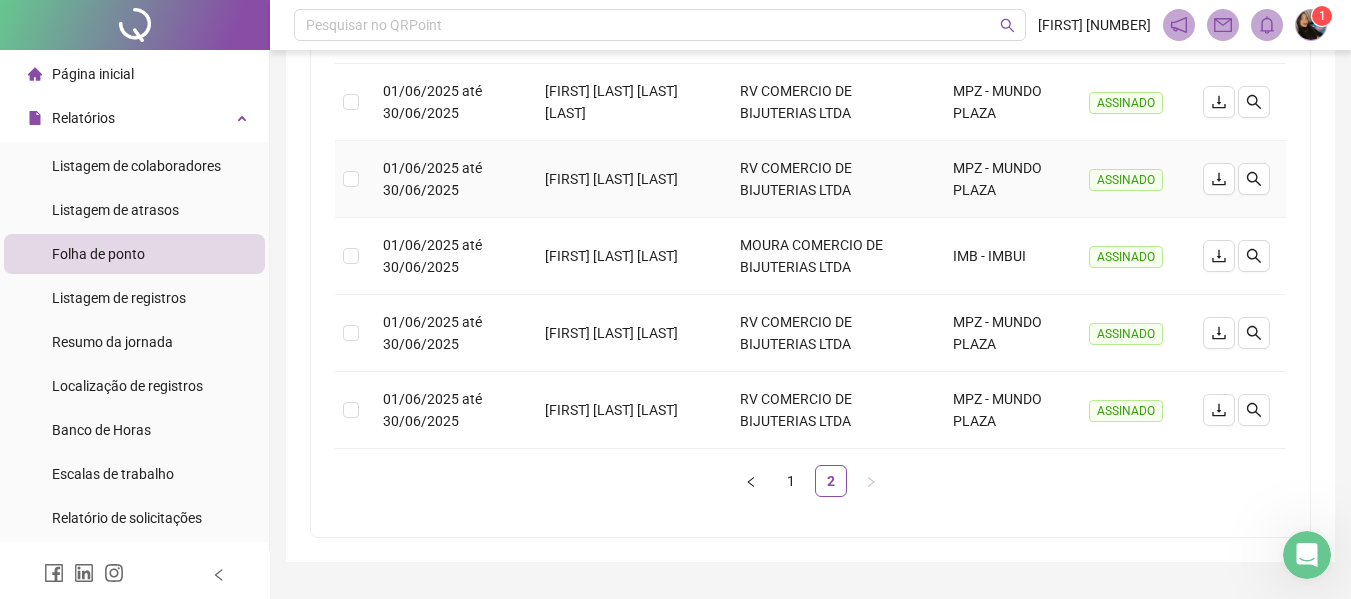 scroll, scrollTop: 803, scrollLeft: 0, axis: vertical 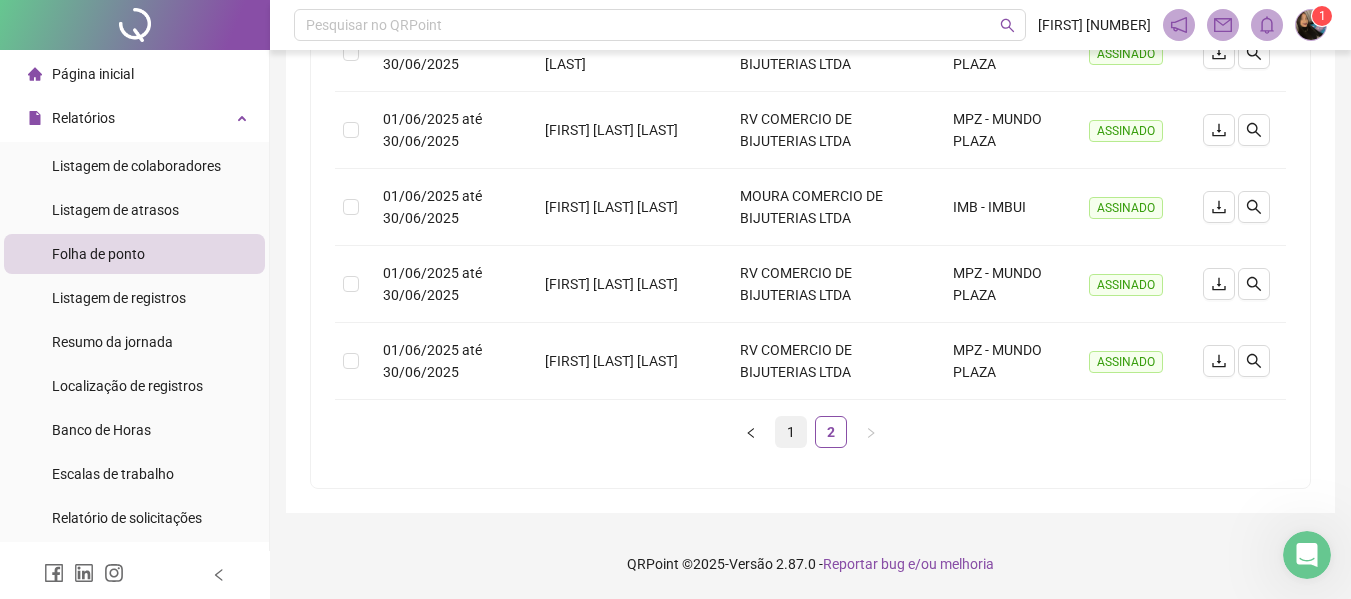 click on "1" at bounding box center [791, 432] 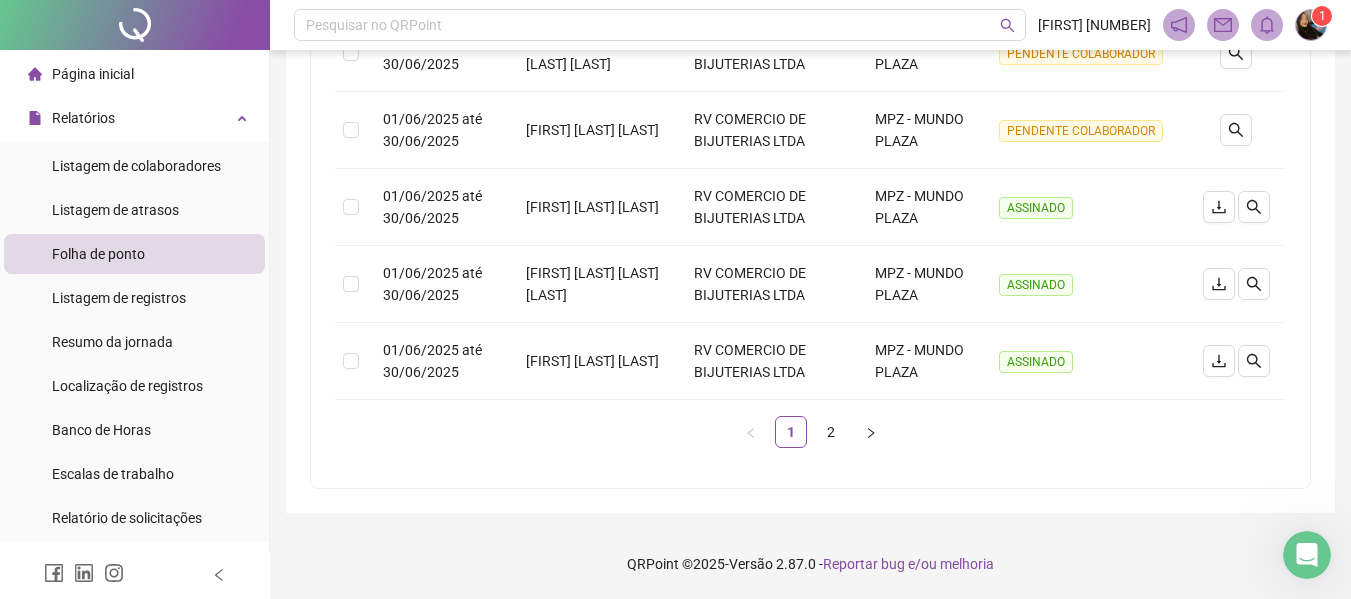 scroll, scrollTop: 1001, scrollLeft: 0, axis: vertical 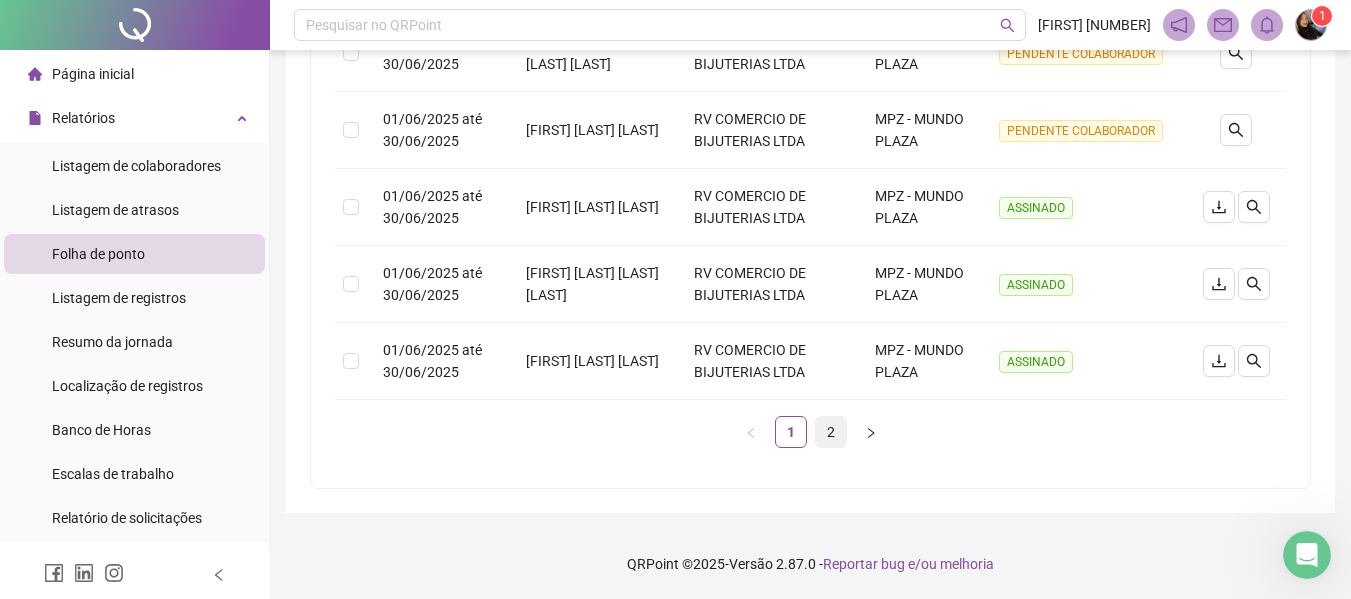 click on "2" at bounding box center [831, 432] 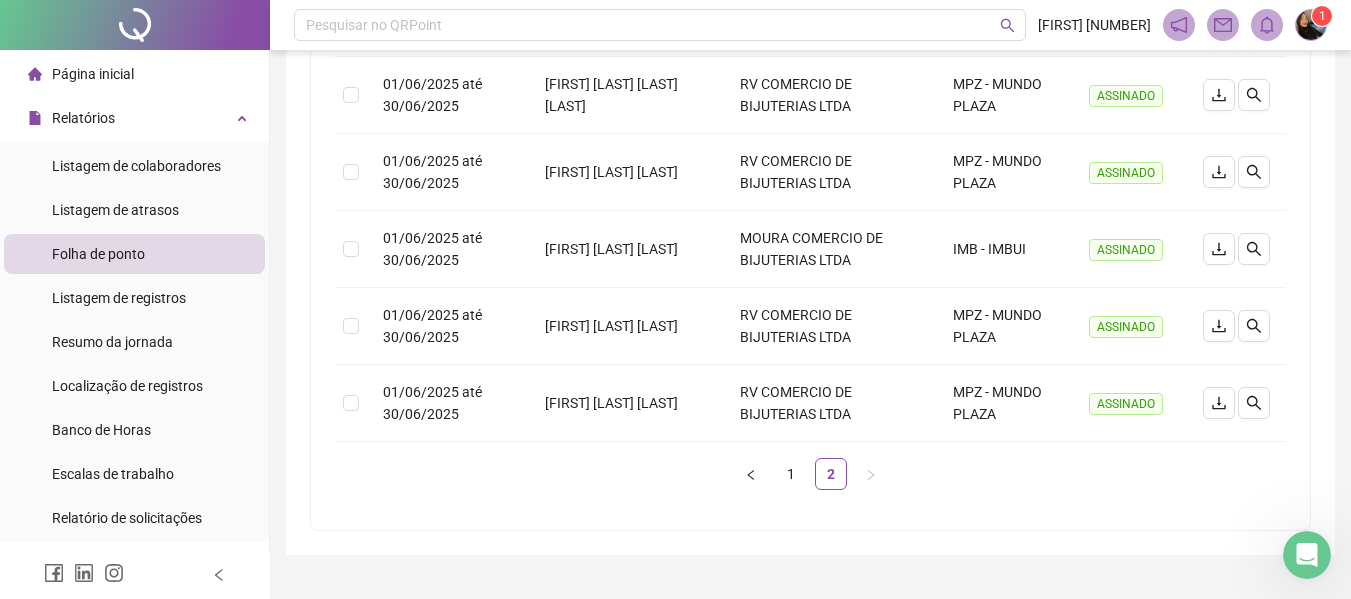 scroll, scrollTop: 803, scrollLeft: 0, axis: vertical 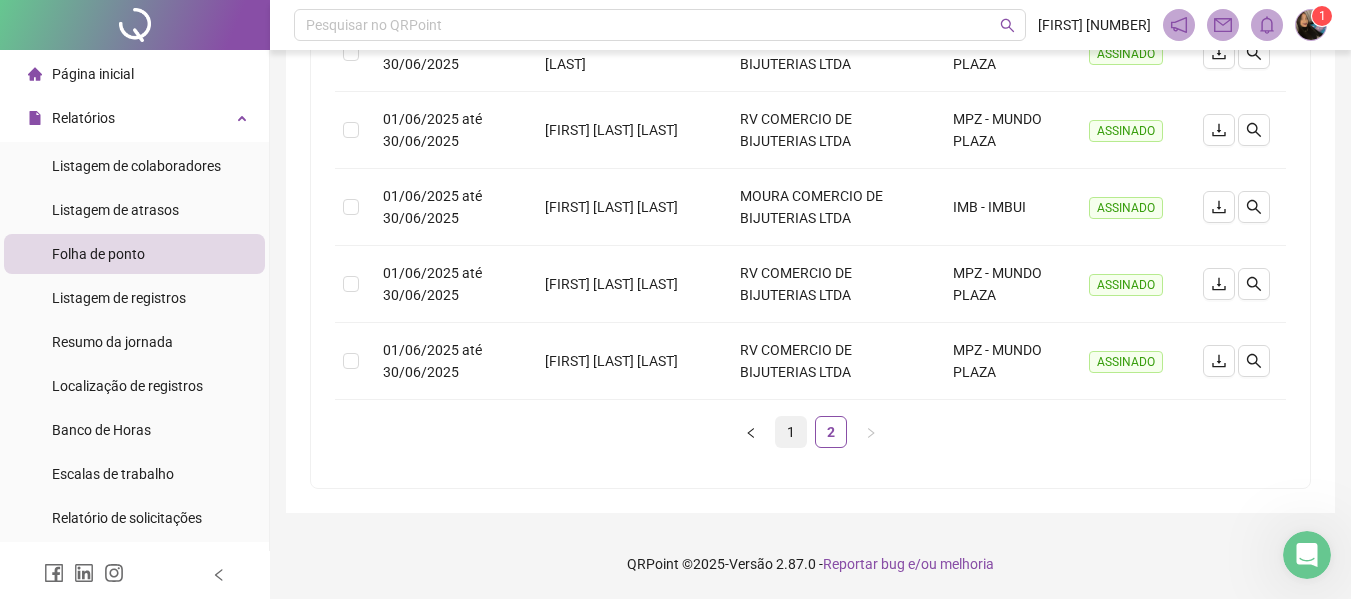 click on "1" at bounding box center (791, 432) 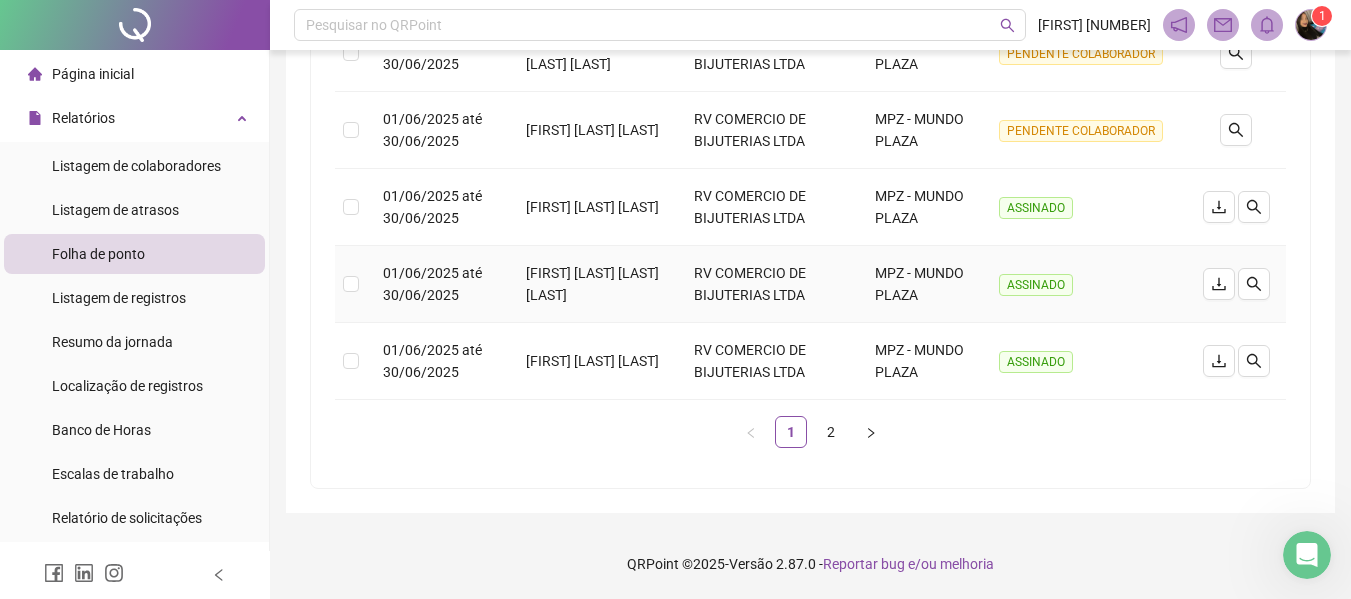 scroll, scrollTop: 1001, scrollLeft: 0, axis: vertical 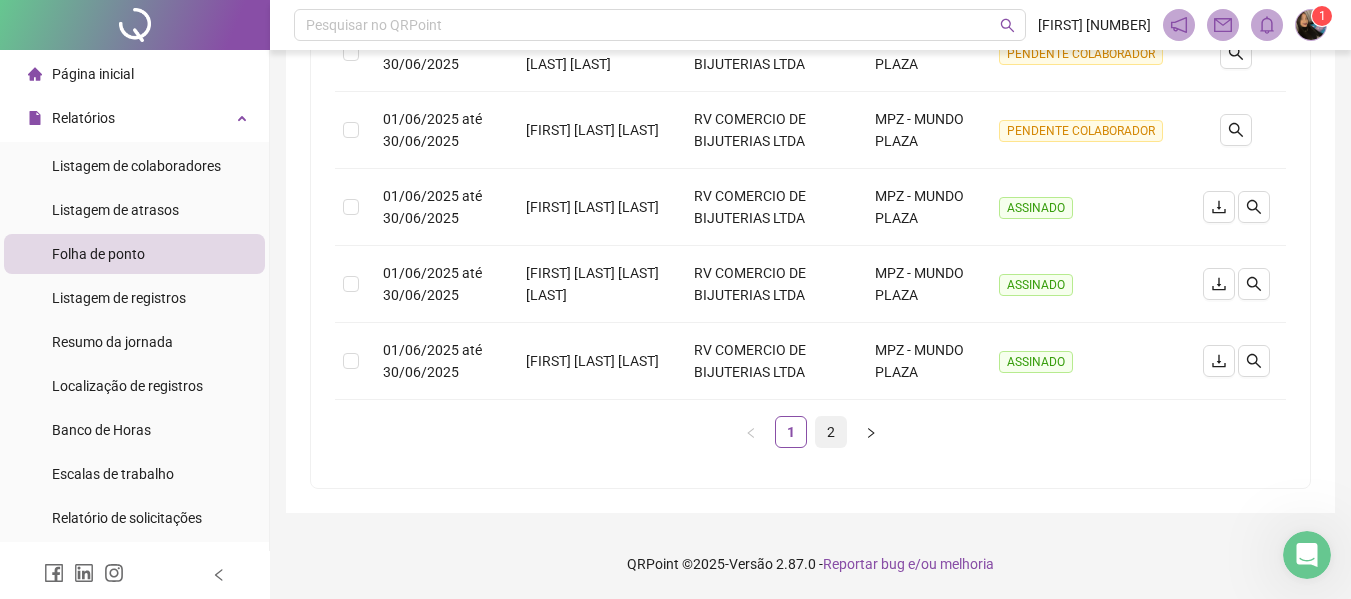 click on "2" at bounding box center [831, 432] 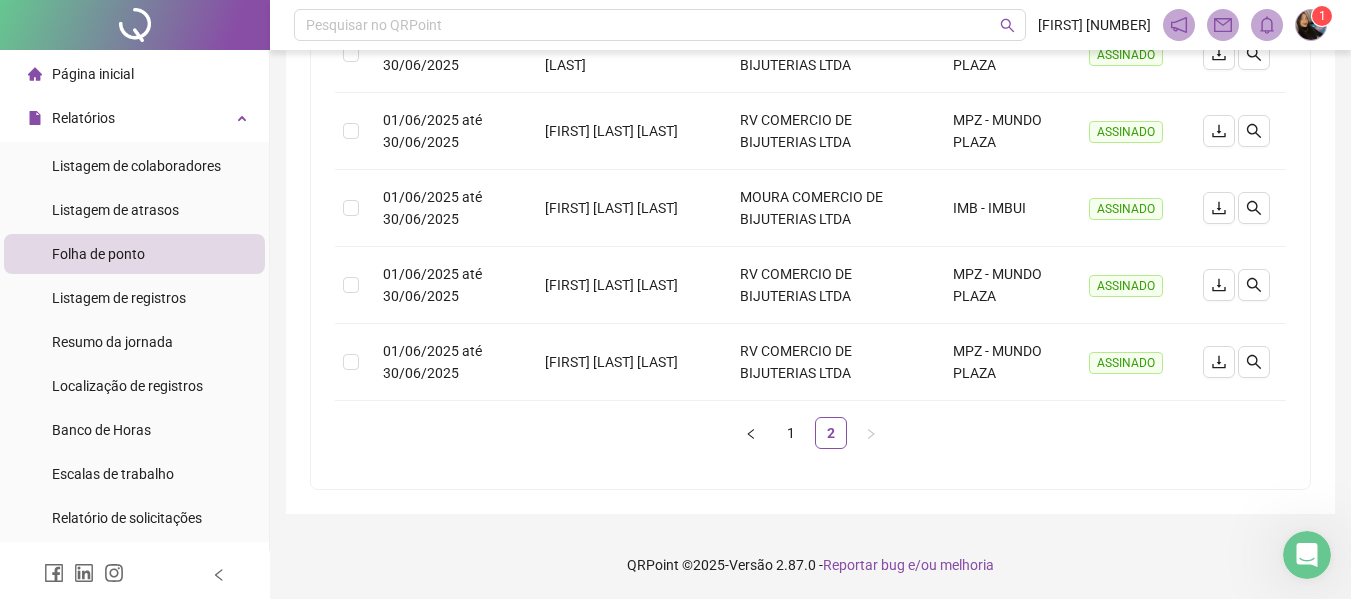 scroll, scrollTop: 803, scrollLeft: 0, axis: vertical 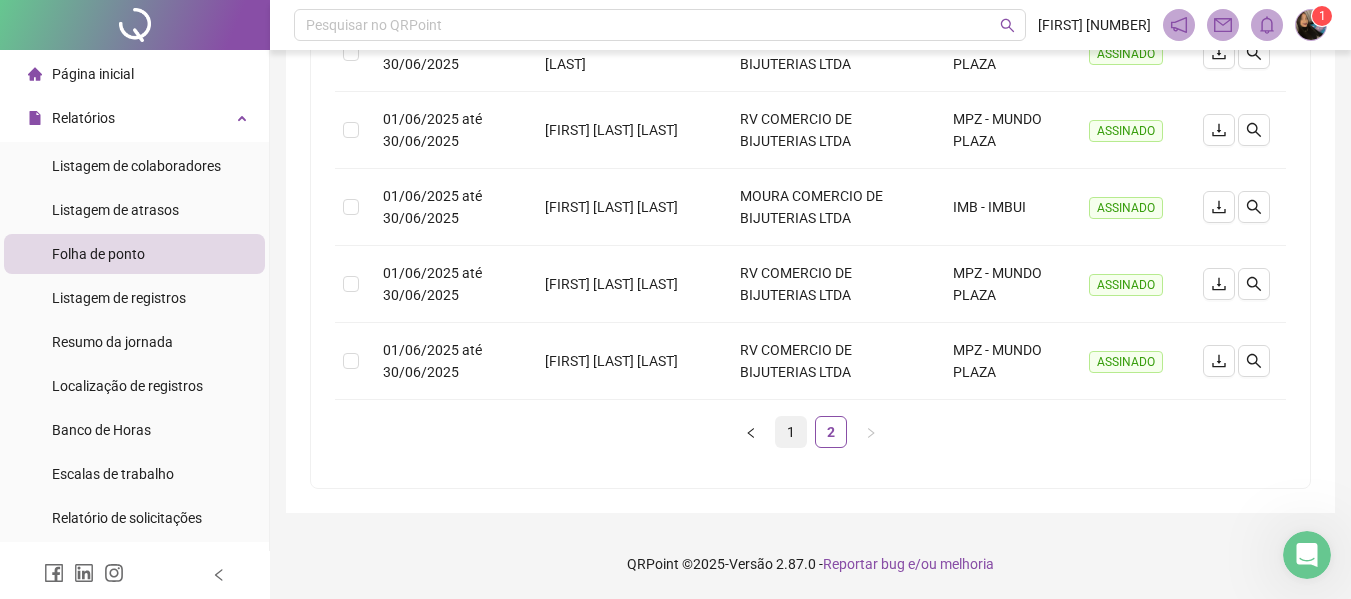 click on "1" at bounding box center (791, 432) 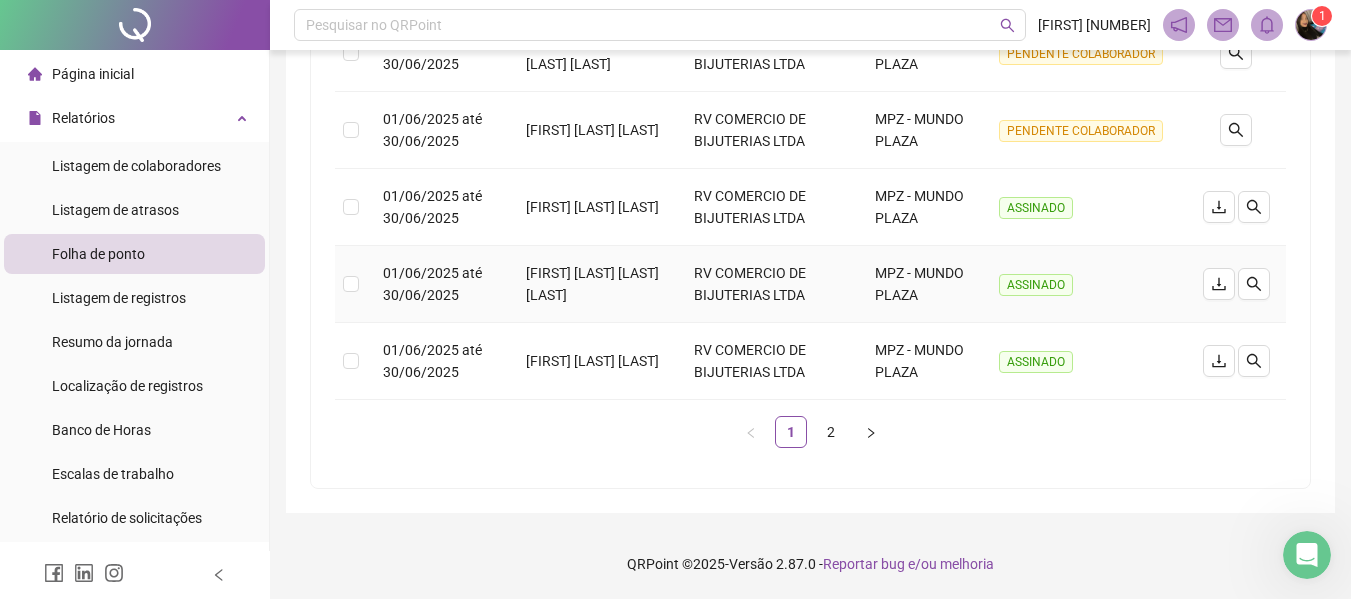 scroll, scrollTop: 1001, scrollLeft: 0, axis: vertical 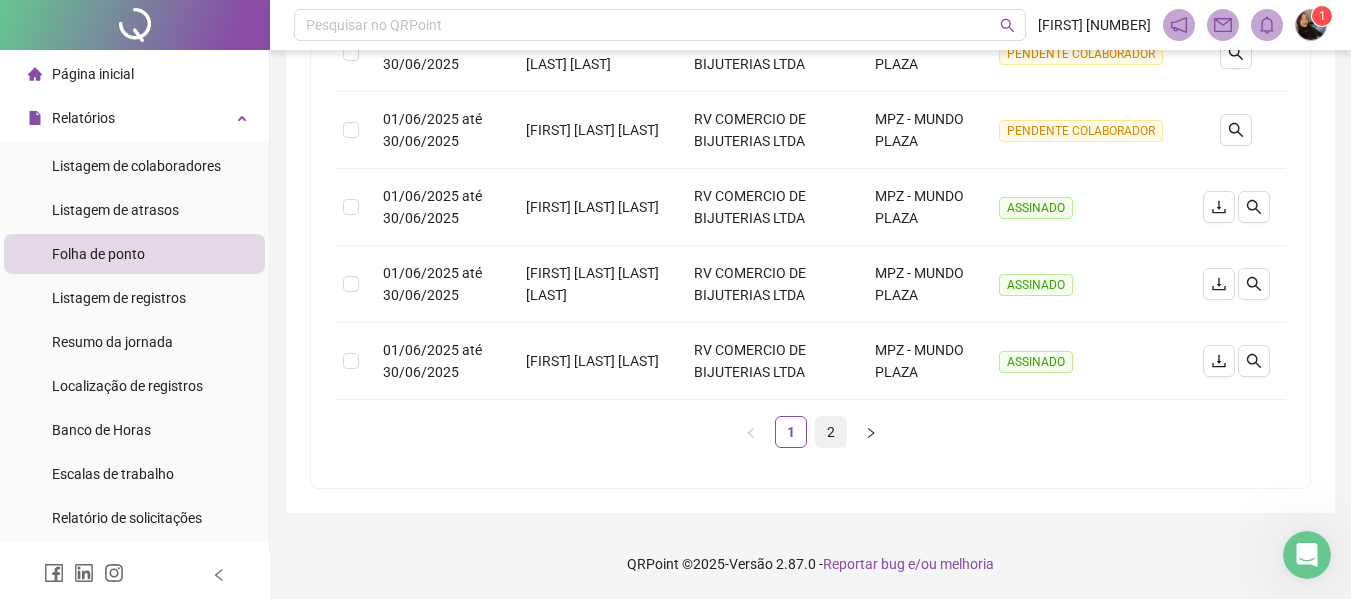 click on "2" at bounding box center (831, 432) 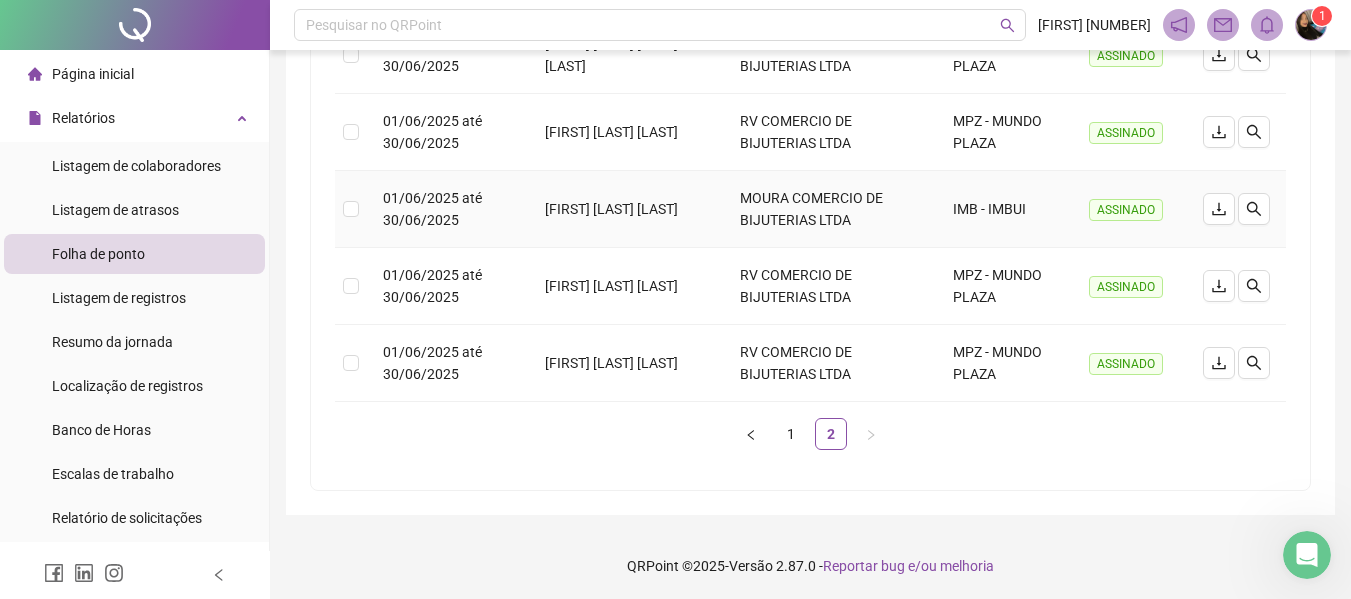 scroll, scrollTop: 803, scrollLeft: 0, axis: vertical 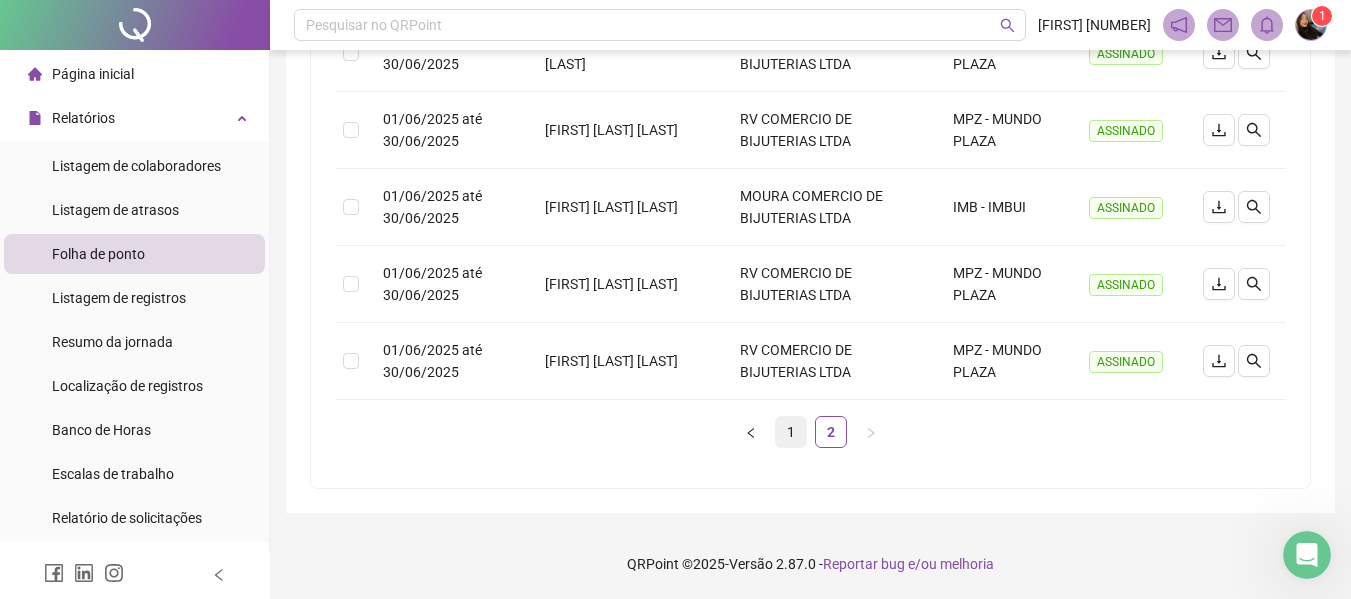 click on "1" at bounding box center [791, 432] 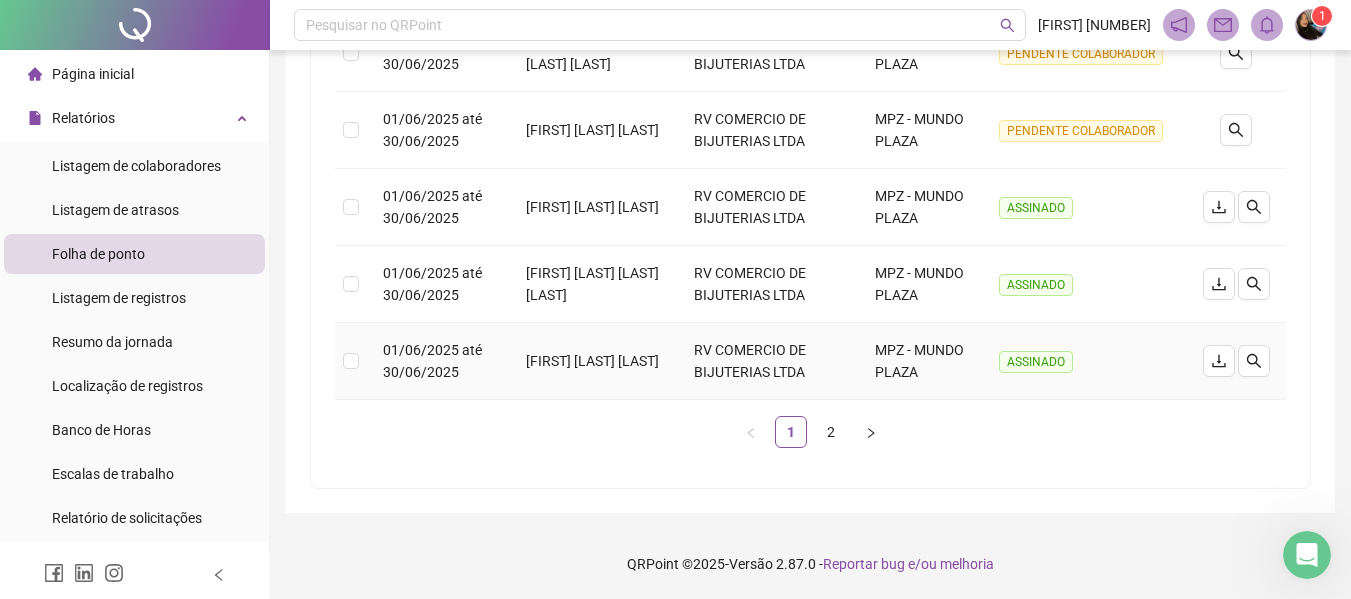 scroll, scrollTop: 1001, scrollLeft: 0, axis: vertical 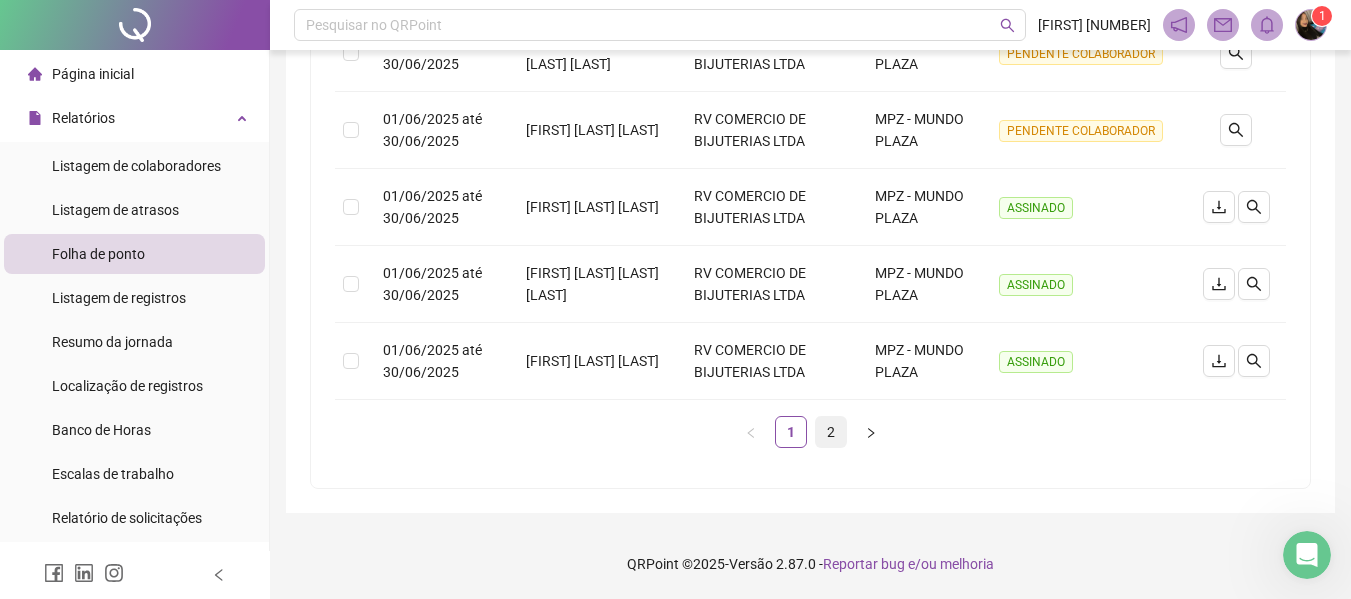 click on "2" at bounding box center [831, 432] 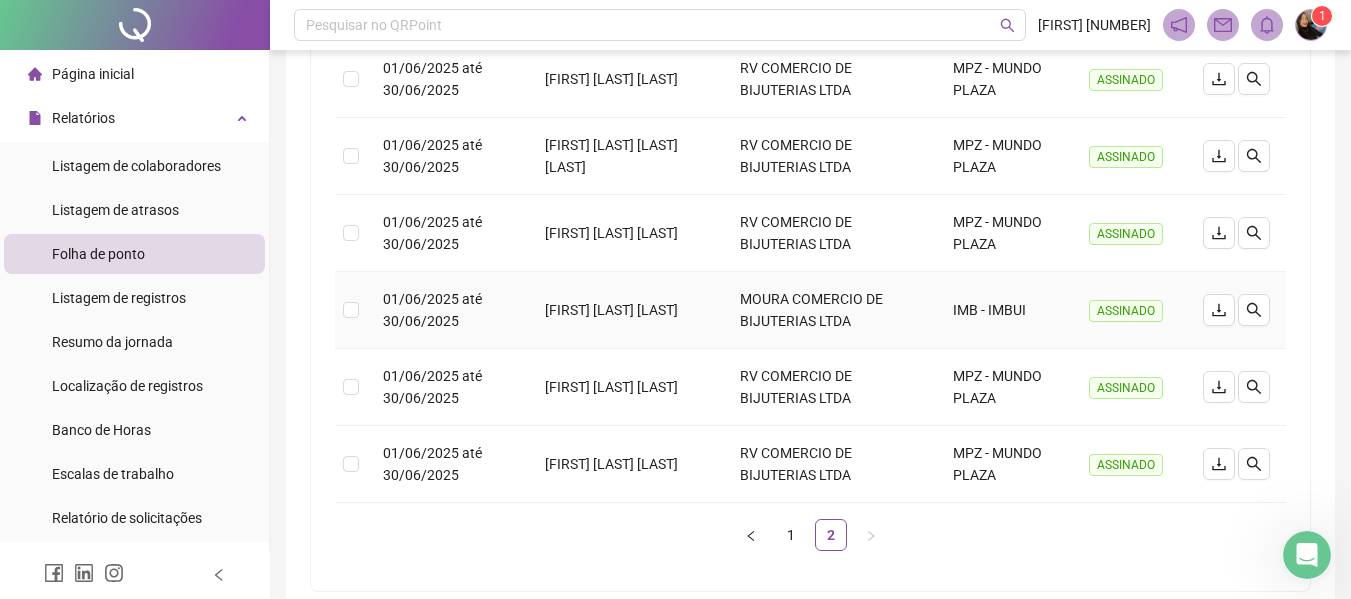 scroll, scrollTop: 803, scrollLeft: 0, axis: vertical 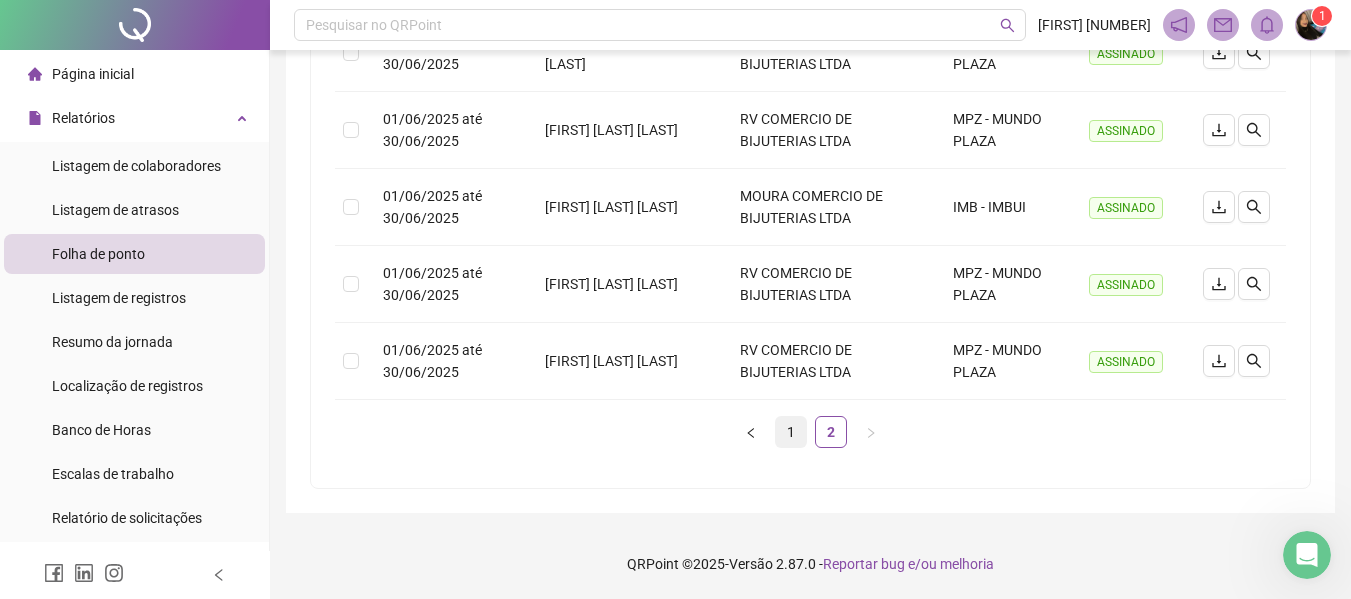 click on "1" at bounding box center [791, 432] 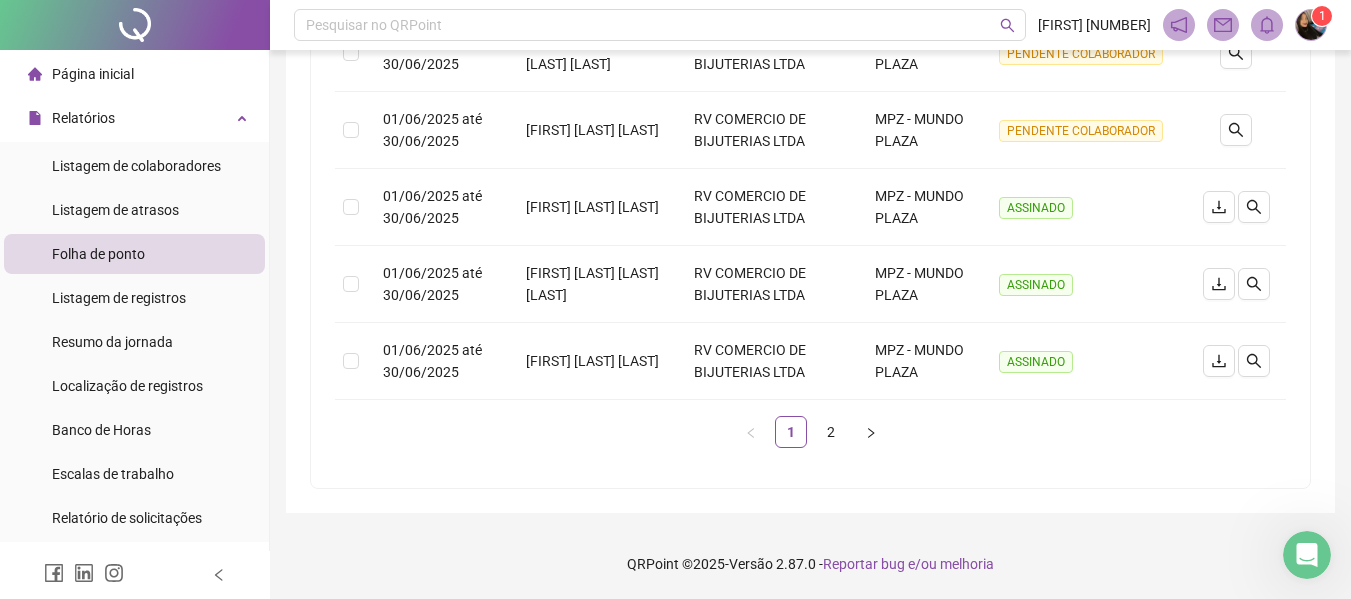 scroll, scrollTop: 1001, scrollLeft: 0, axis: vertical 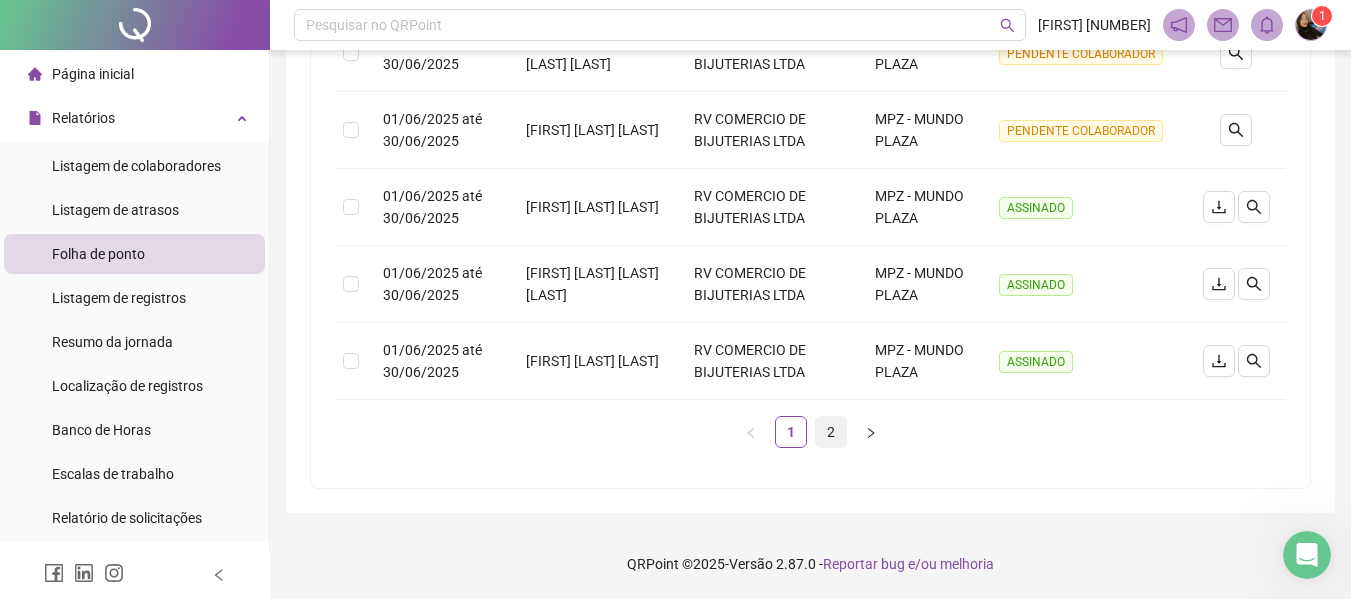 click on "2" at bounding box center [831, 432] 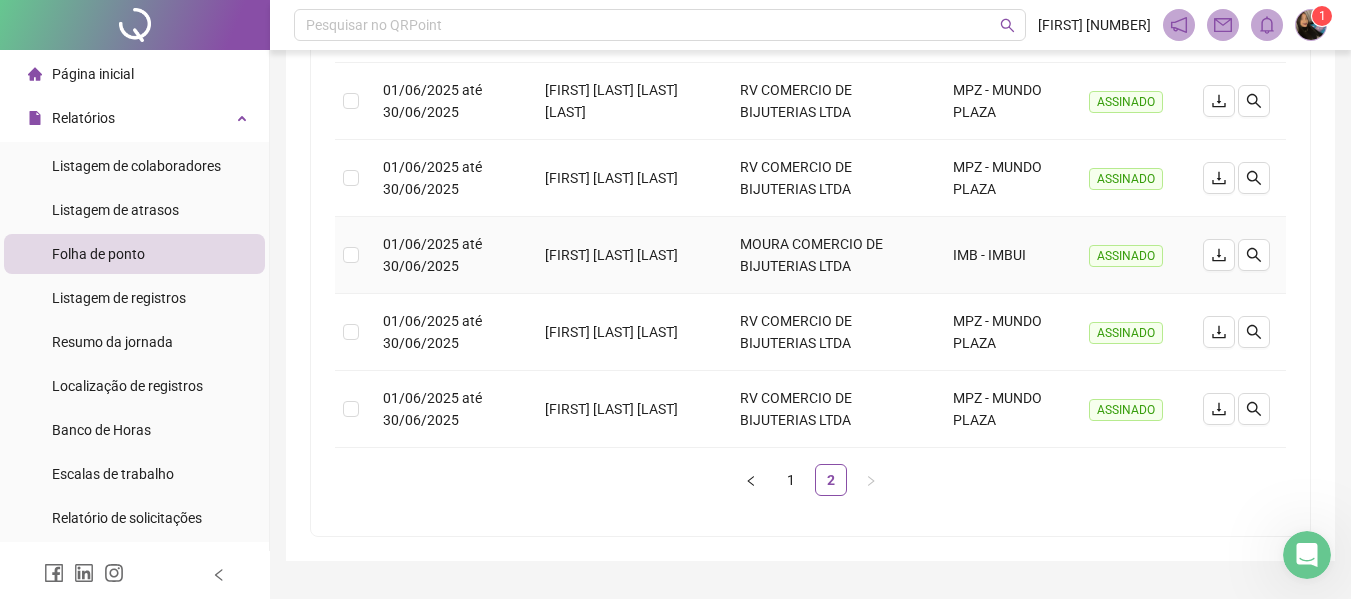 scroll, scrollTop: 803, scrollLeft: 0, axis: vertical 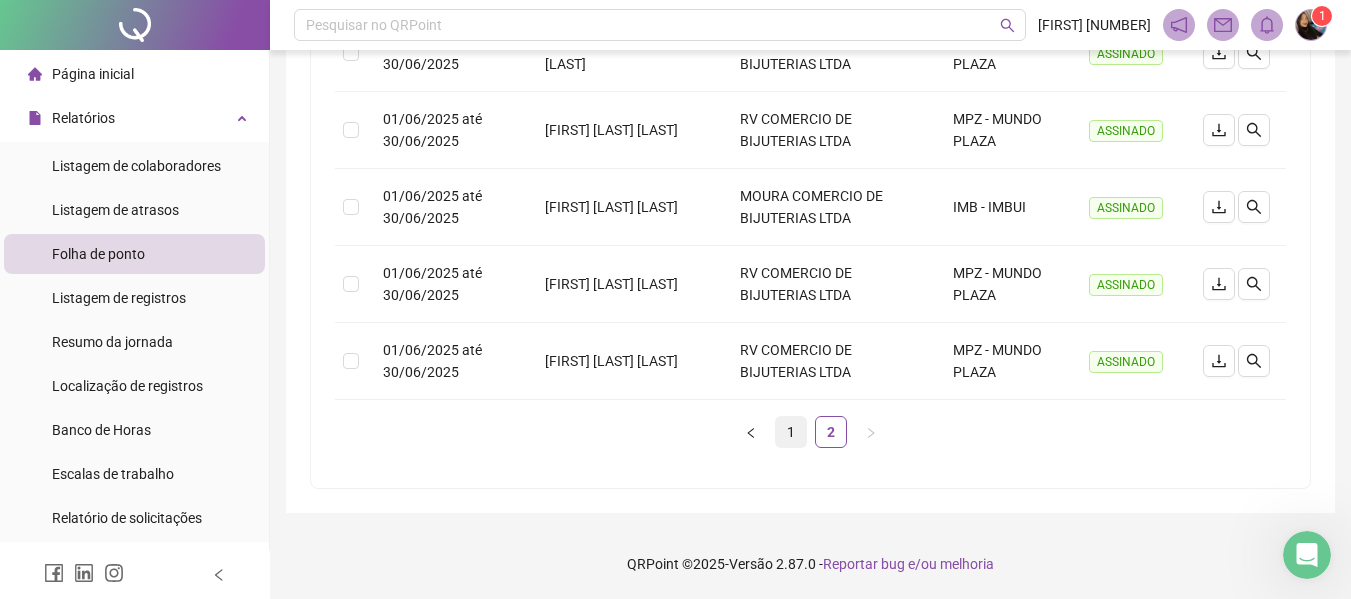 click on "1" at bounding box center (791, 432) 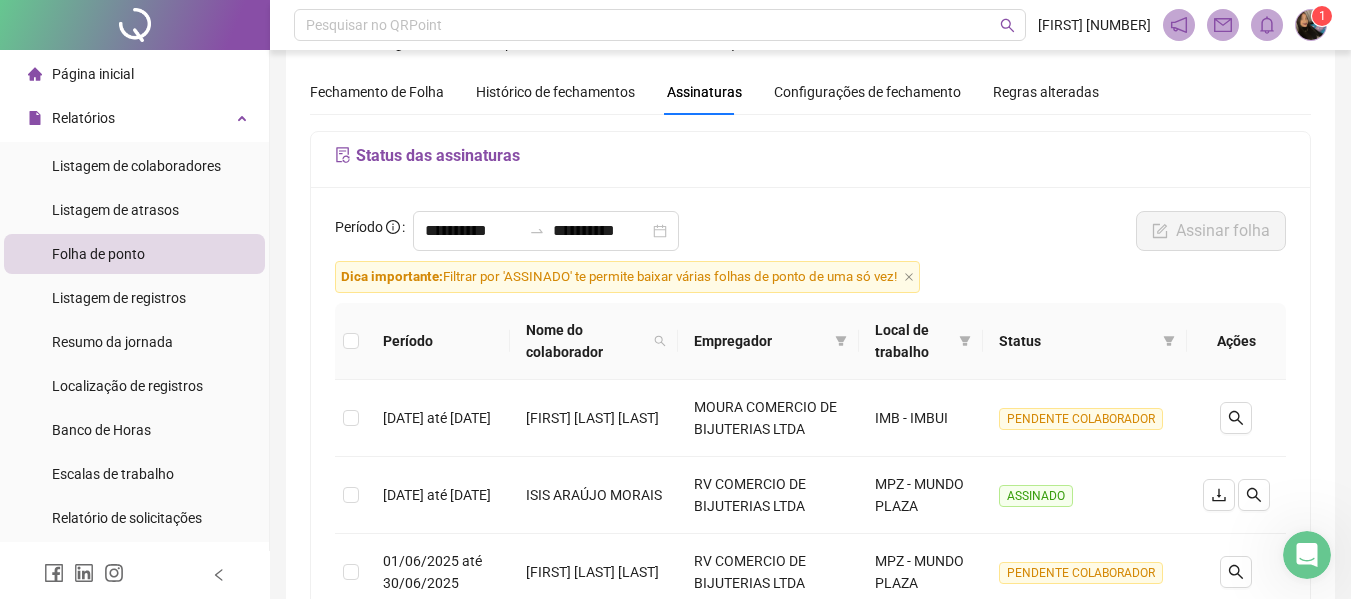 scroll, scrollTop: 1, scrollLeft: 0, axis: vertical 